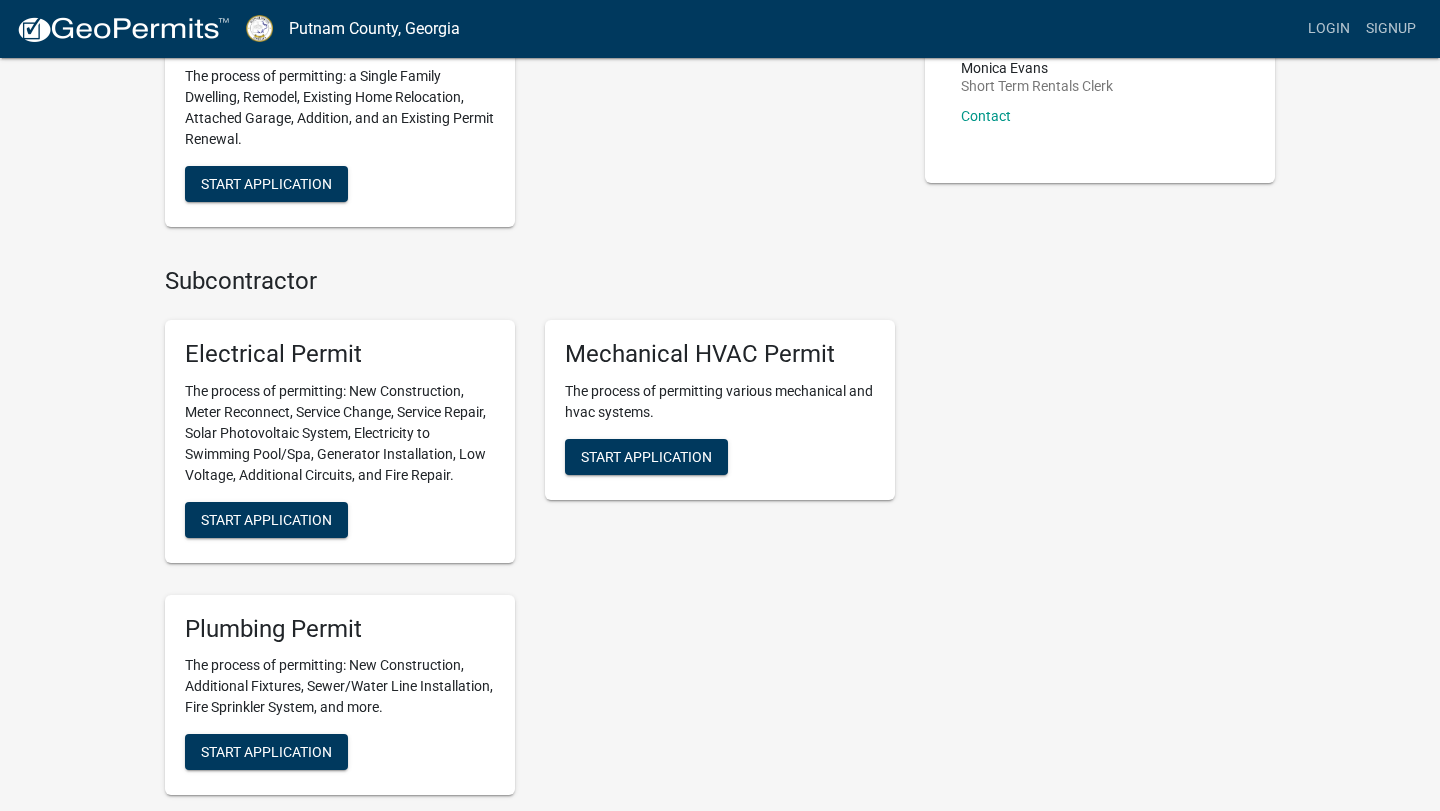 scroll, scrollTop: 721, scrollLeft: 0, axis: vertical 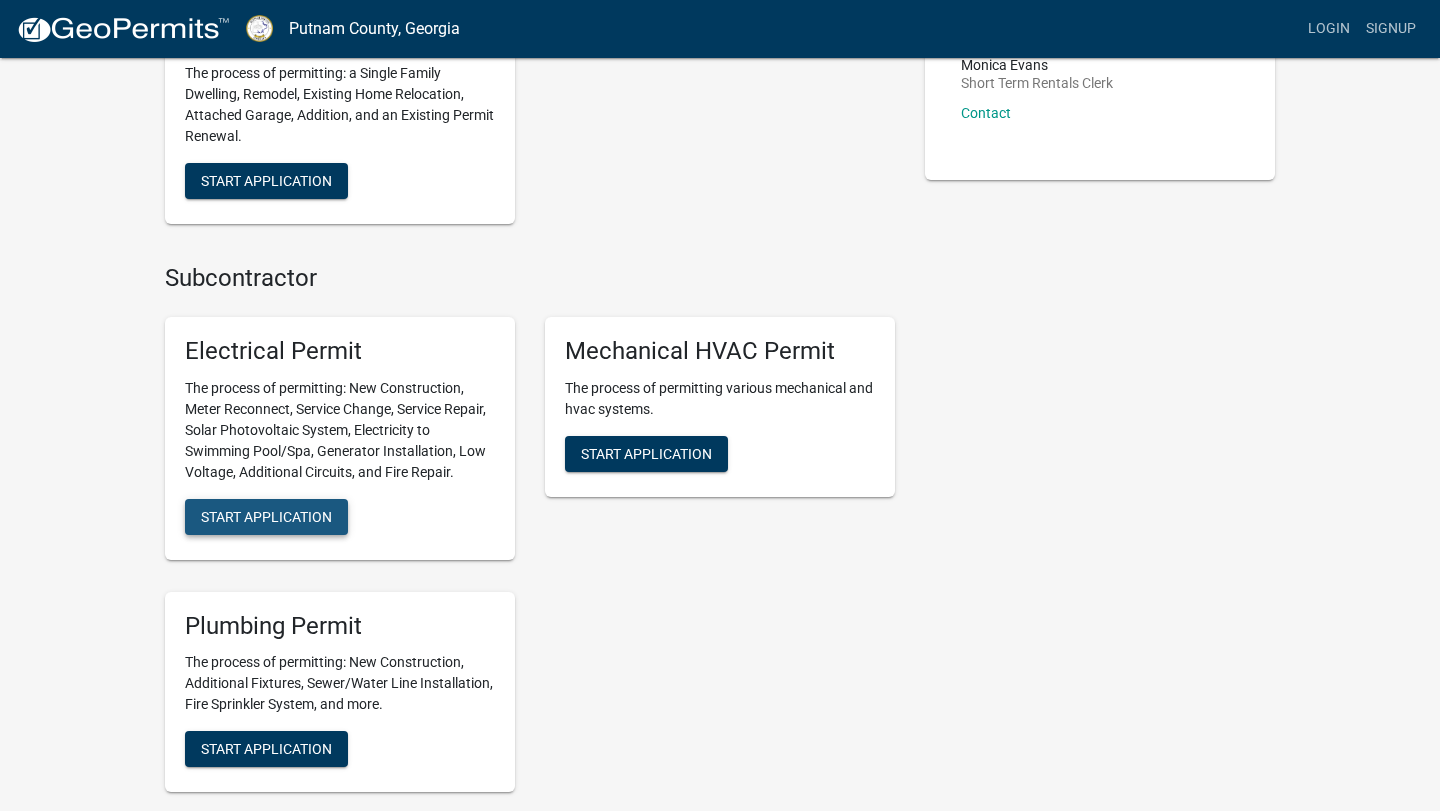 click on "Start Application" at bounding box center [266, 516] 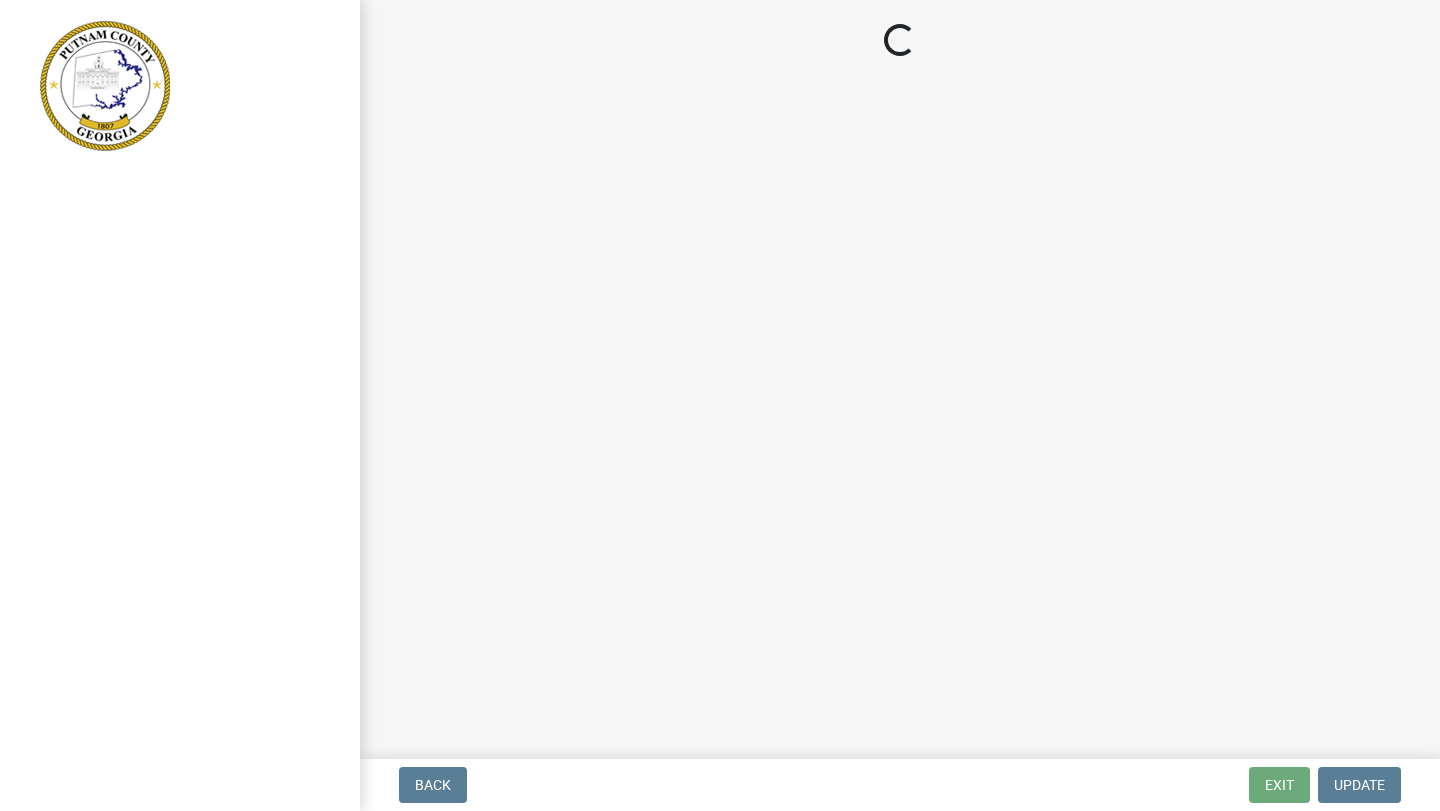 scroll, scrollTop: 0, scrollLeft: 0, axis: both 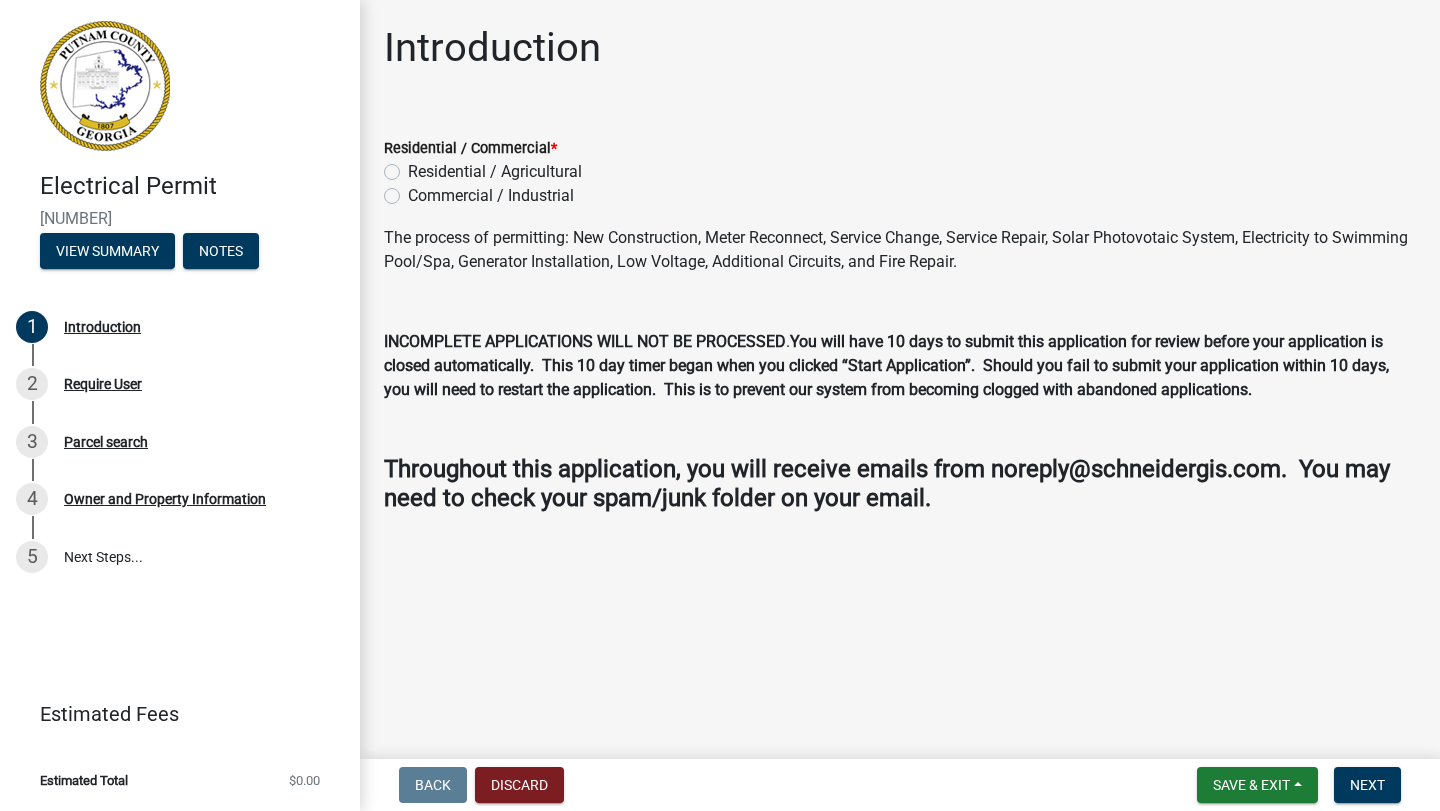 click on "Residential / Agricultural" 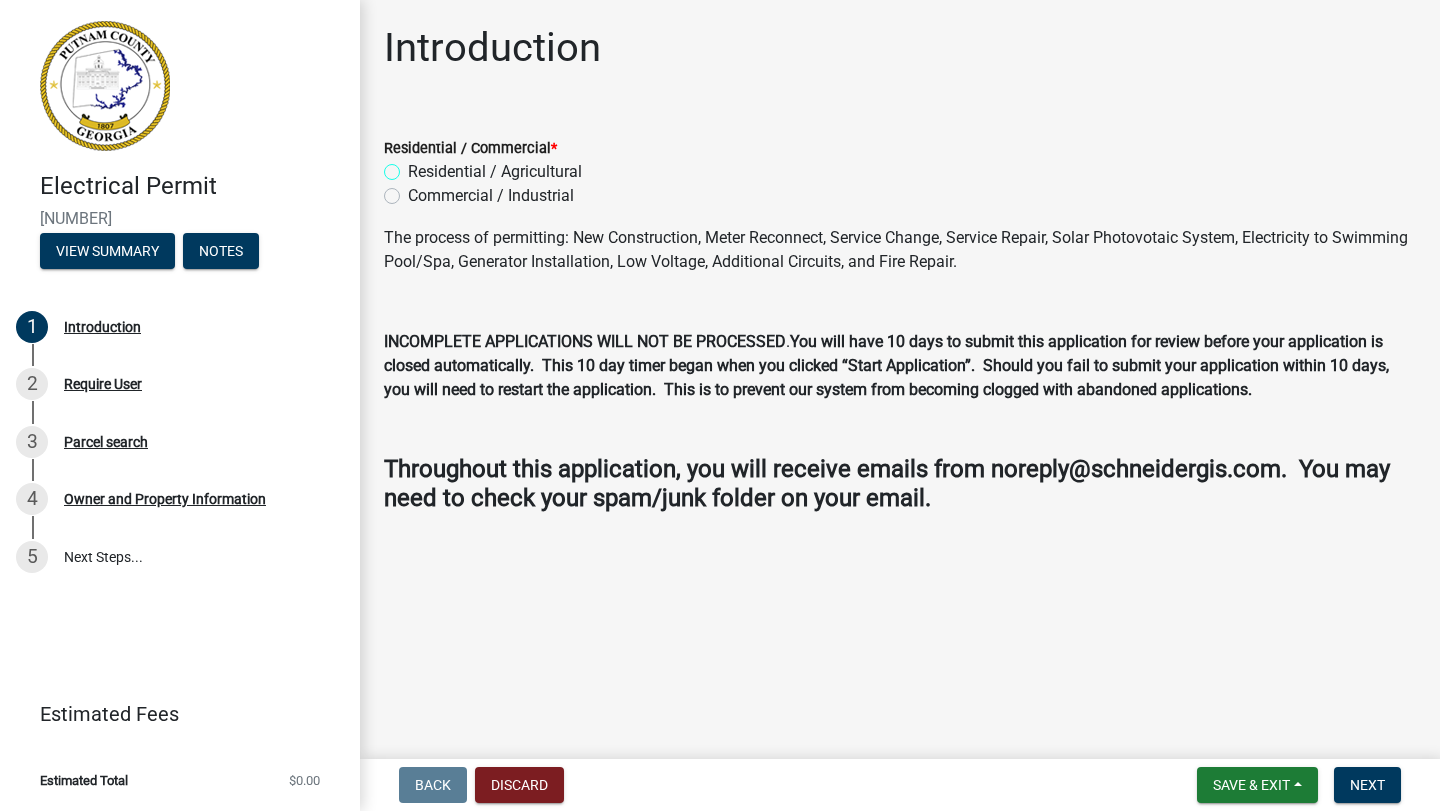 click on "Residential / Agricultural" at bounding box center [414, 166] 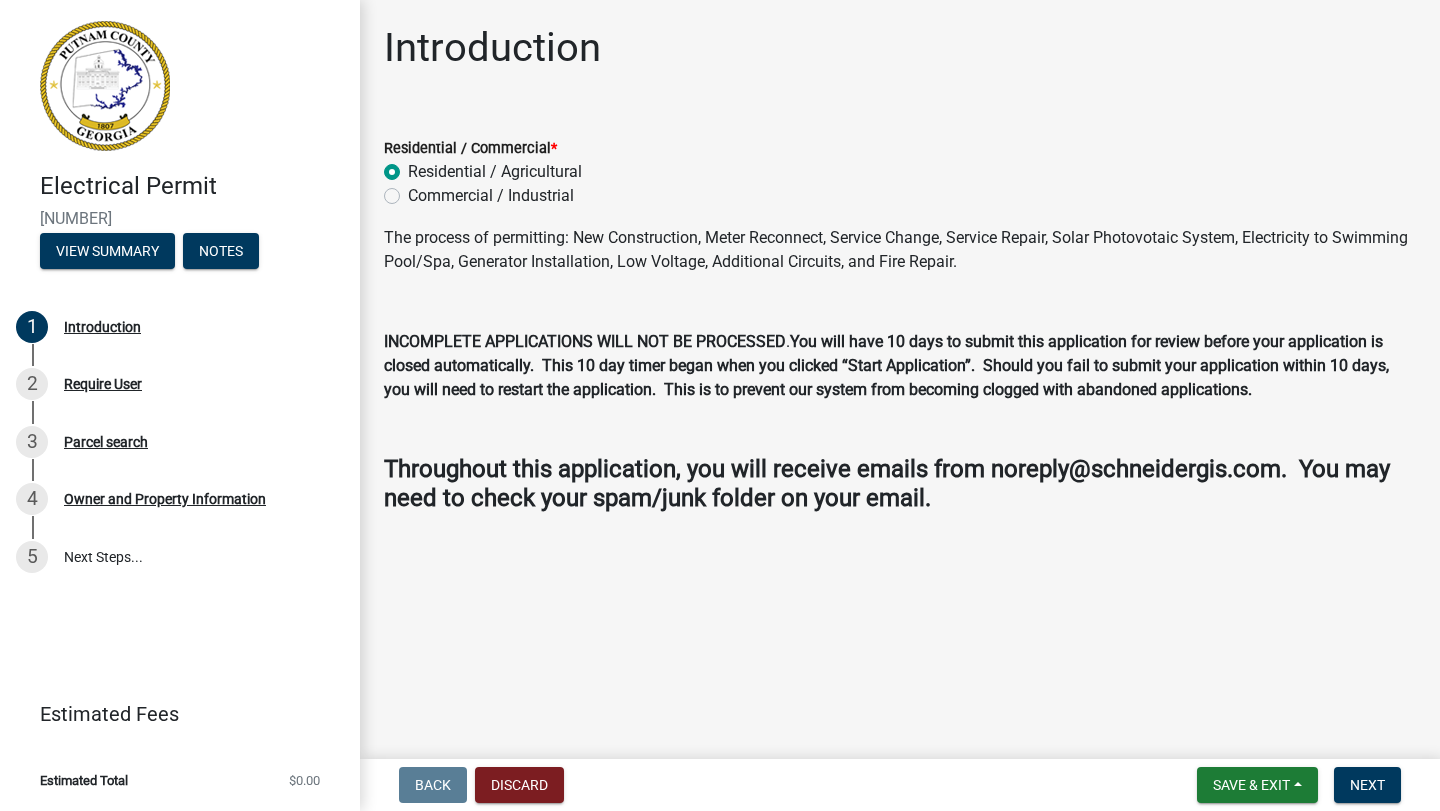 radio on "true" 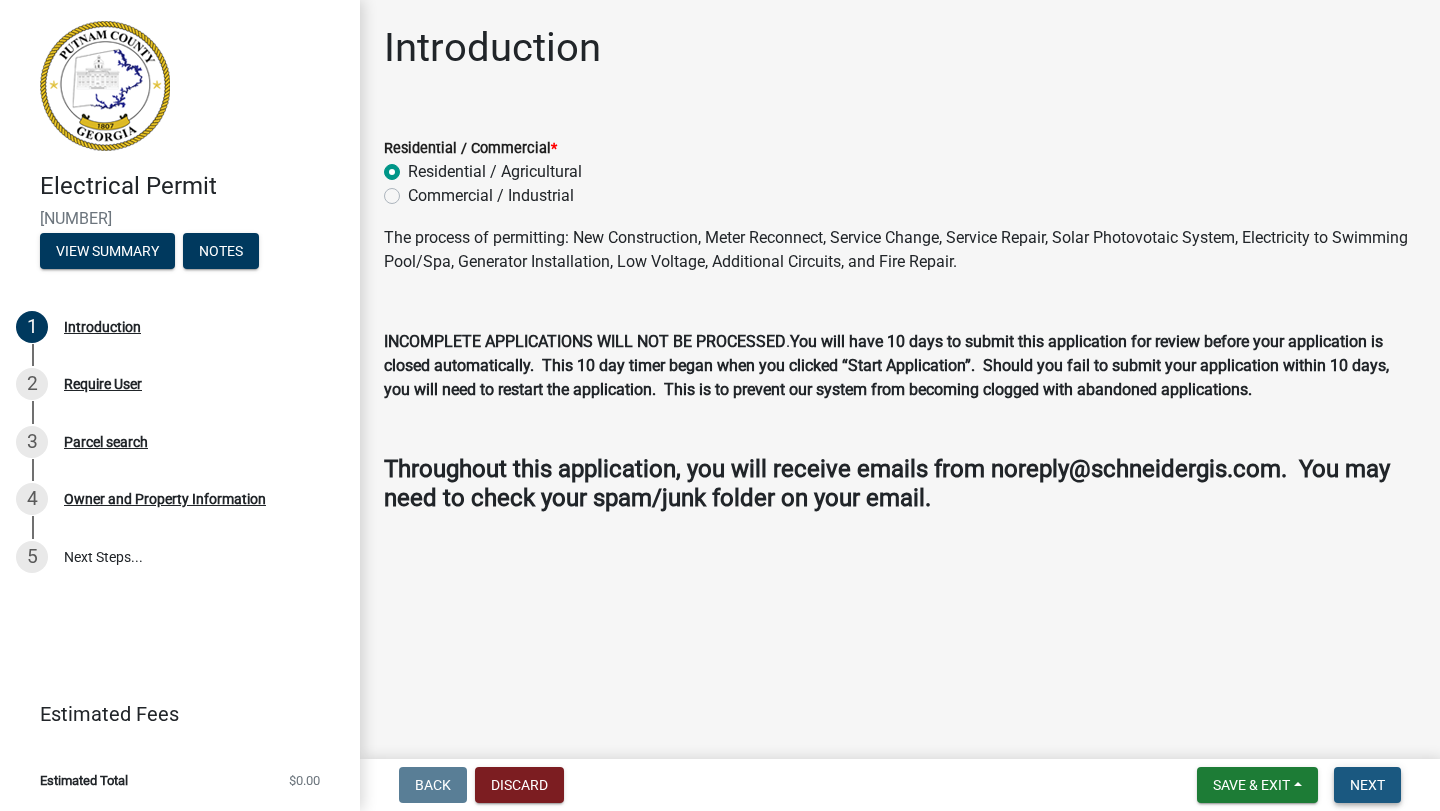click on "Next" at bounding box center (1367, 785) 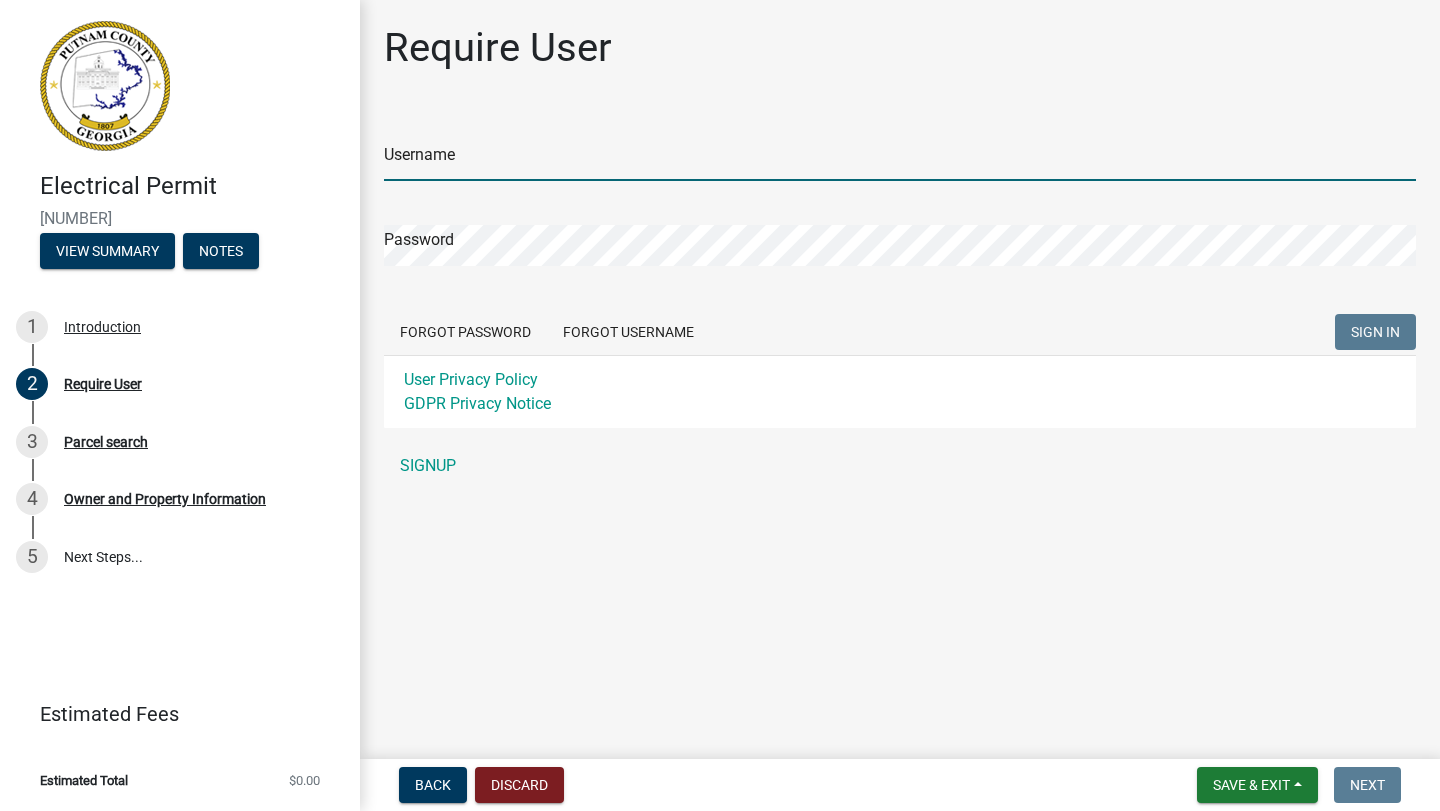 click on "Username" at bounding box center (900, 160) 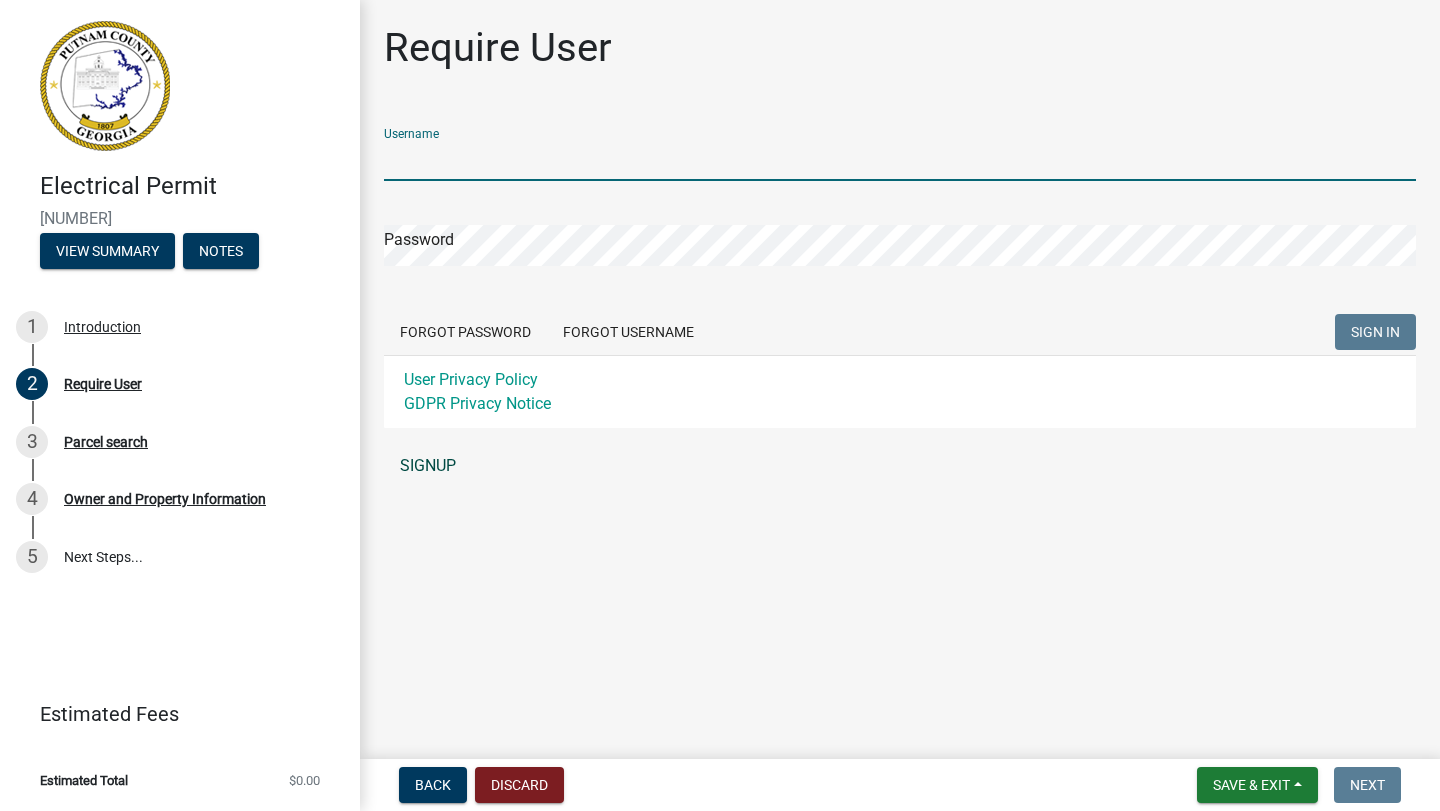 click on "Username Password  Forgot Password   Forgot Username  SIGN IN User Privacy Policy GDPR Privacy Notice SIGNUP" 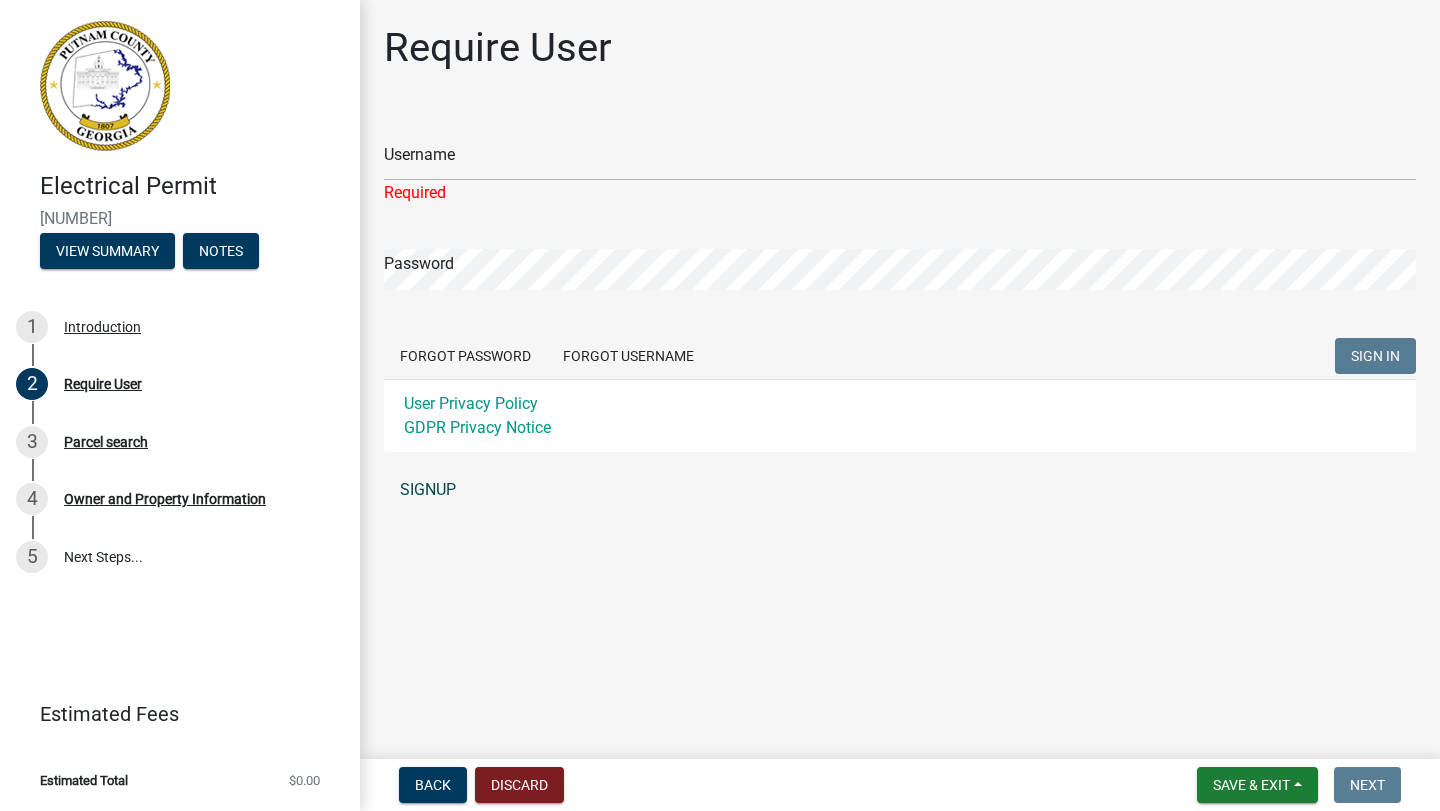 click on "SIGNUP" 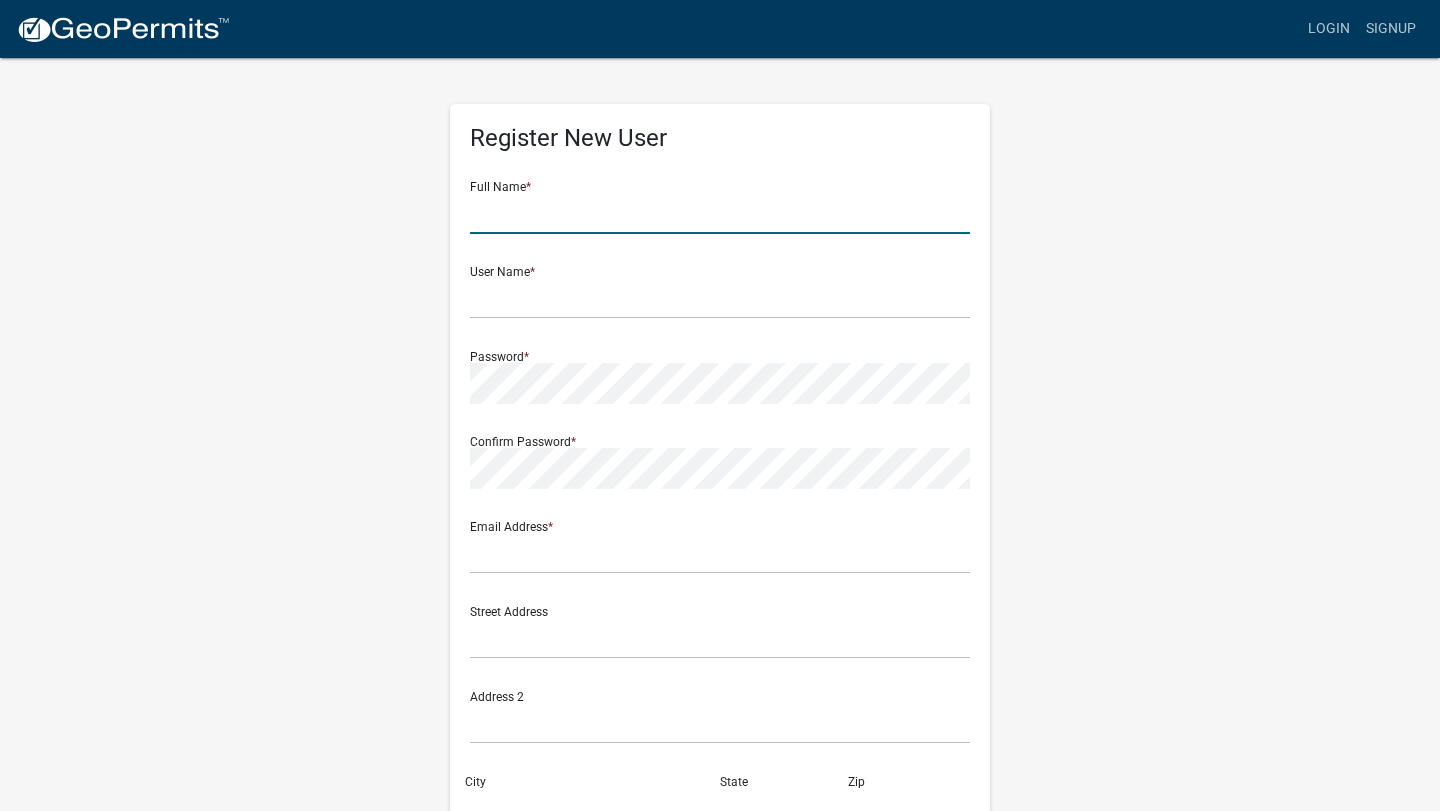click 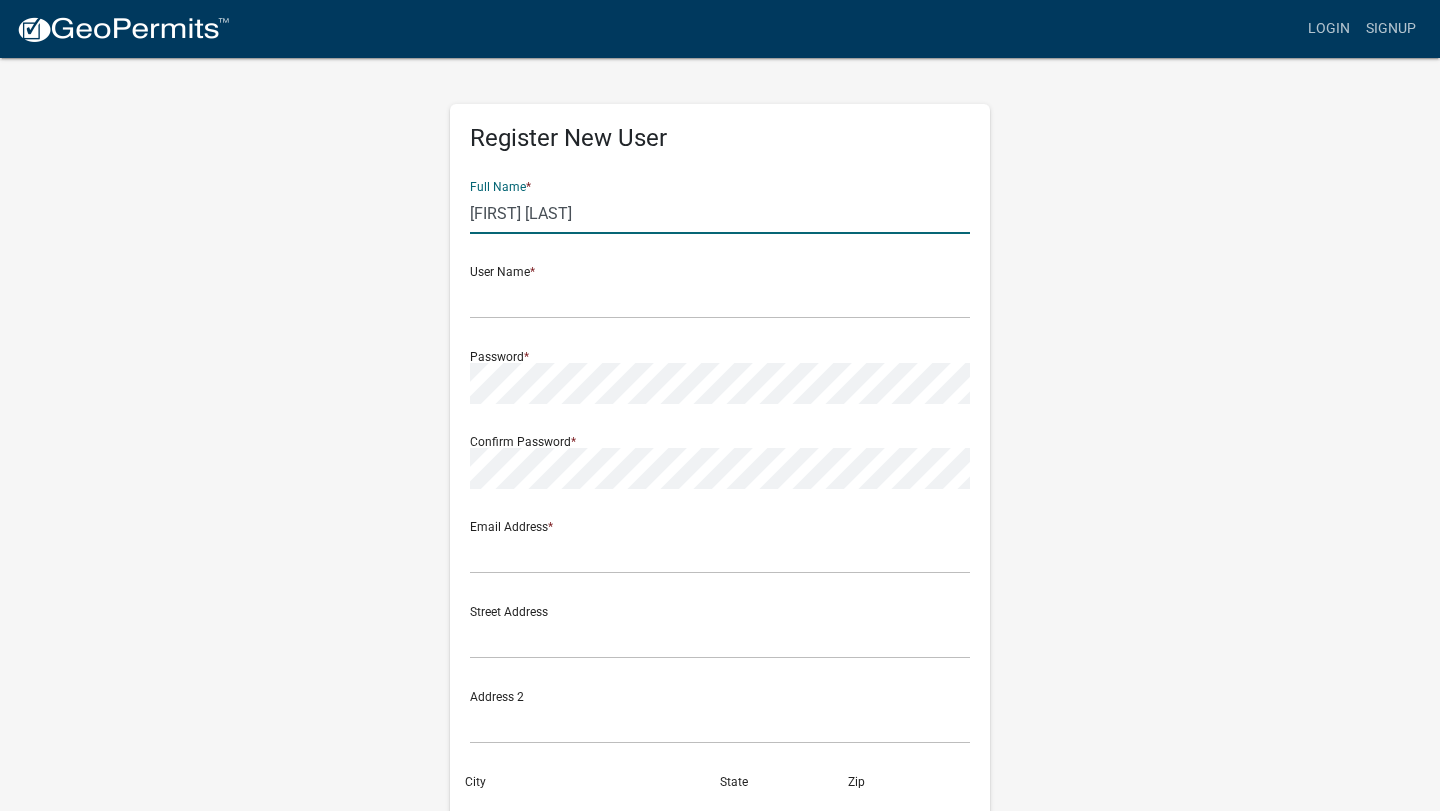 type on "[FIRST] [LAST]" 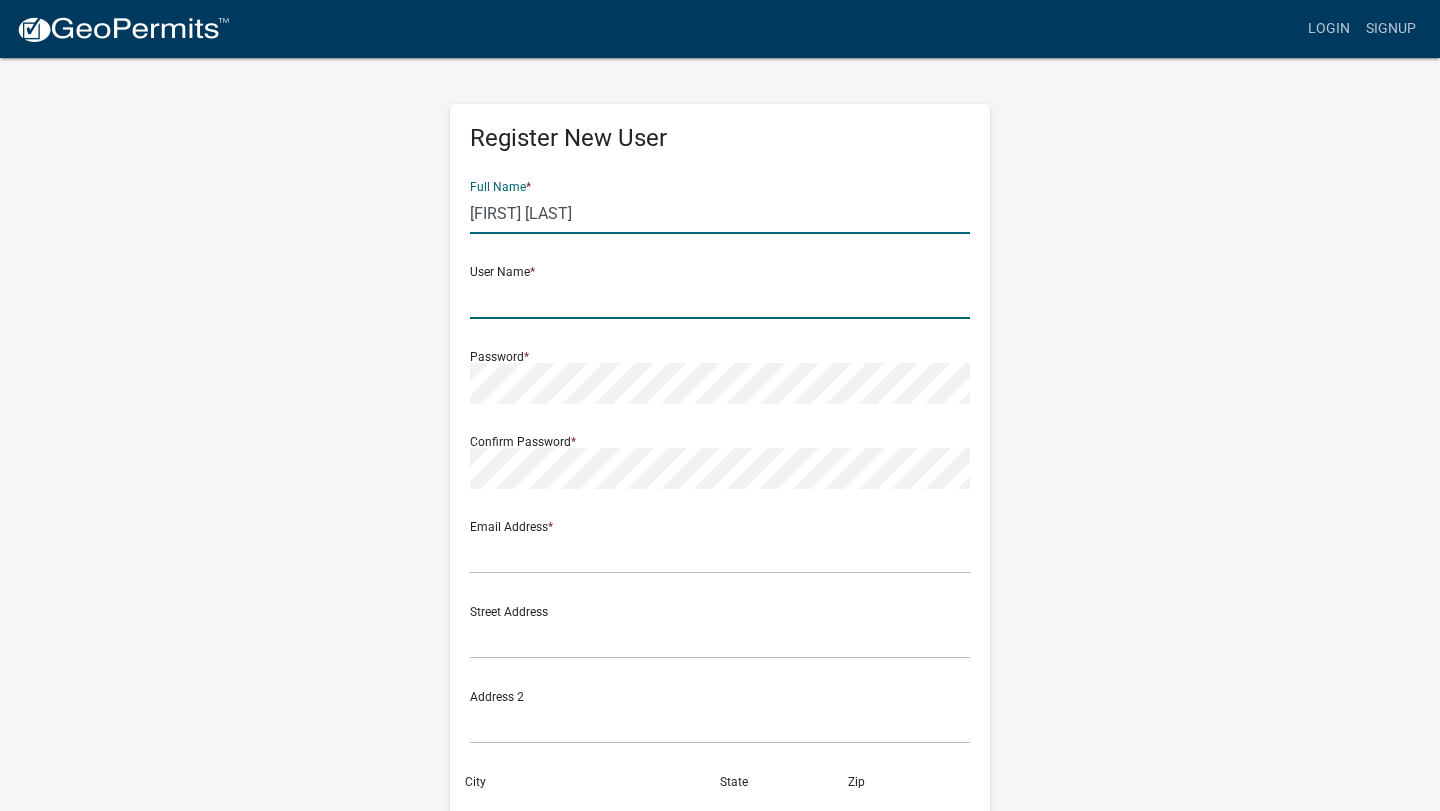 click 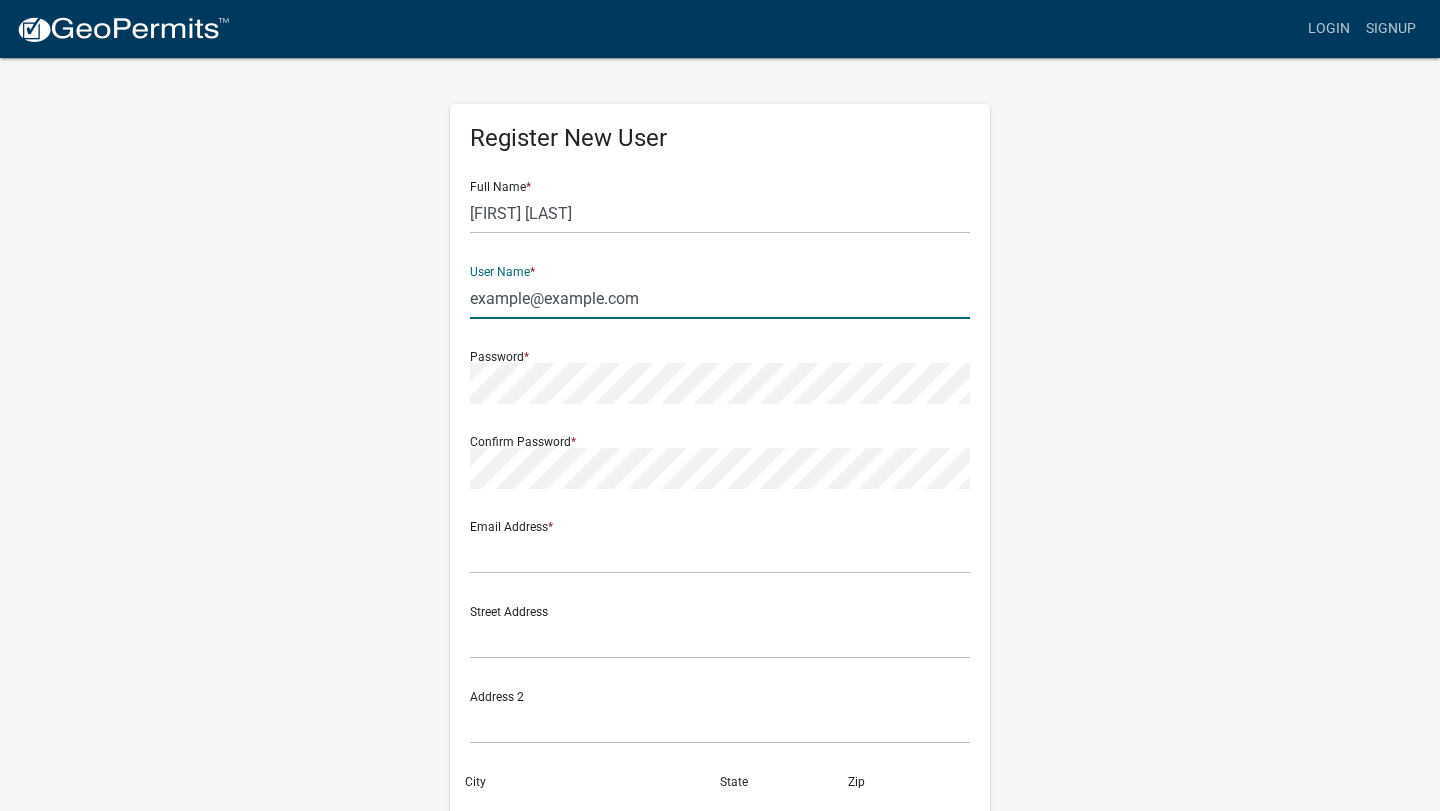 type on "[EMAIL]" 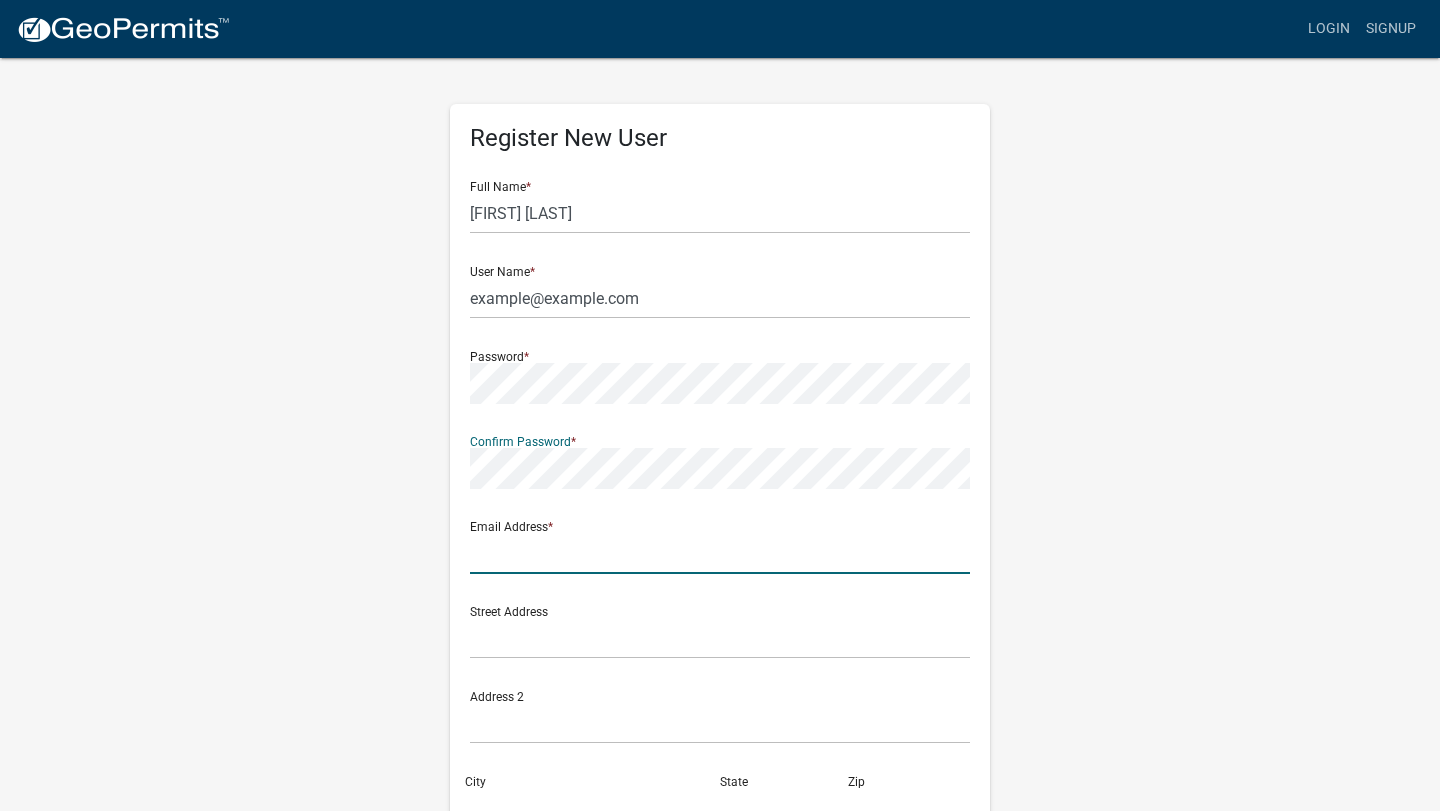 click 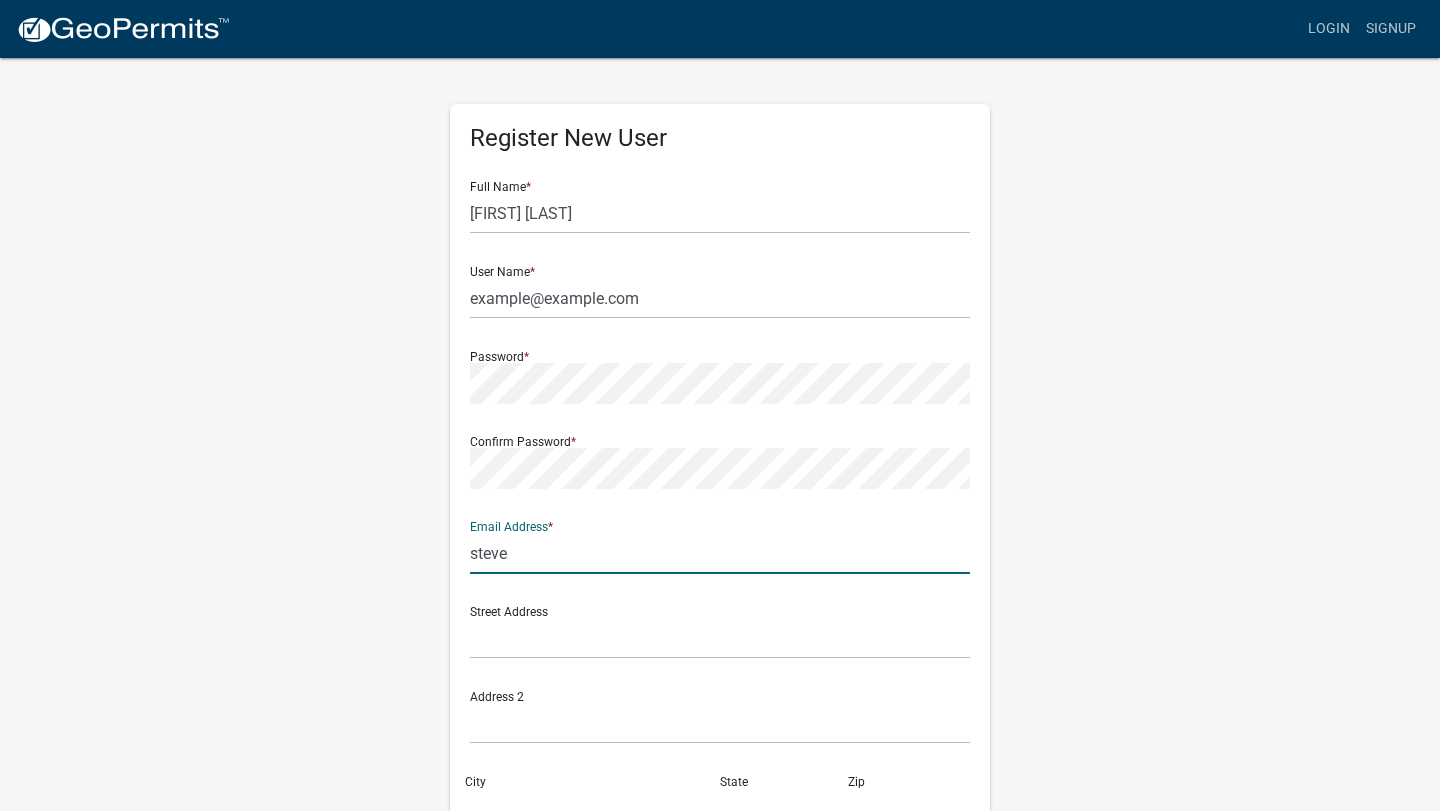 type on "[EMAIL]" 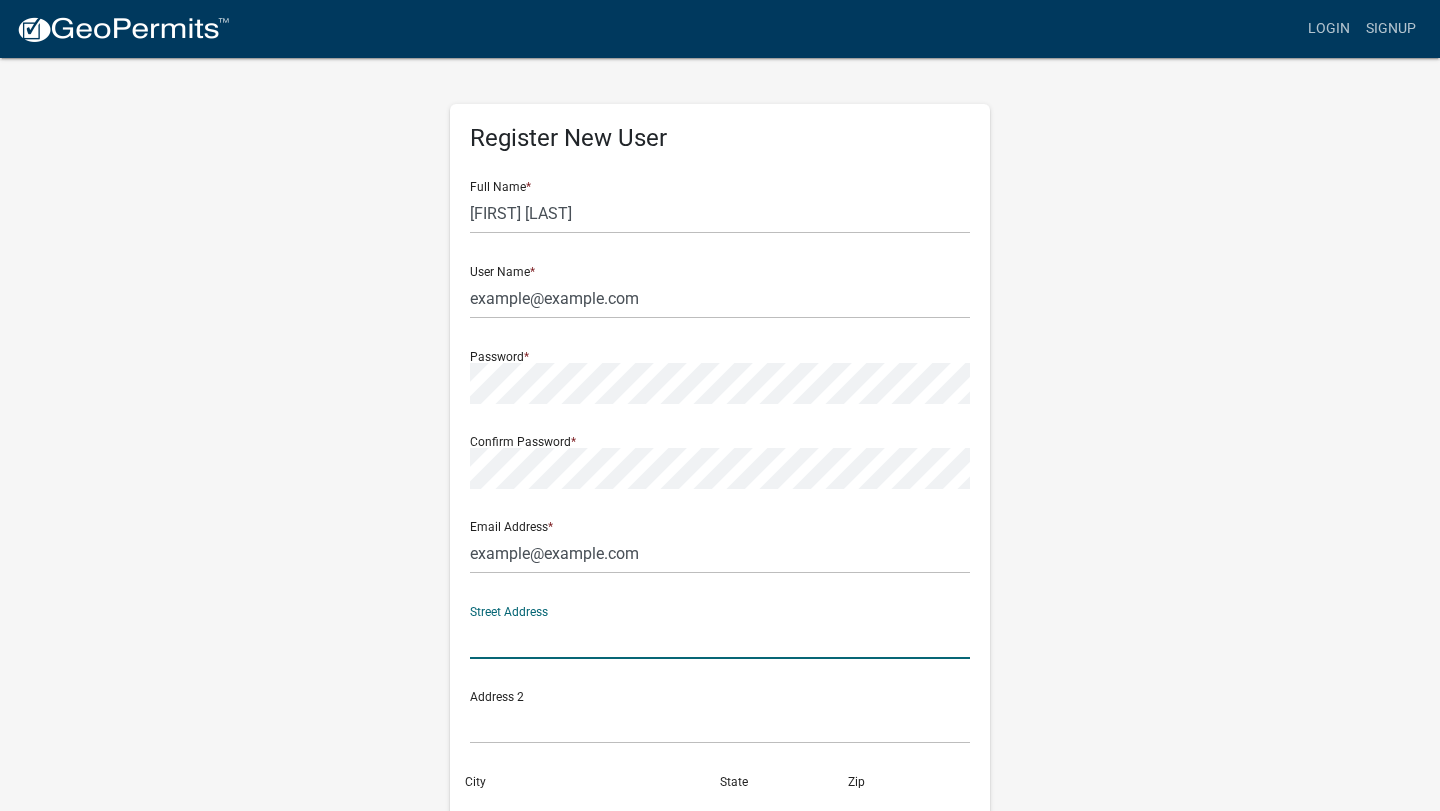 click 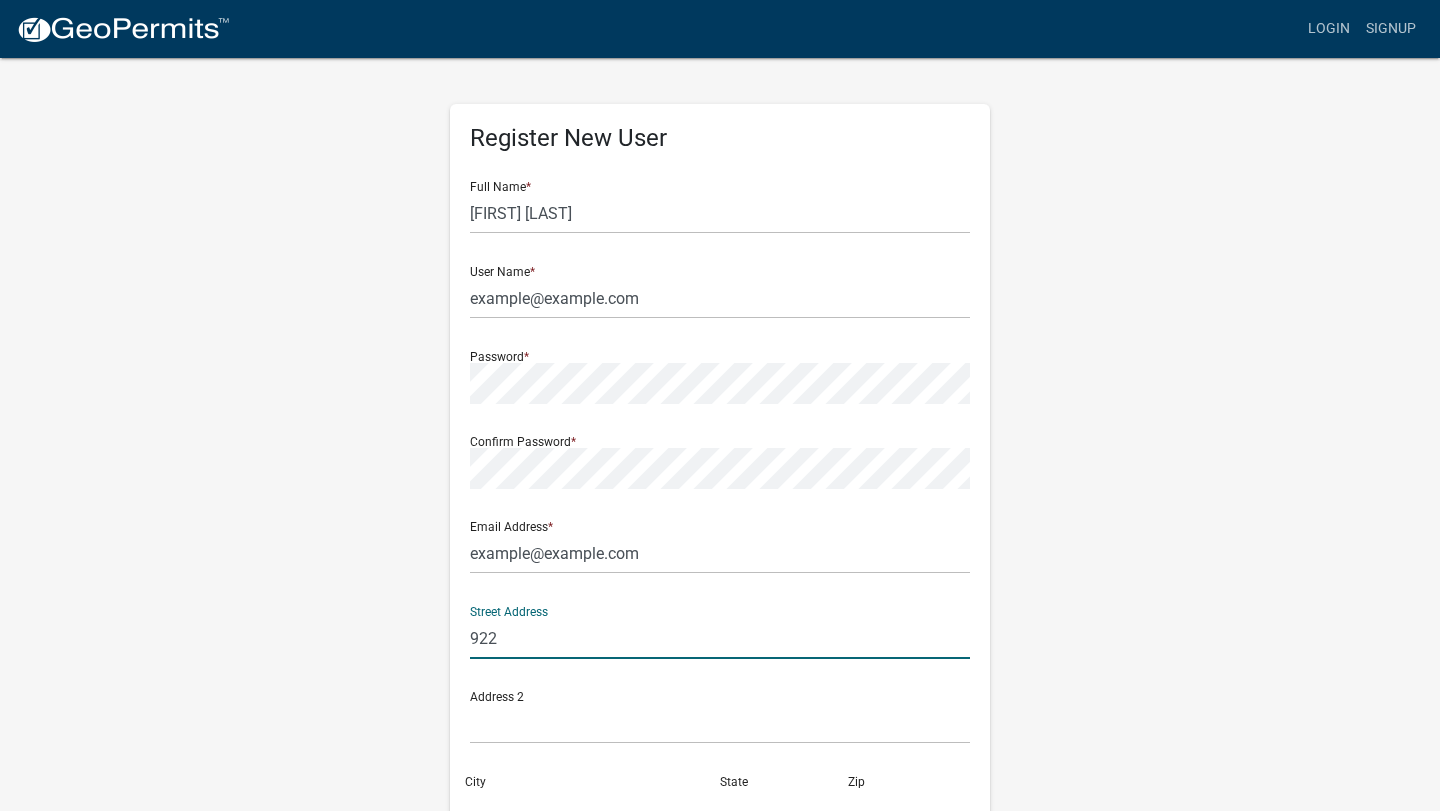 type on "[NUMBER] [STREET] [DIRECTION]" 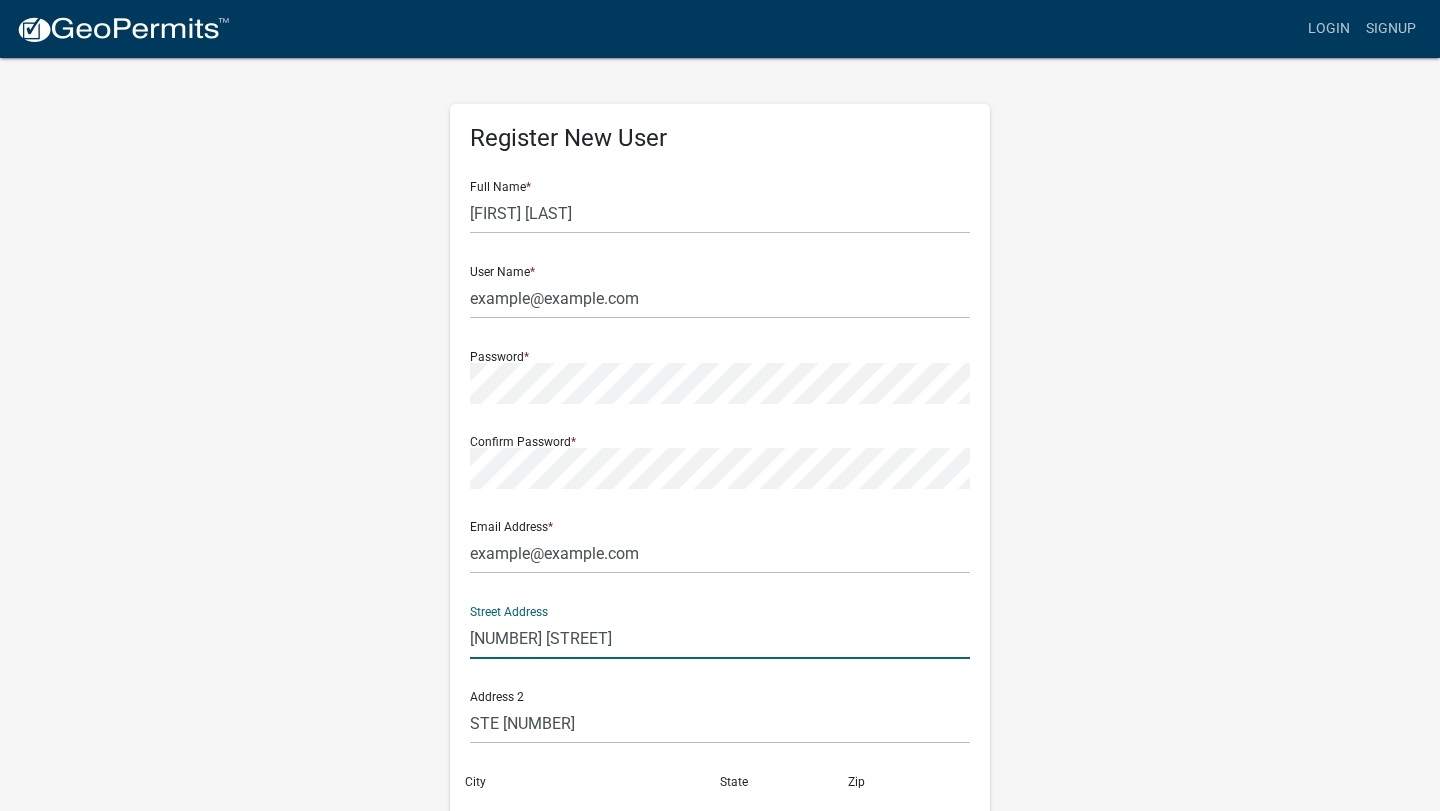 type on "McDonough" 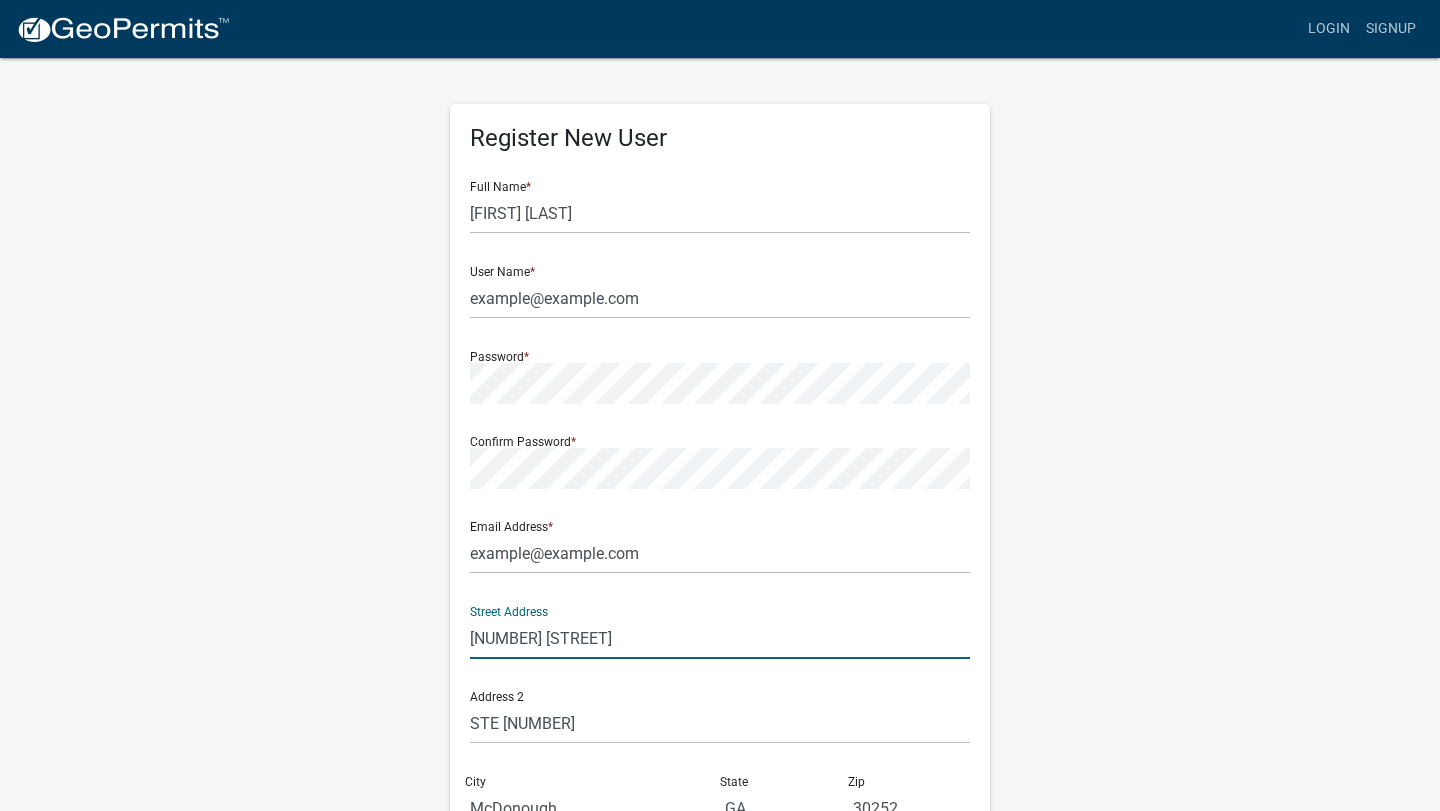 type on "[PHONE]" 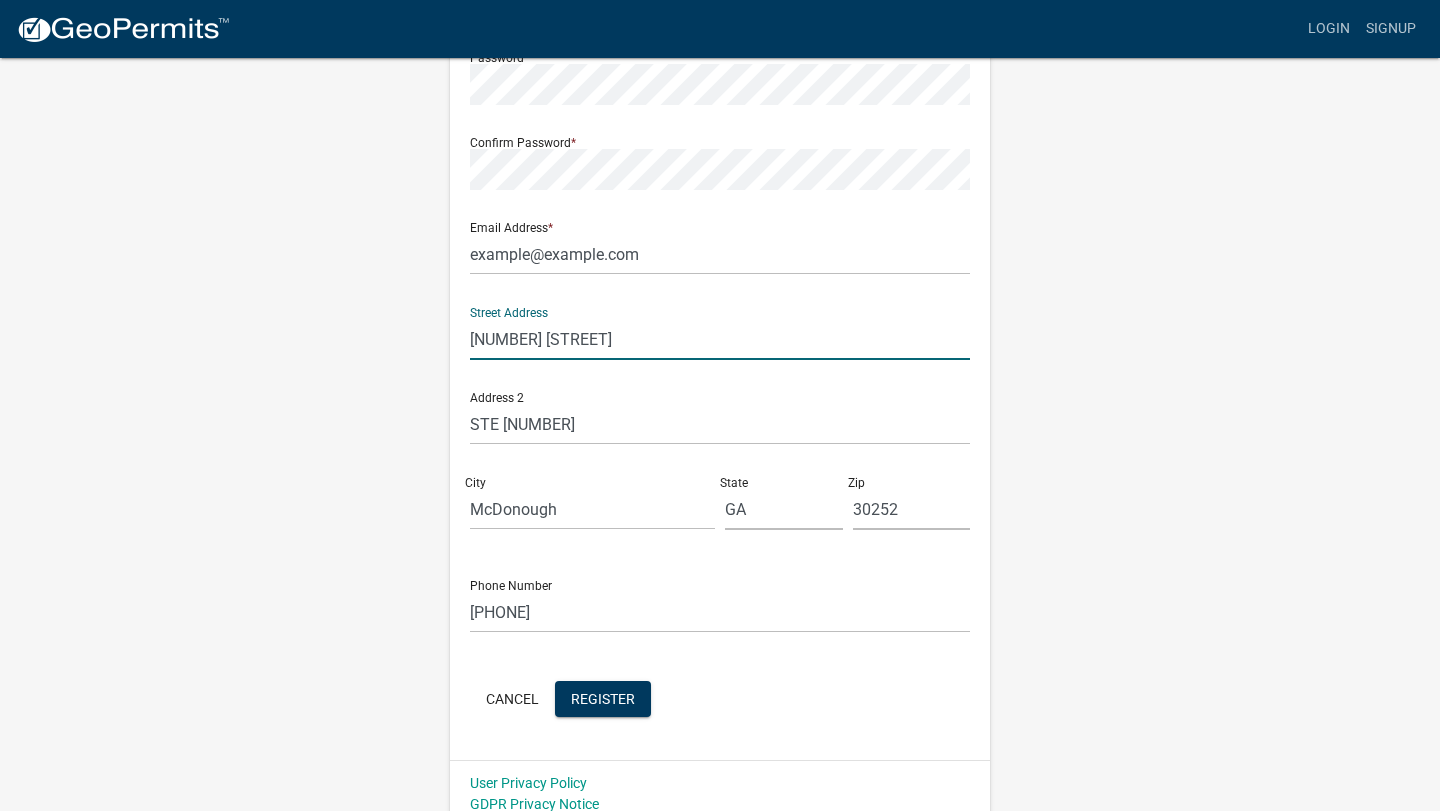 scroll, scrollTop: 315, scrollLeft: 0, axis: vertical 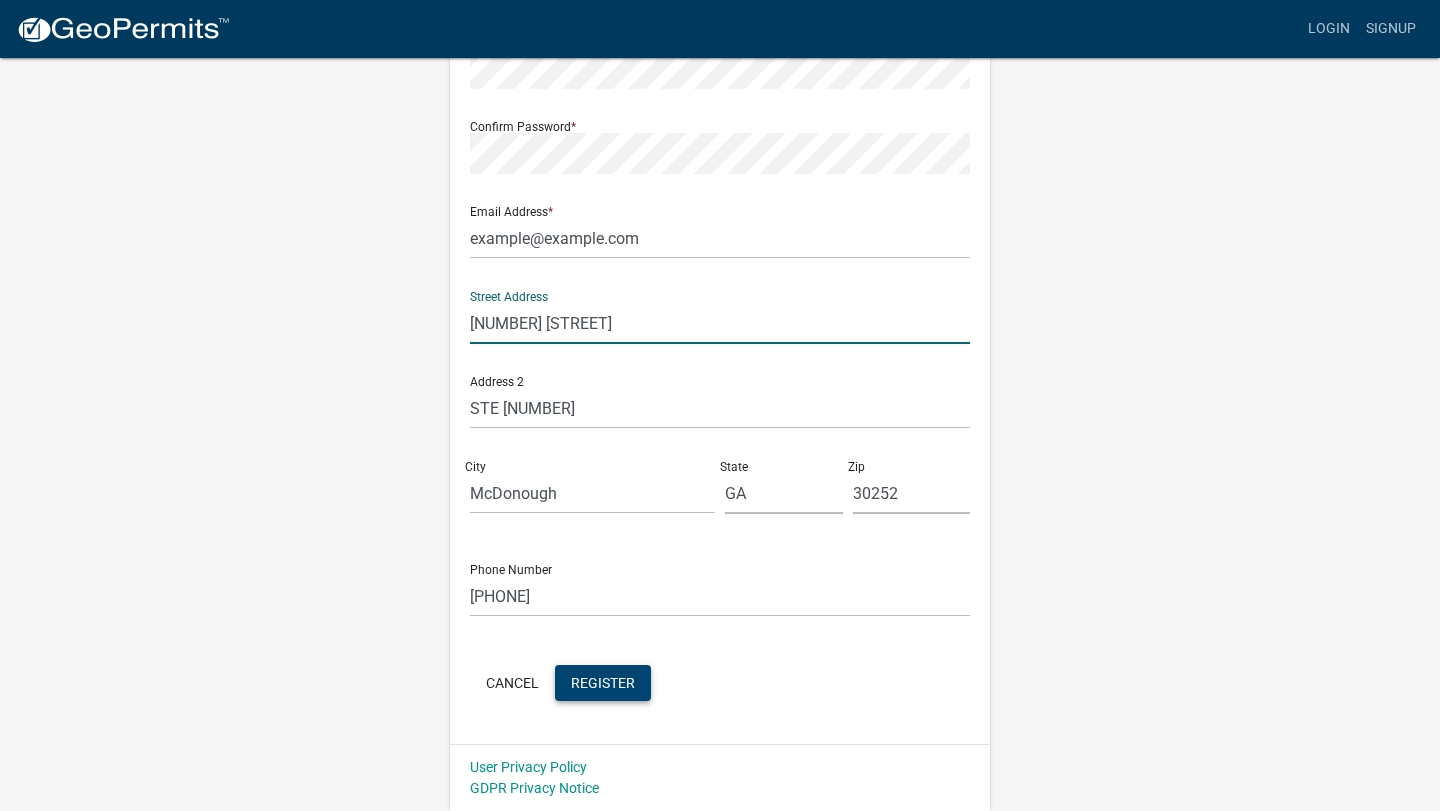 click on "Register" 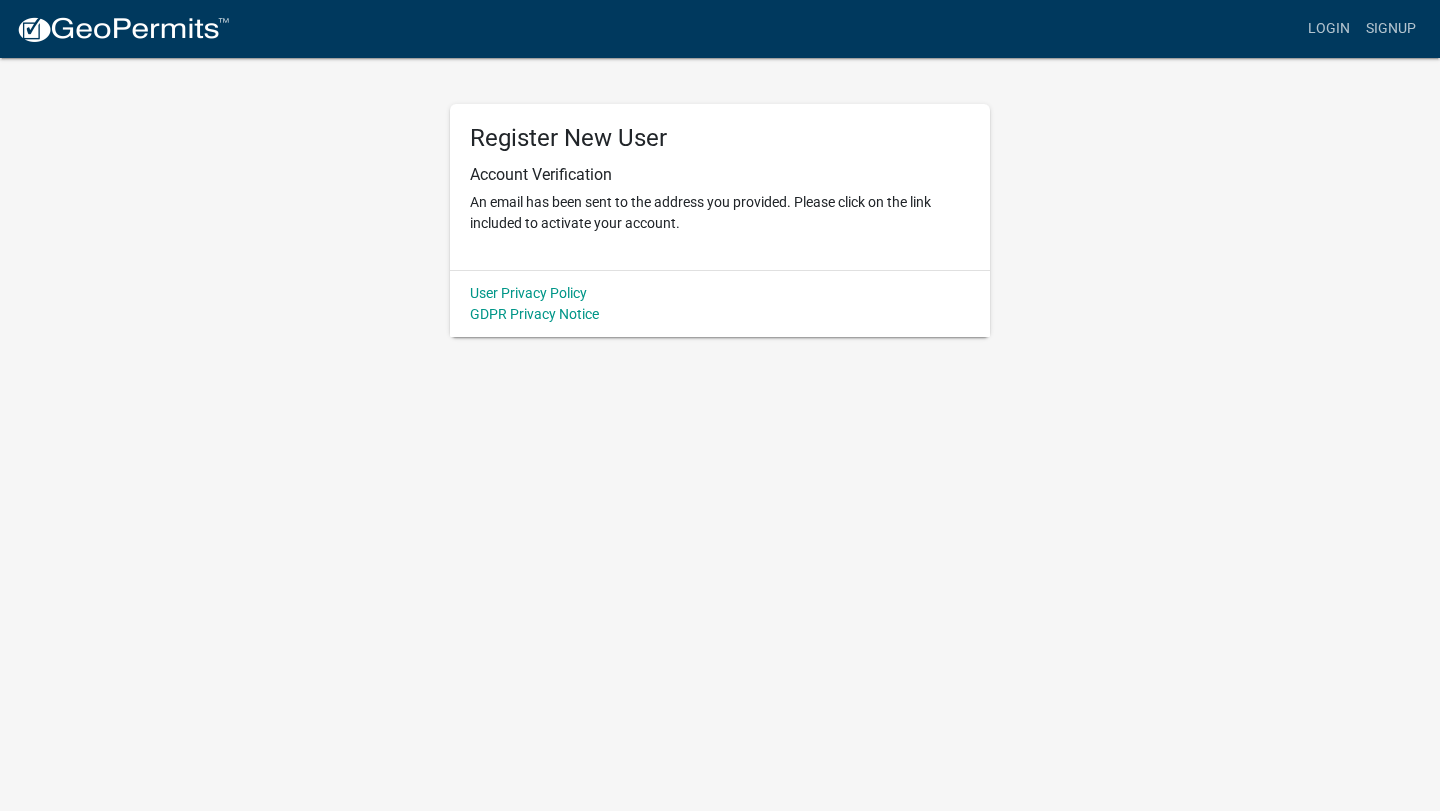 scroll, scrollTop: 0, scrollLeft: 0, axis: both 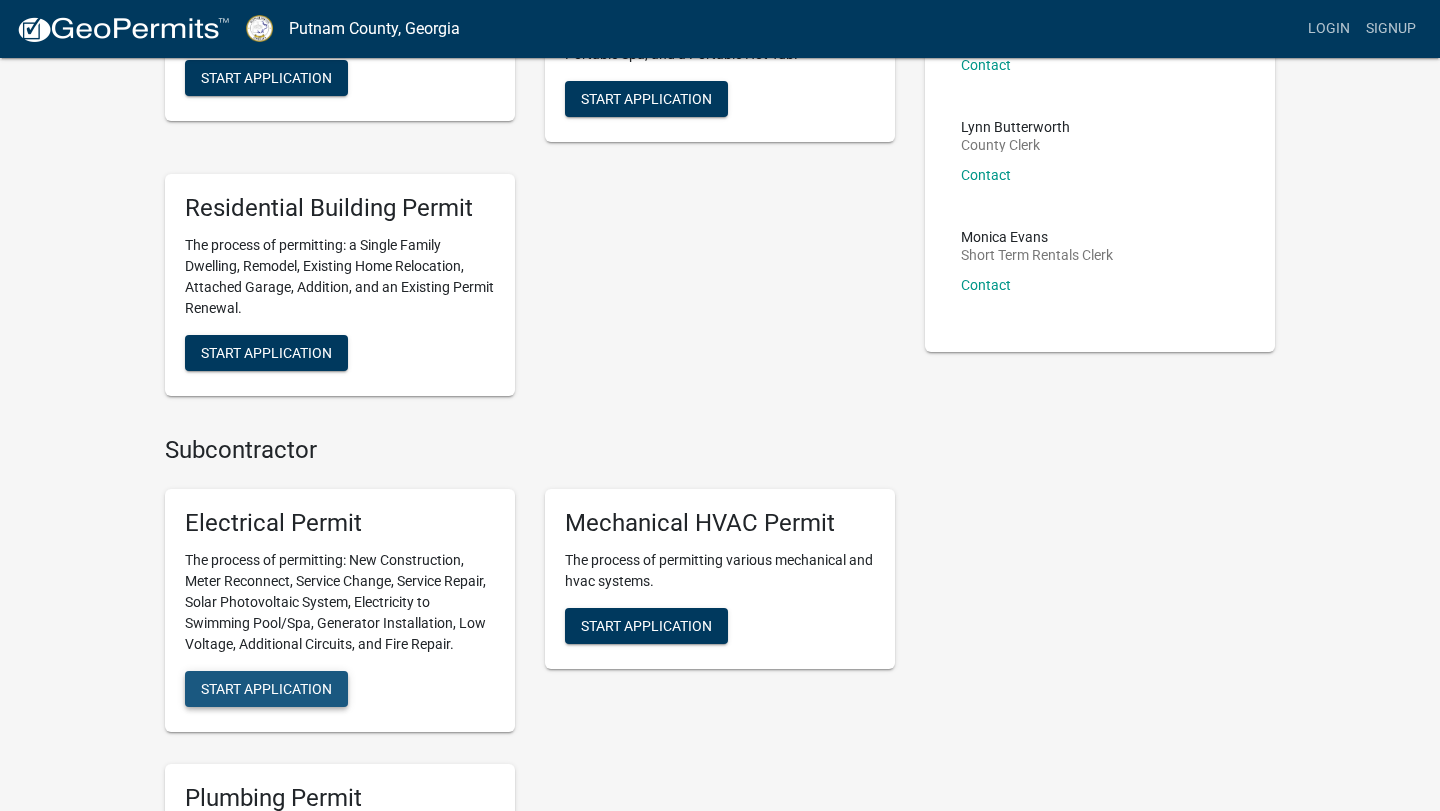 click on "Start Application" at bounding box center (266, 688) 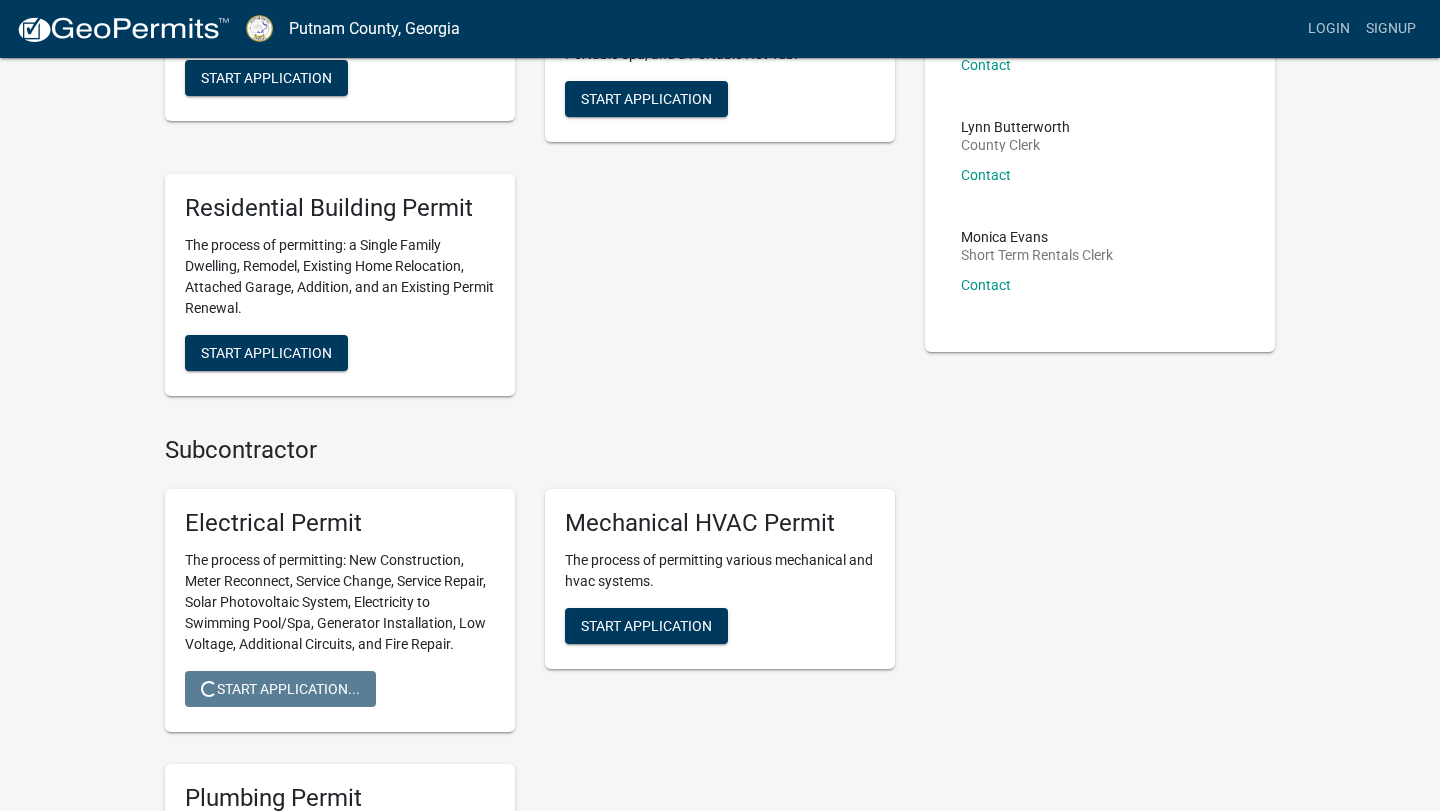 scroll, scrollTop: 0, scrollLeft: 0, axis: both 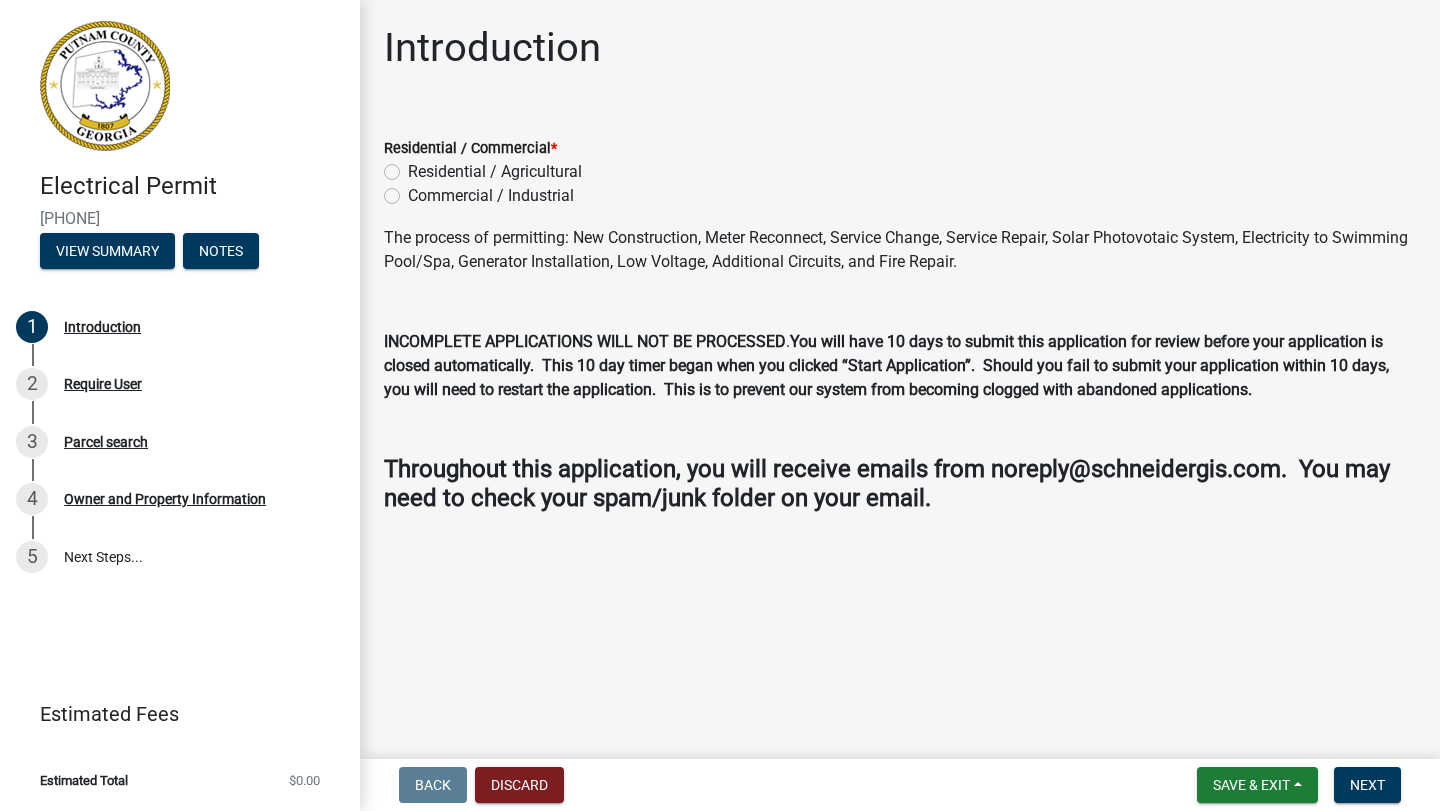 click on "Residential / Agricultural" 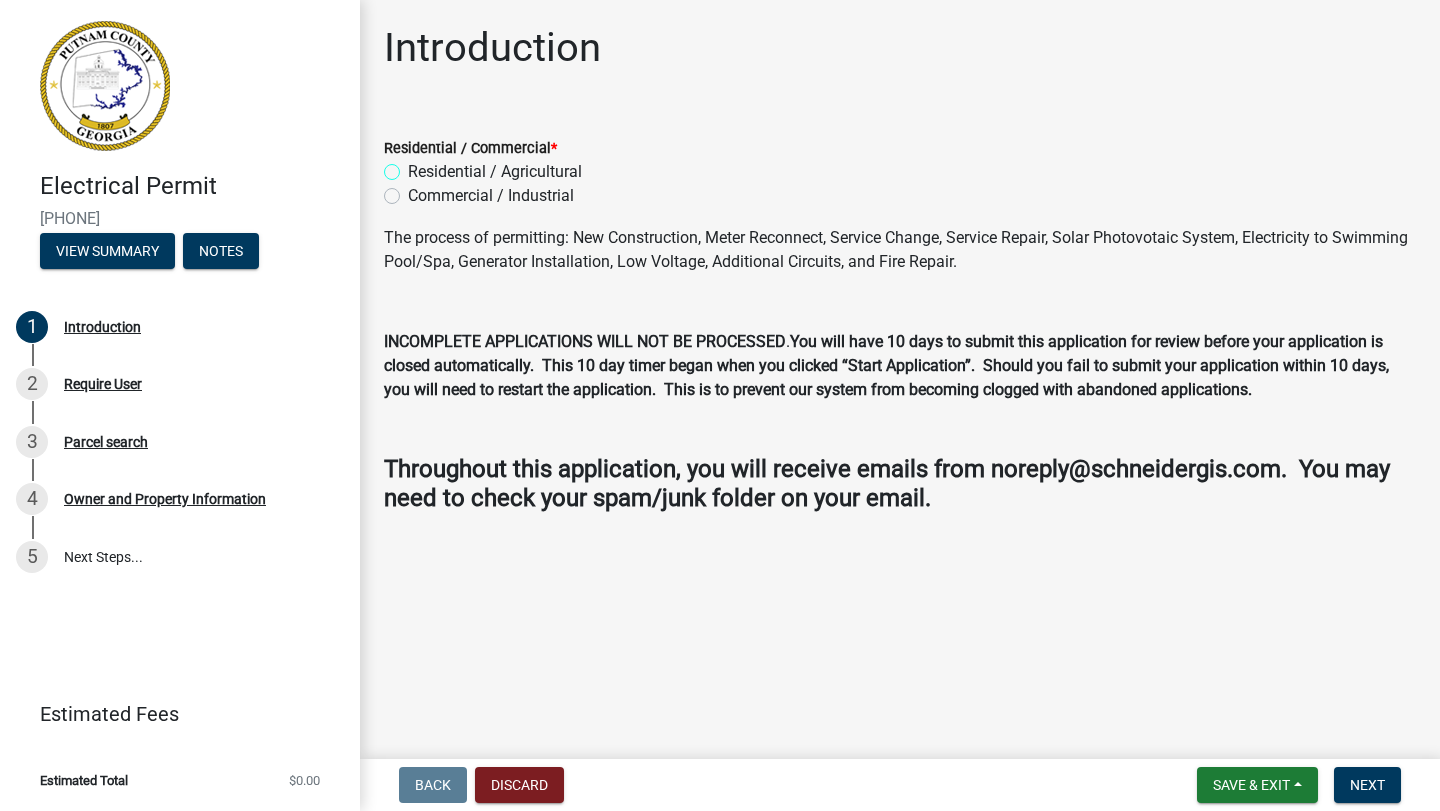 click on "Residential / Agricultural" at bounding box center (414, 166) 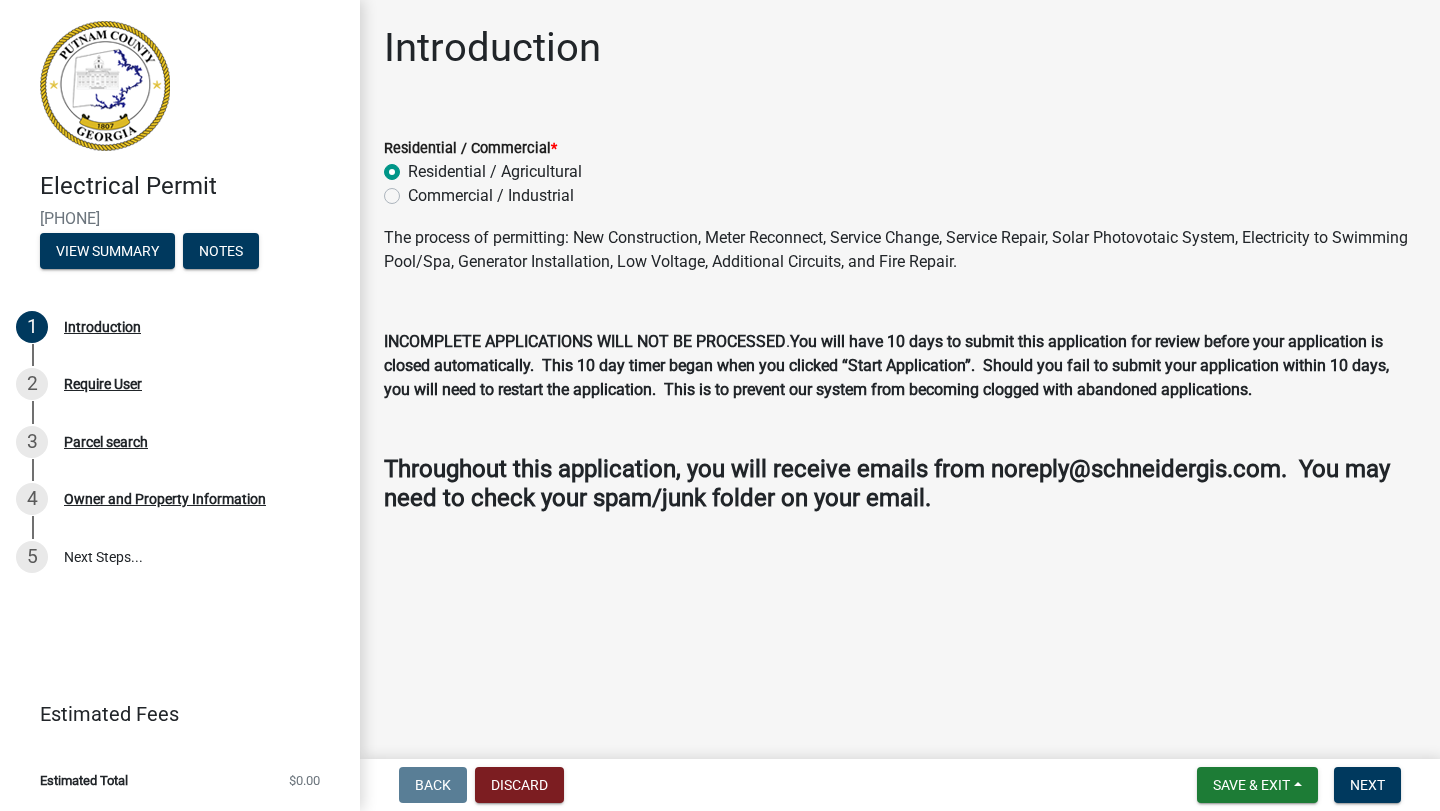 radio on "true" 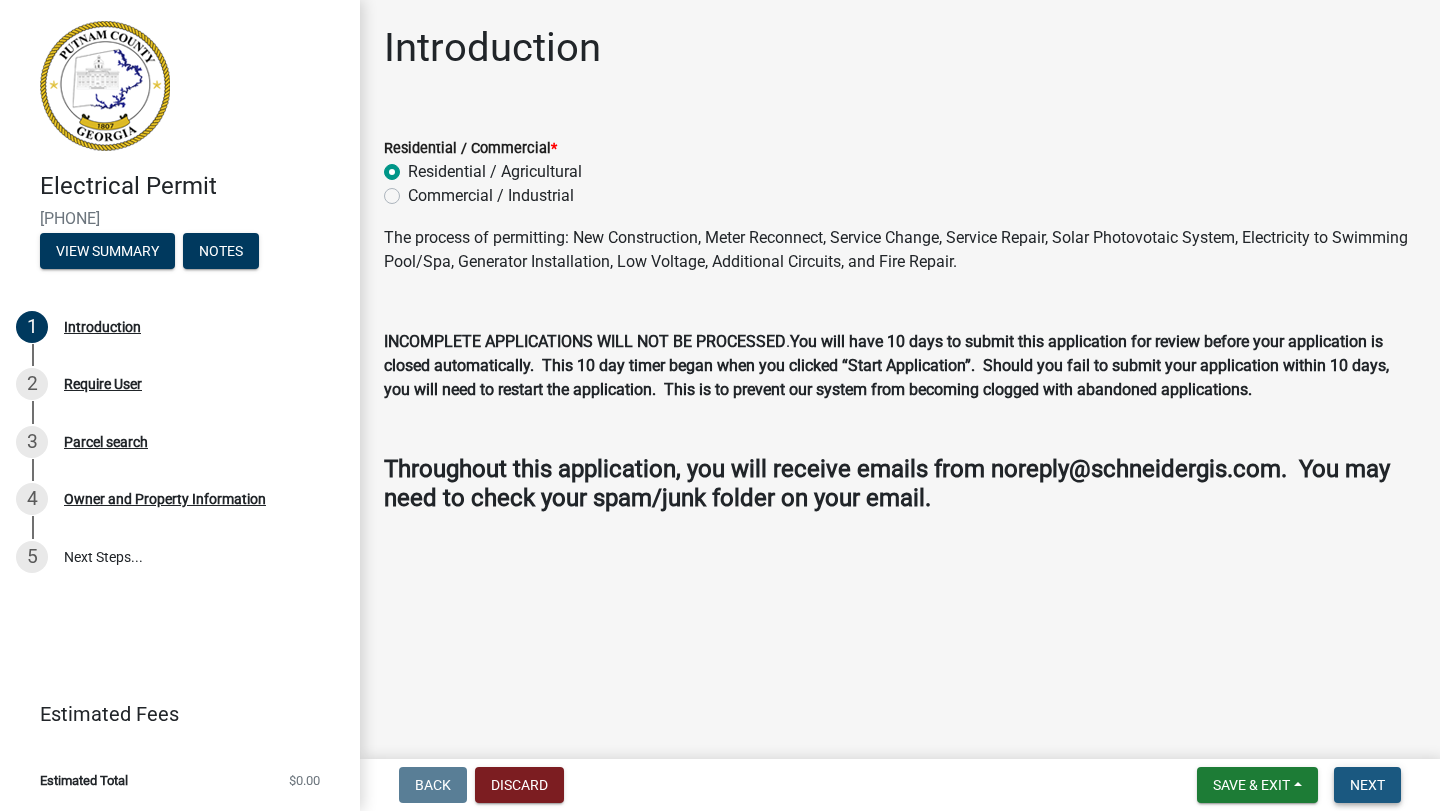 click on "Next" at bounding box center (1367, 785) 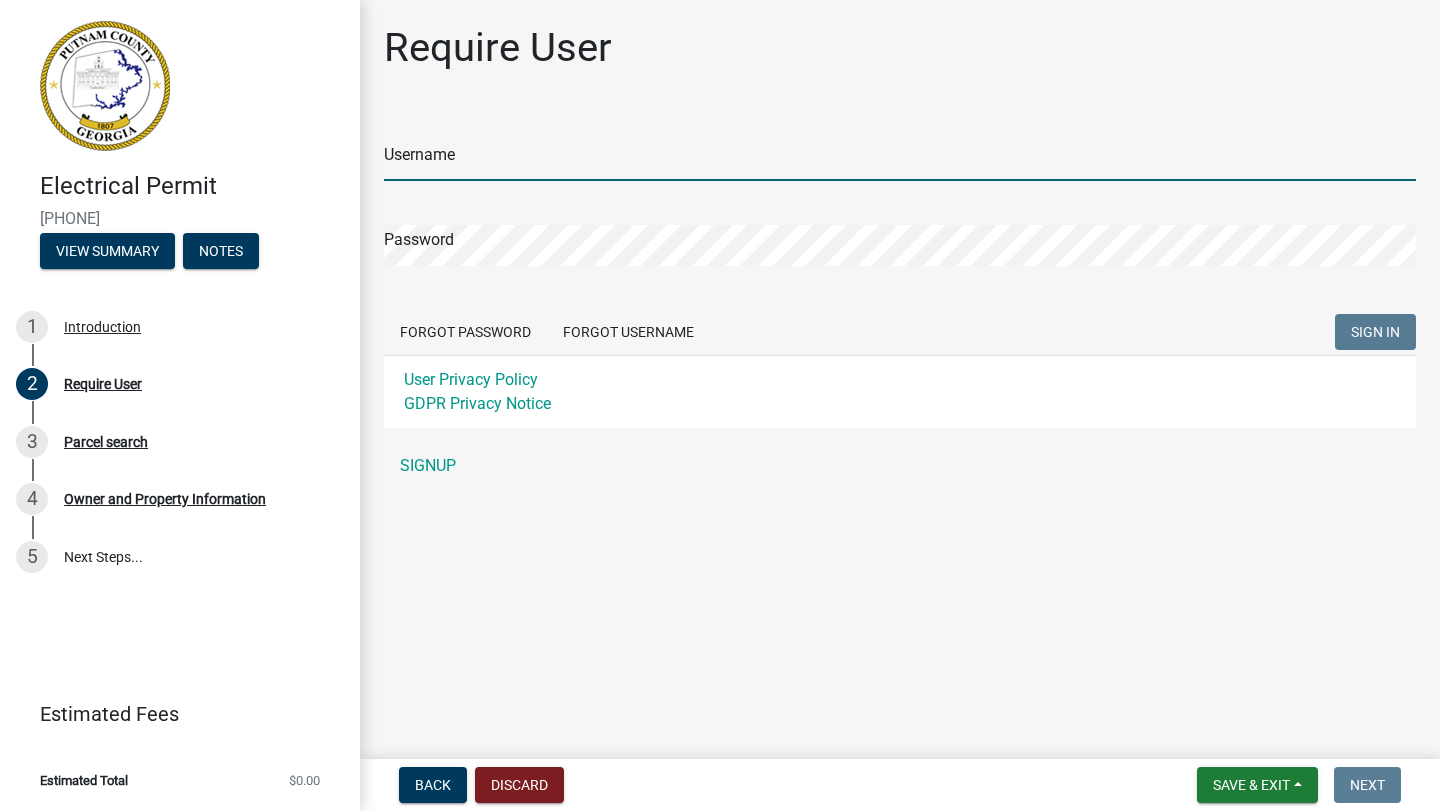 click on "Username" at bounding box center [900, 160] 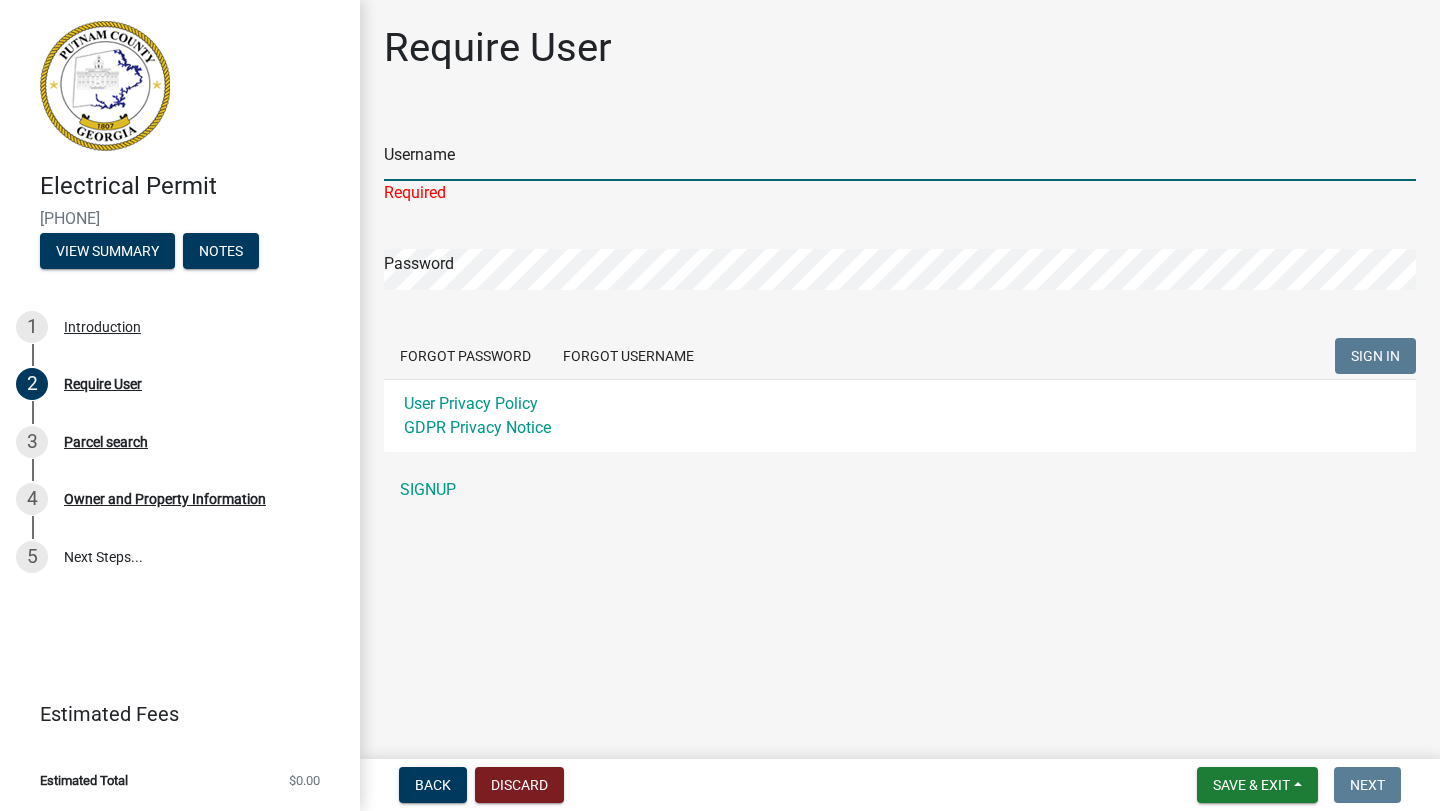 type on "[EMAIL]" 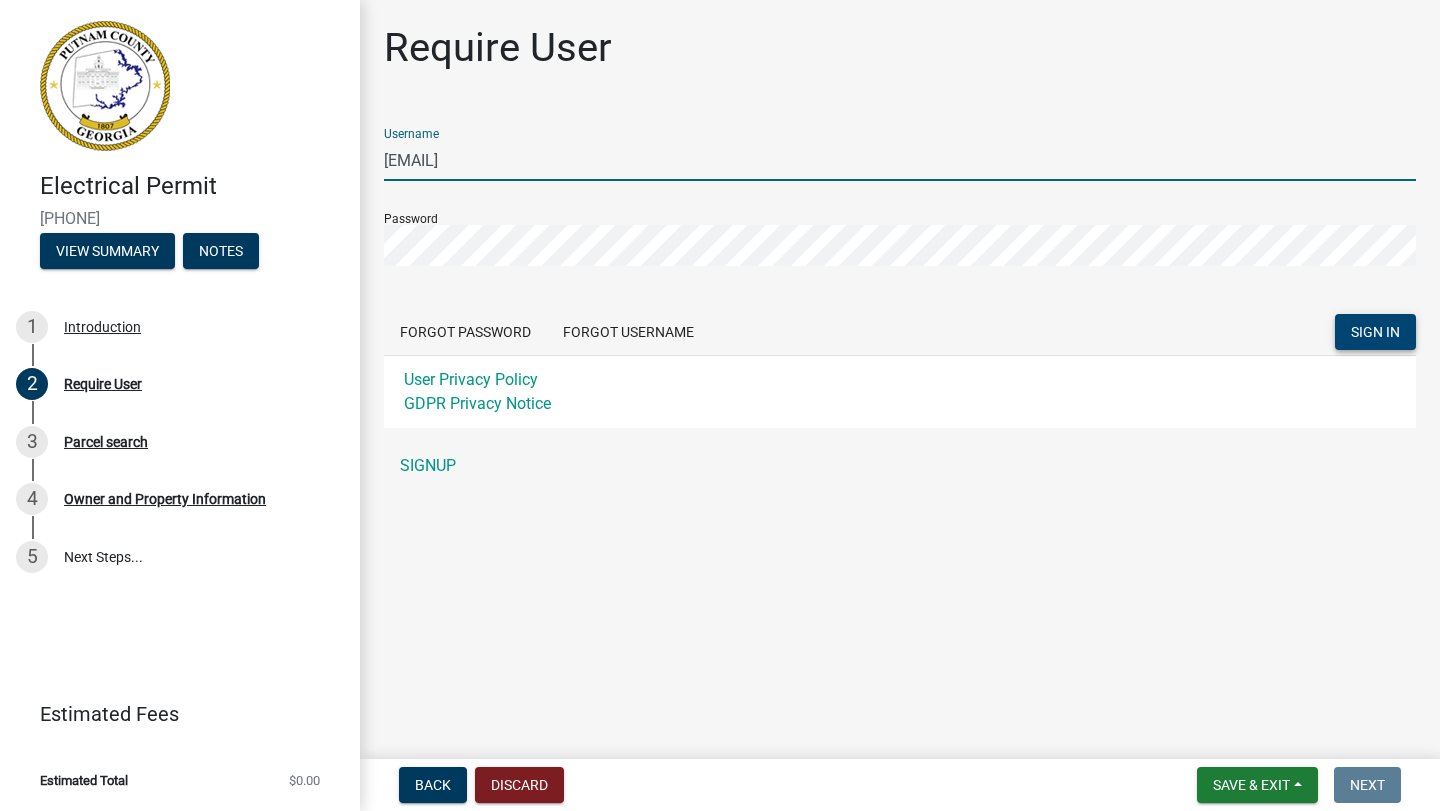 click on "SIGN IN" 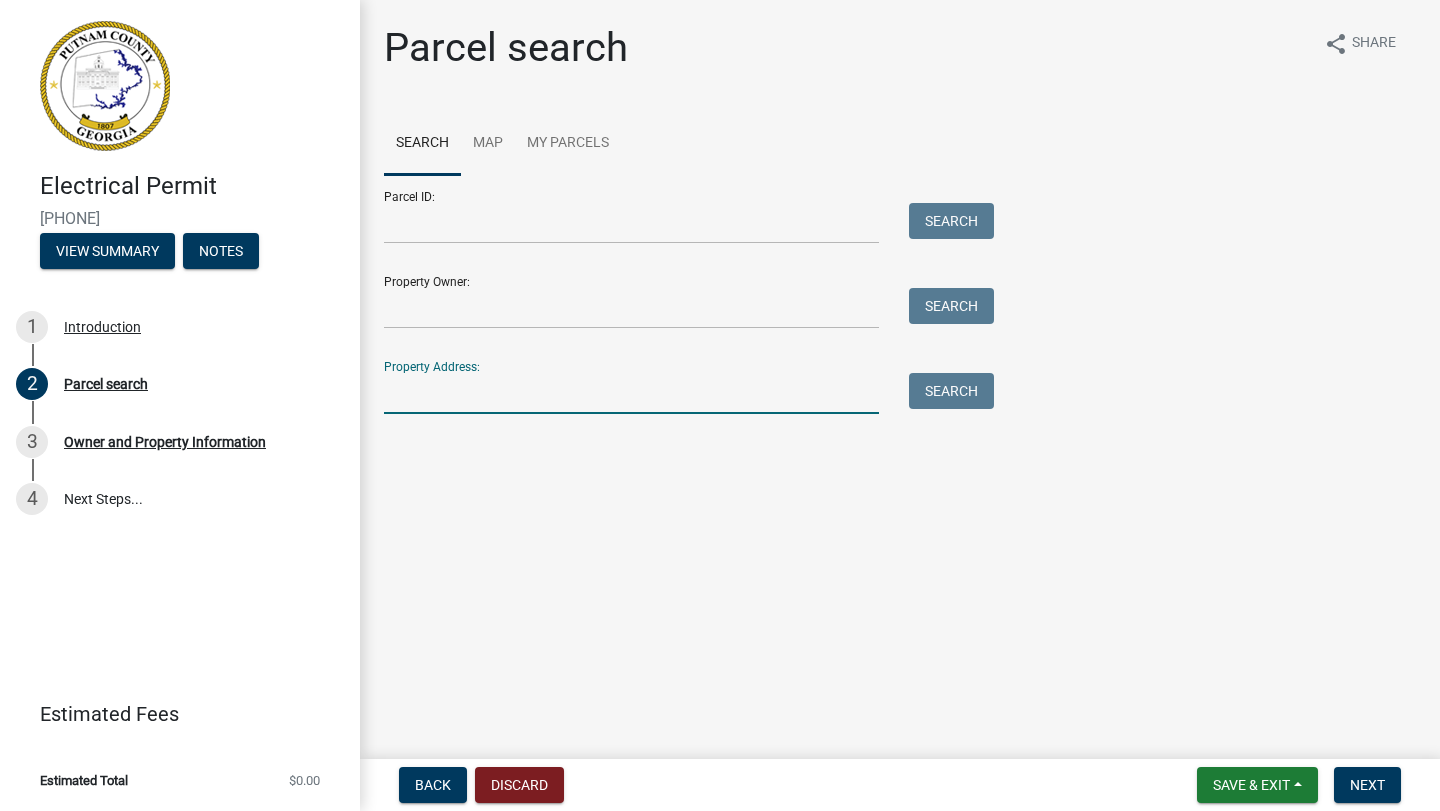 click on "Property Address:" at bounding box center (631, 393) 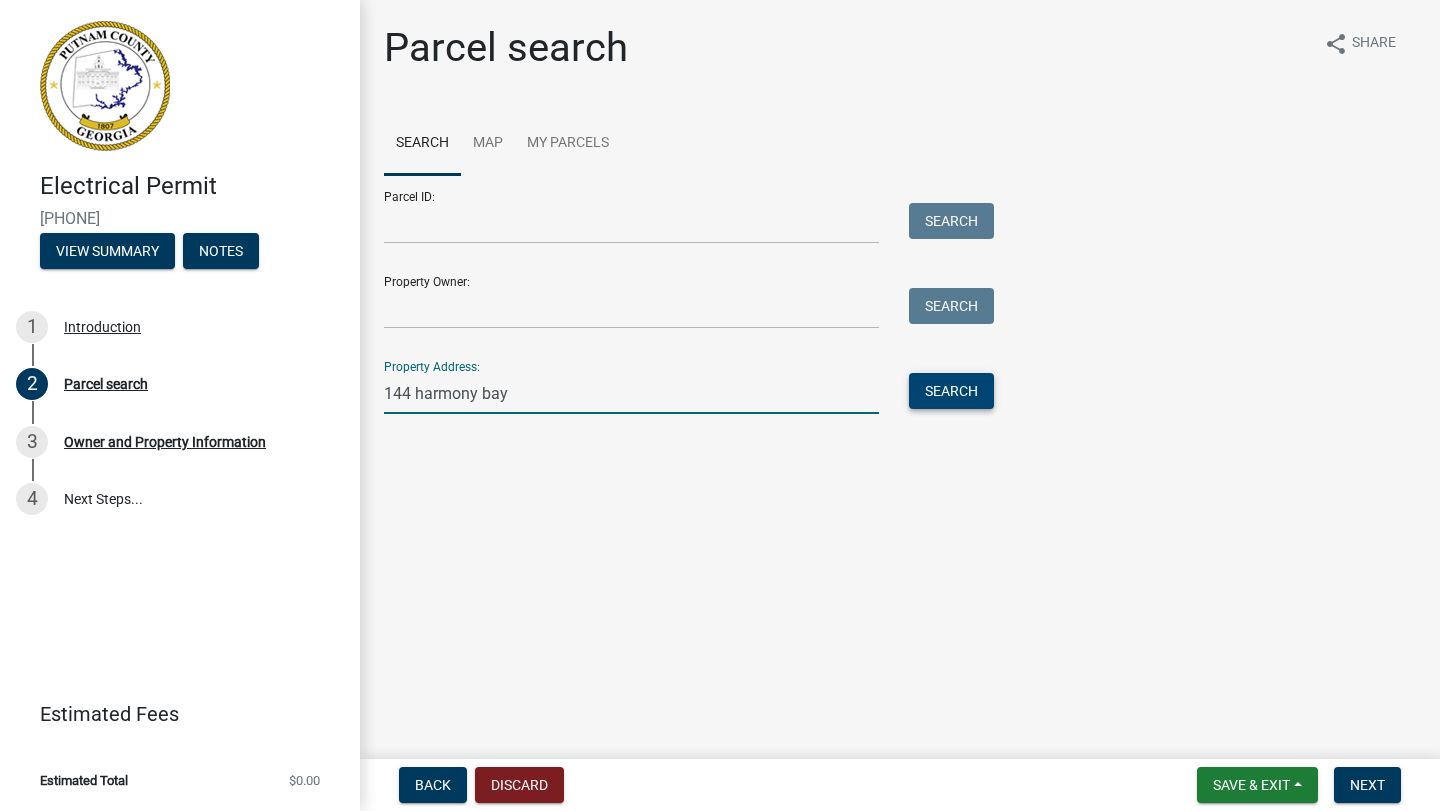 type on "144 harmony bay" 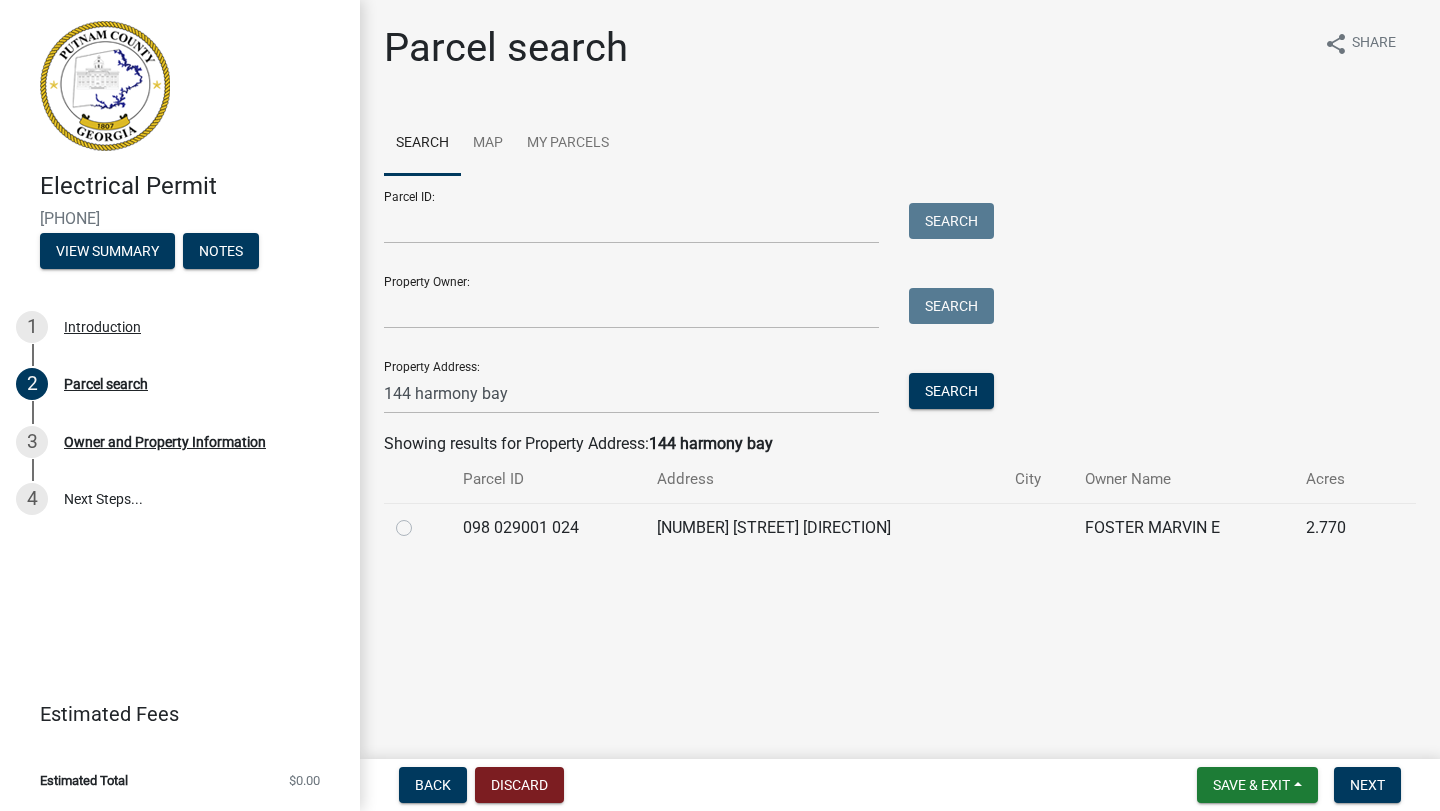 click 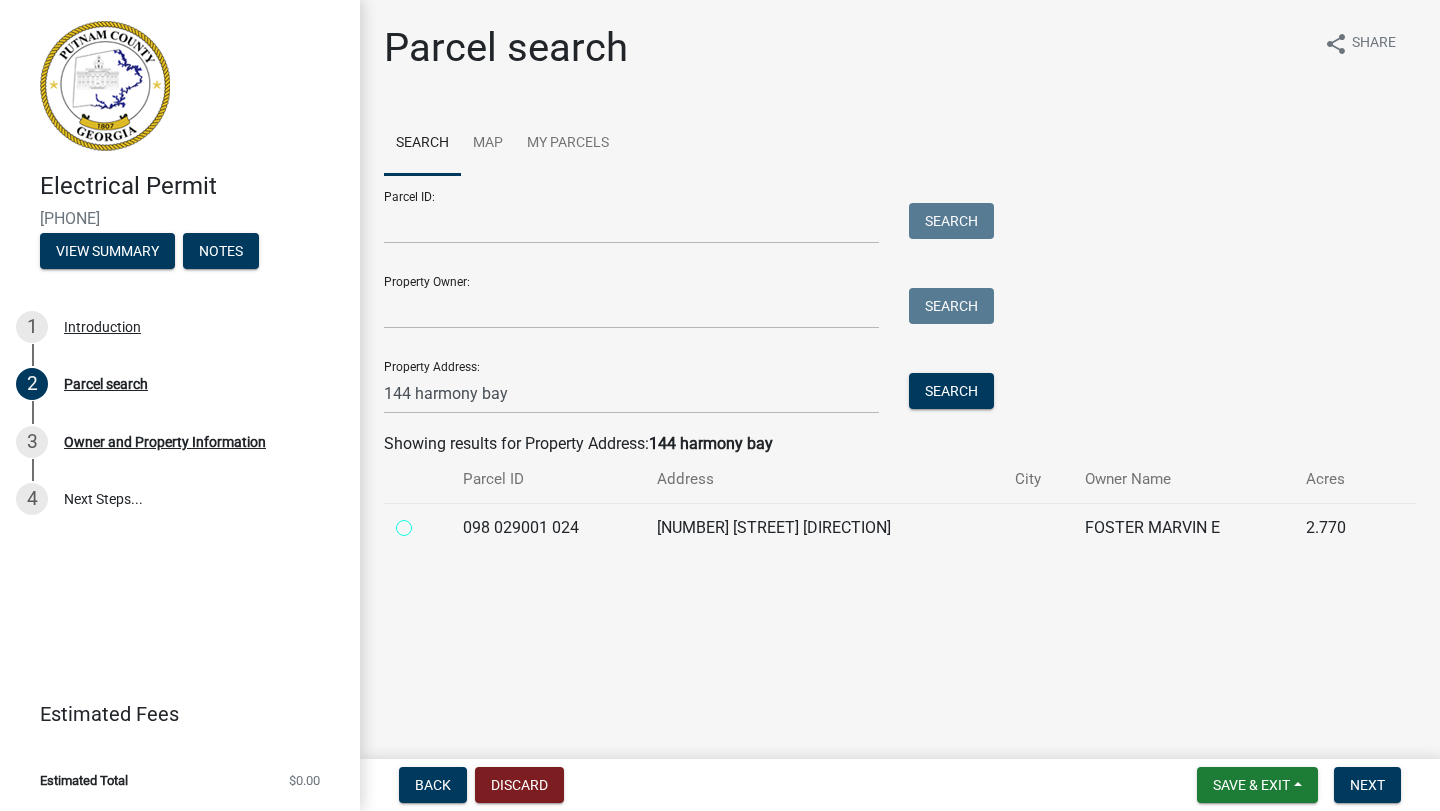 click at bounding box center [426, 522] 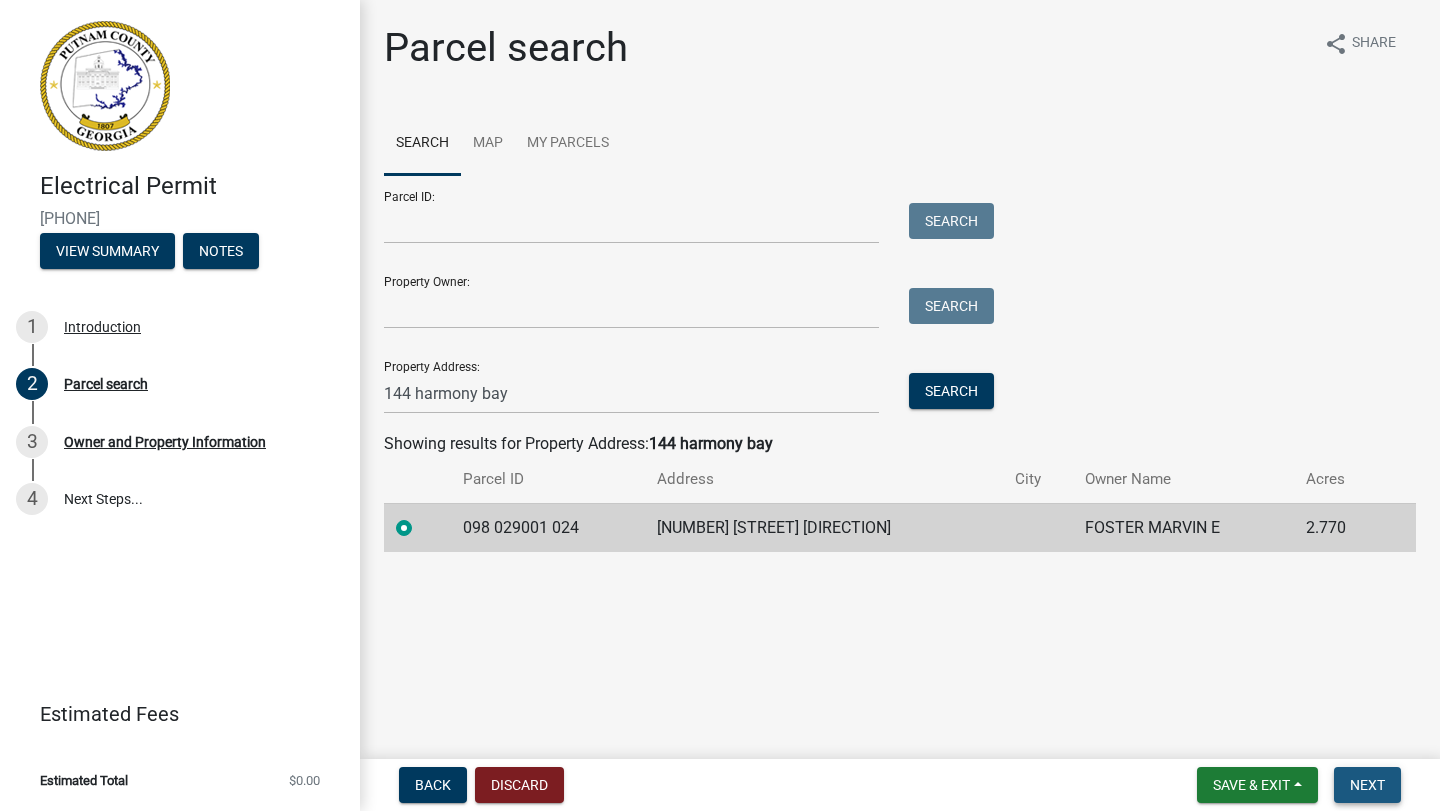 click on "Next" at bounding box center (1367, 785) 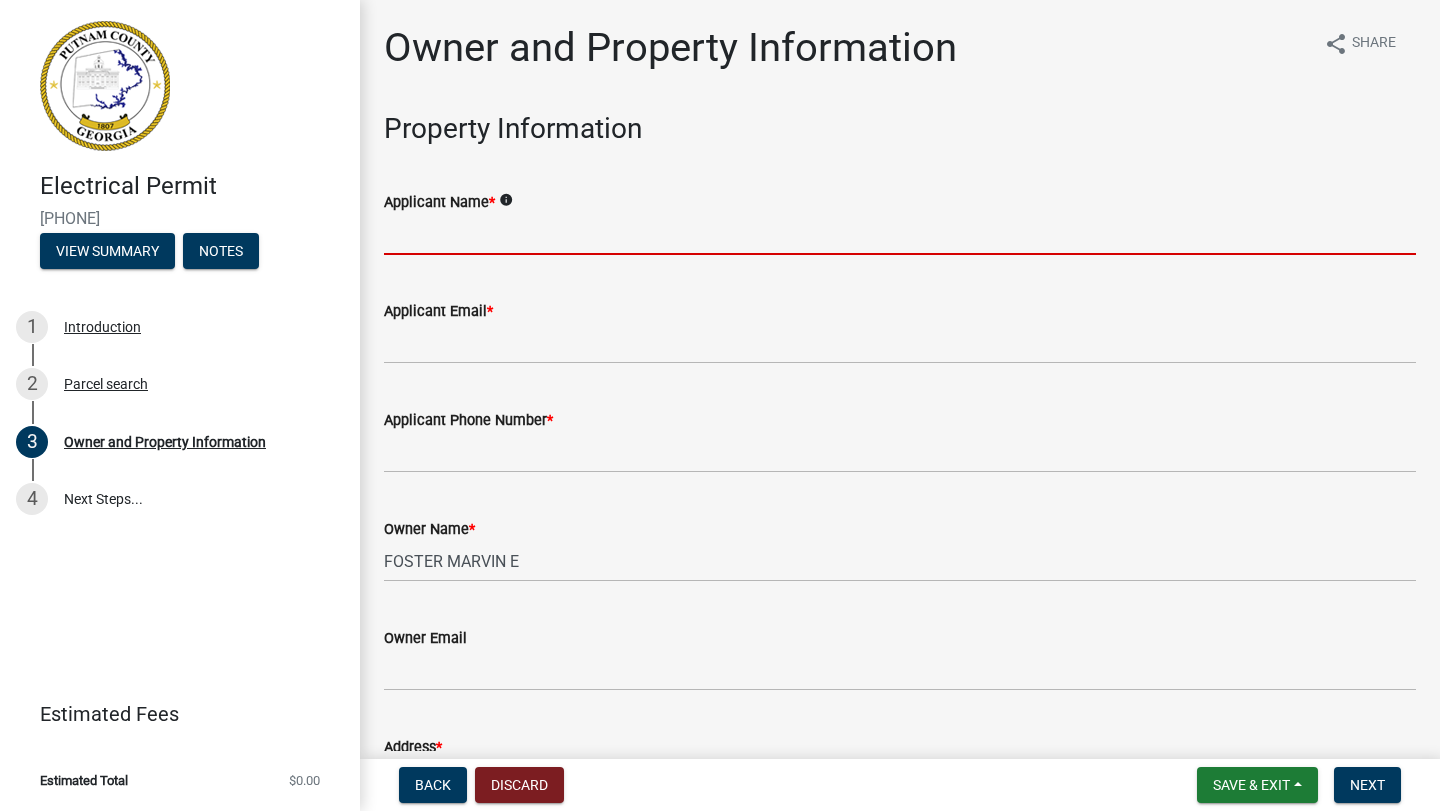 click on "Applicant Name  *" at bounding box center (900, 234) 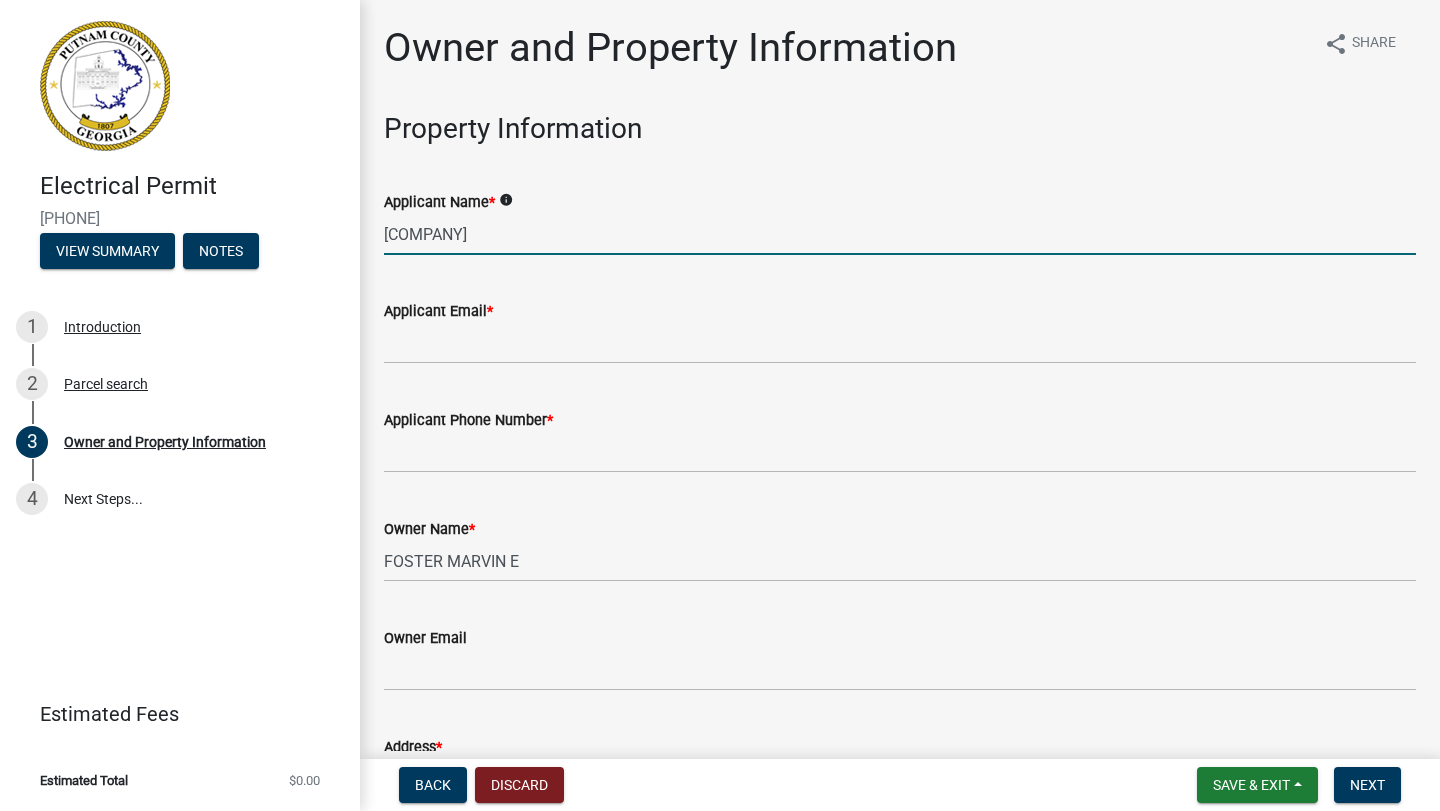 type on "[COMPANY]" 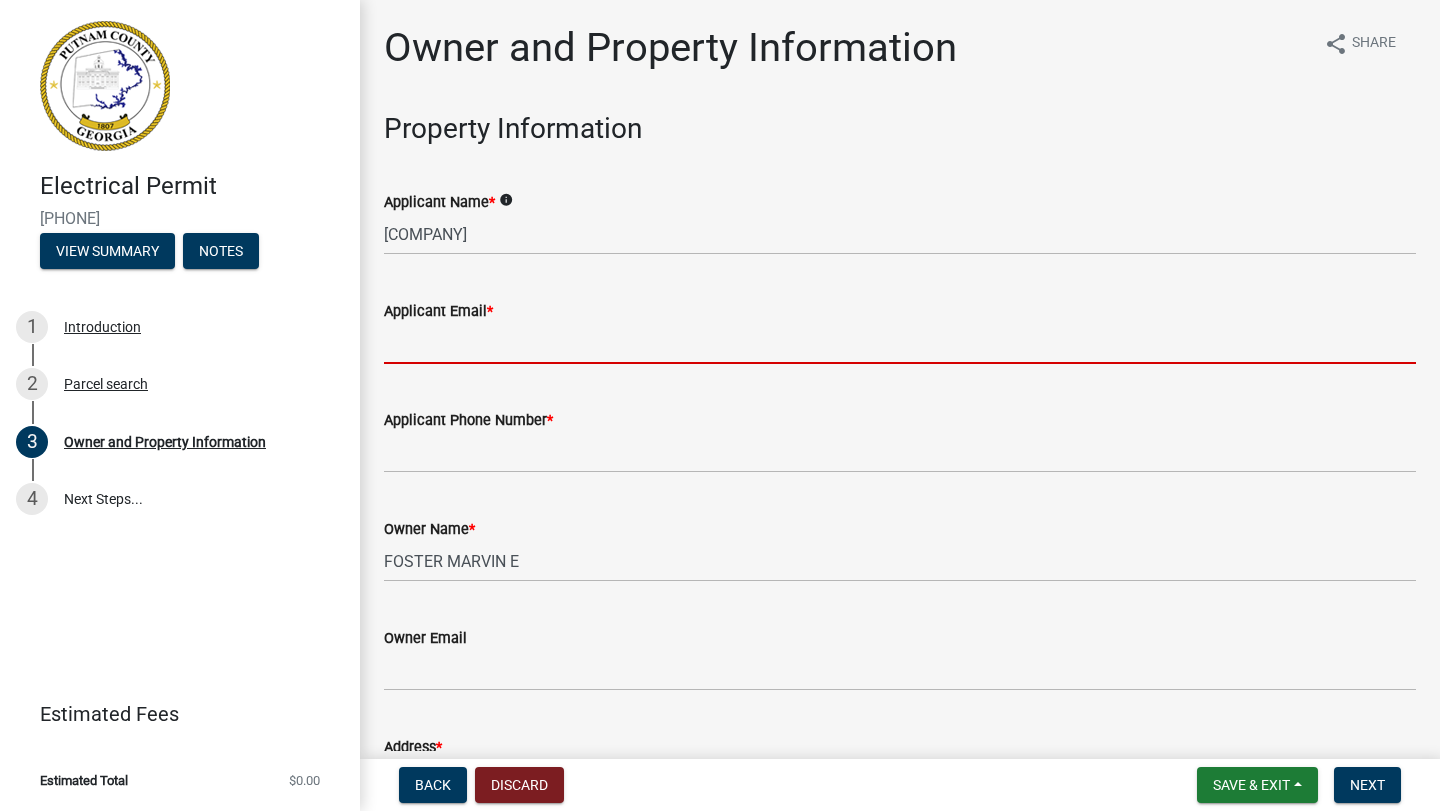 click on "Applicant Email  *" at bounding box center [900, 343] 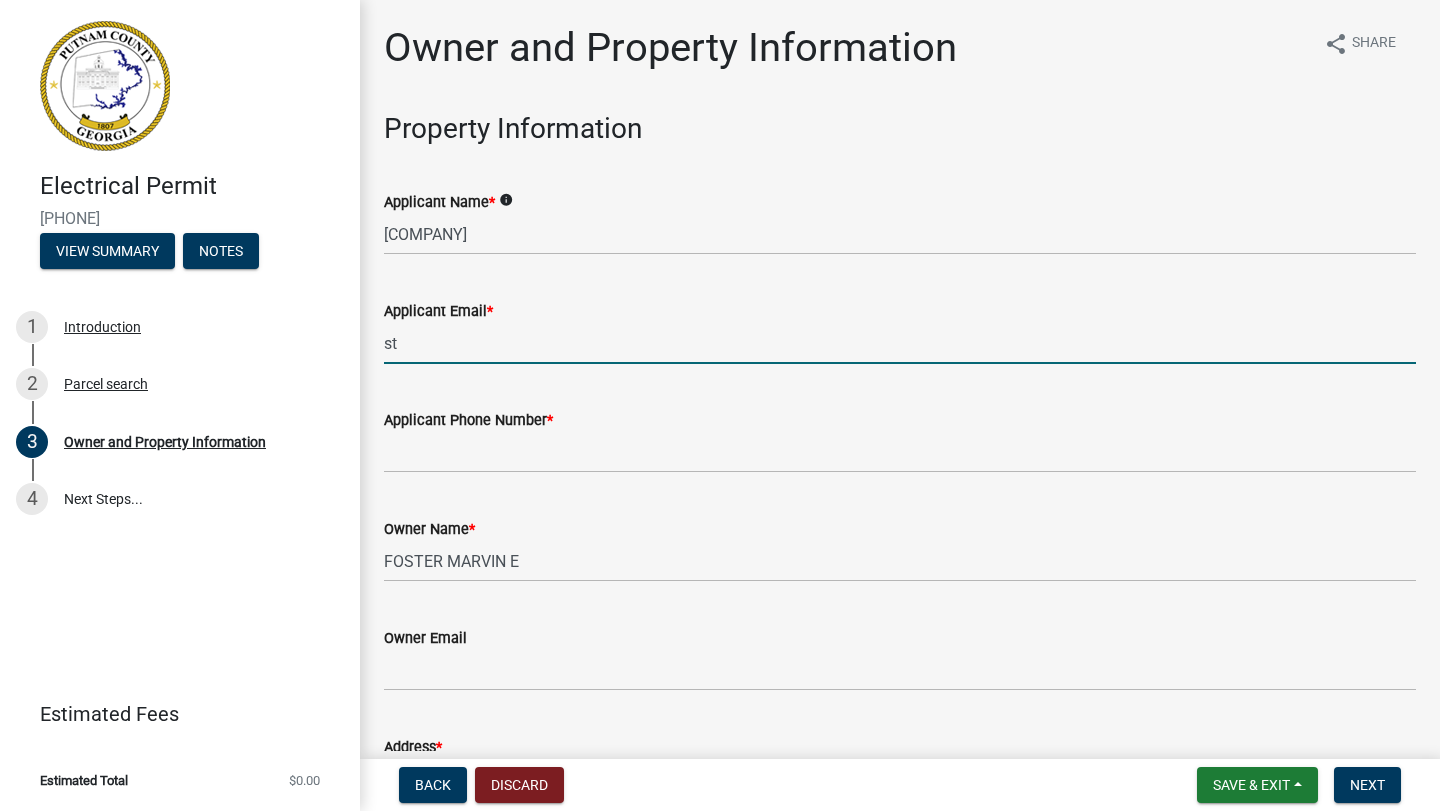 type on "s" 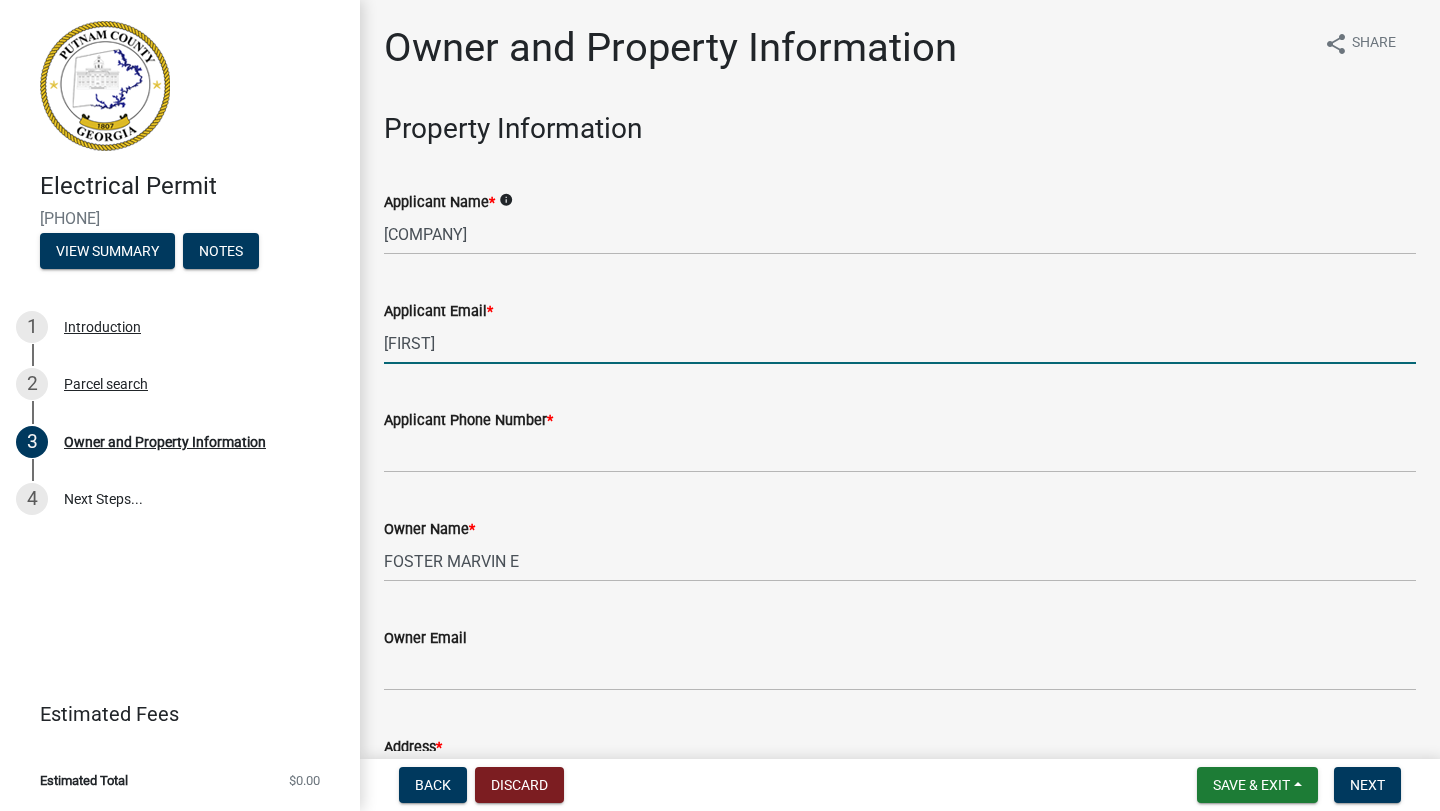 type on "[EMAIL]" 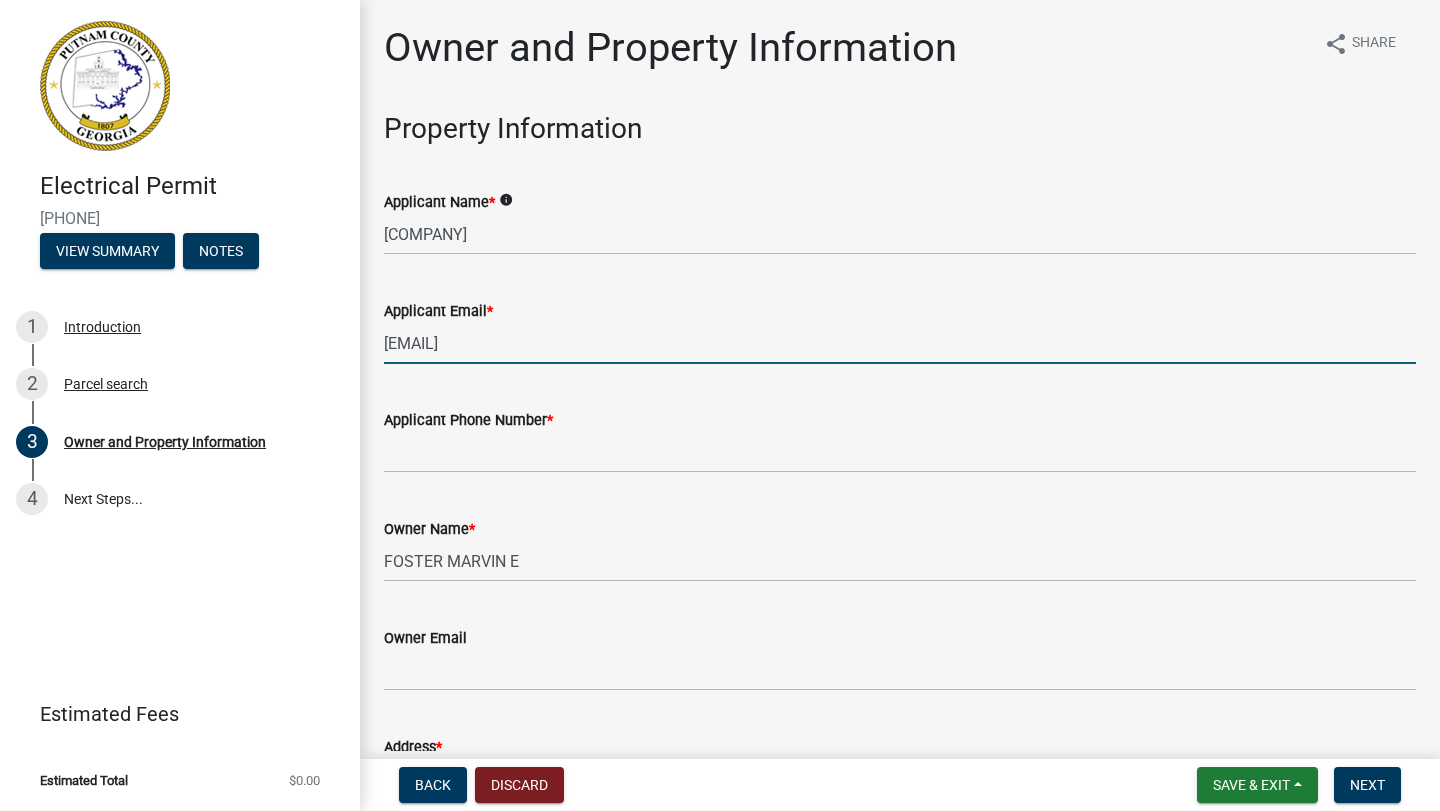 type on "[PHONE]" 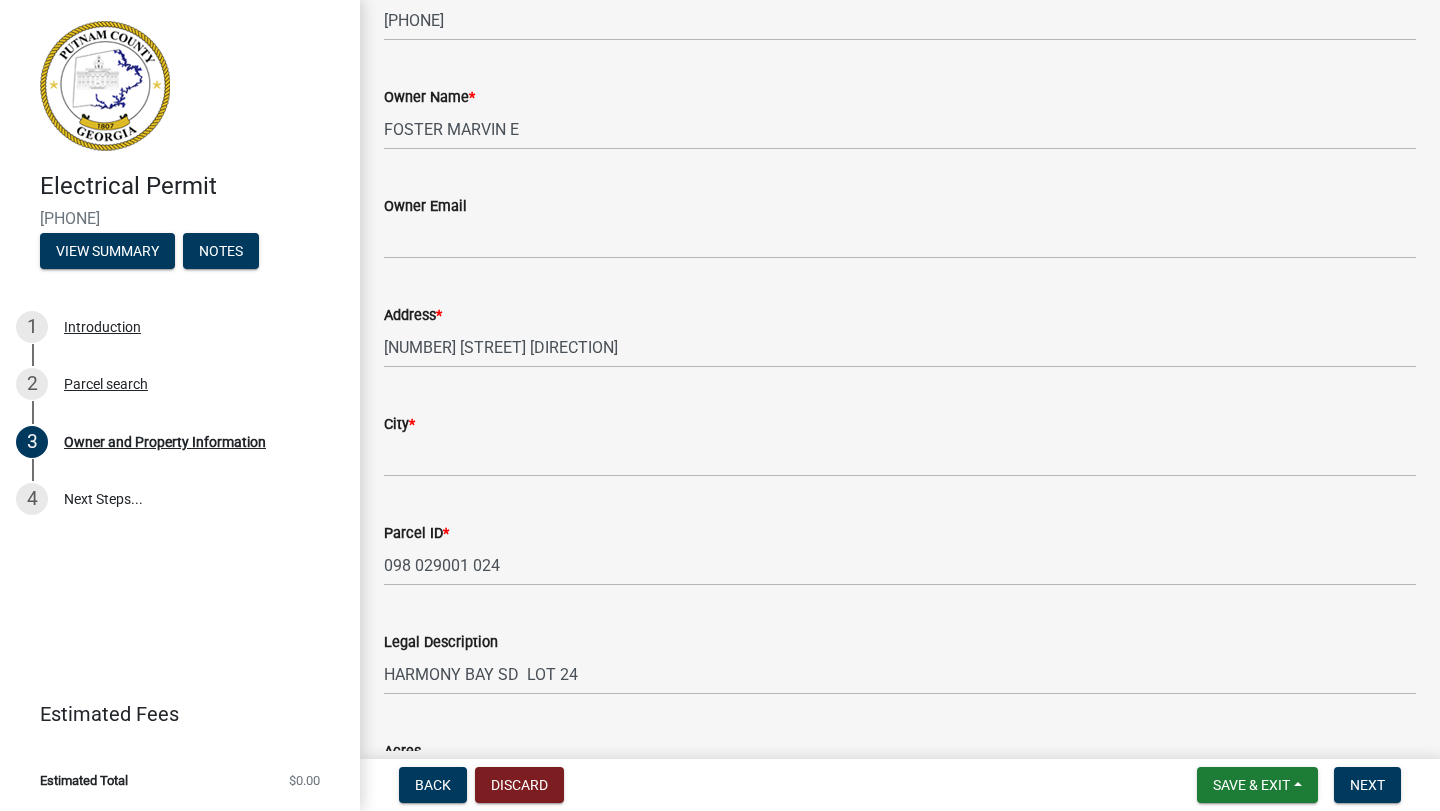 scroll, scrollTop: 448, scrollLeft: 0, axis: vertical 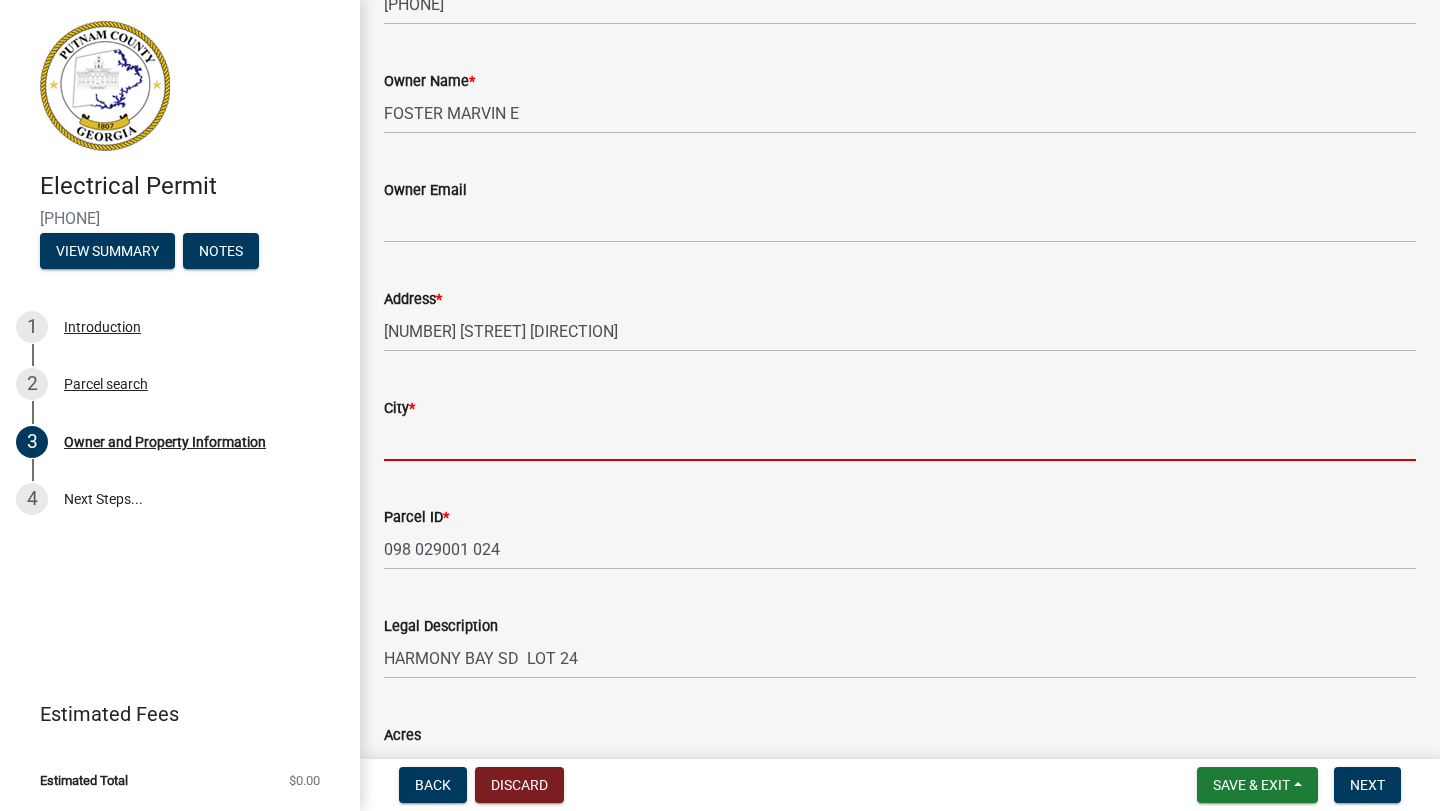 click on "City  *" at bounding box center (900, 440) 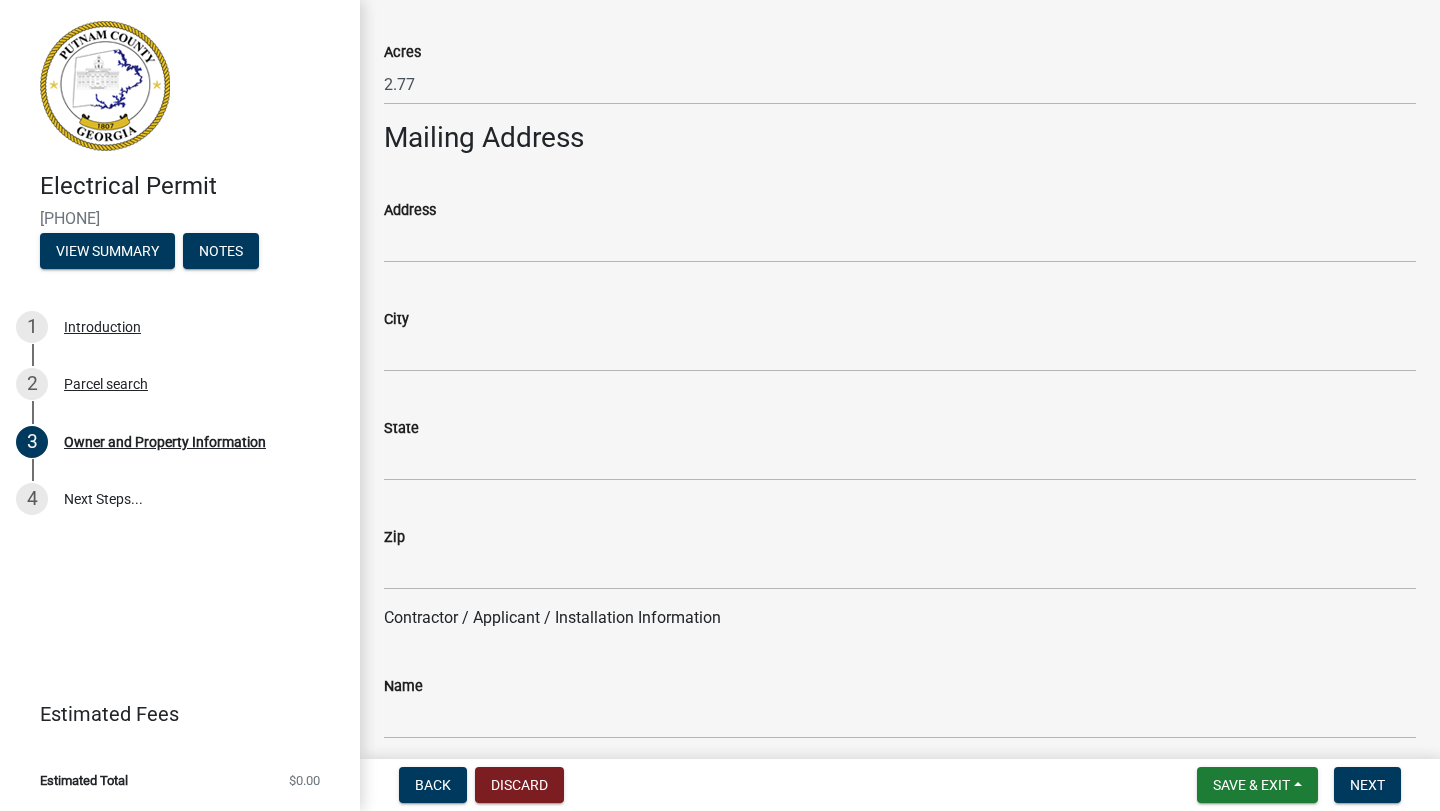 scroll, scrollTop: 1126, scrollLeft: 0, axis: vertical 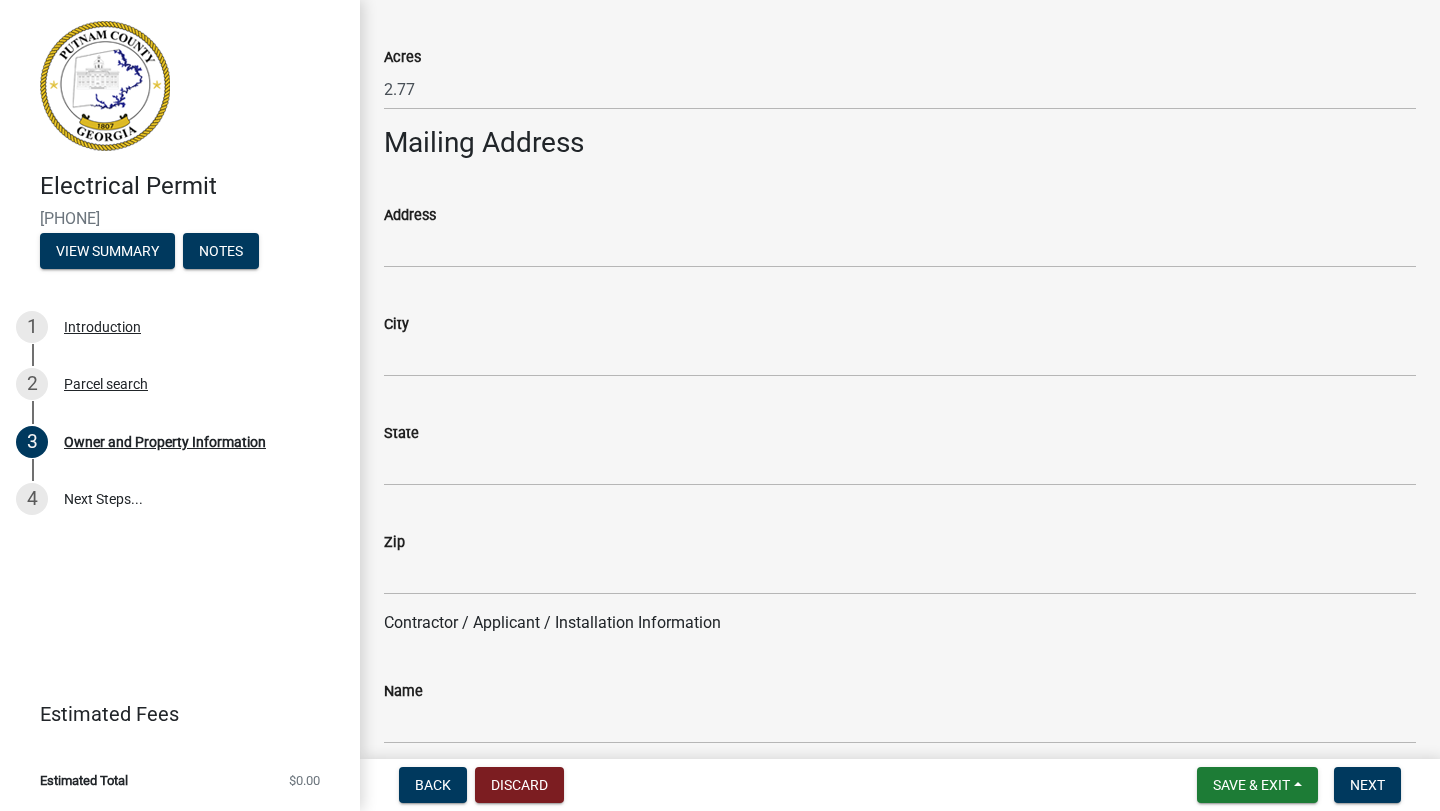 type on "Eatonton" 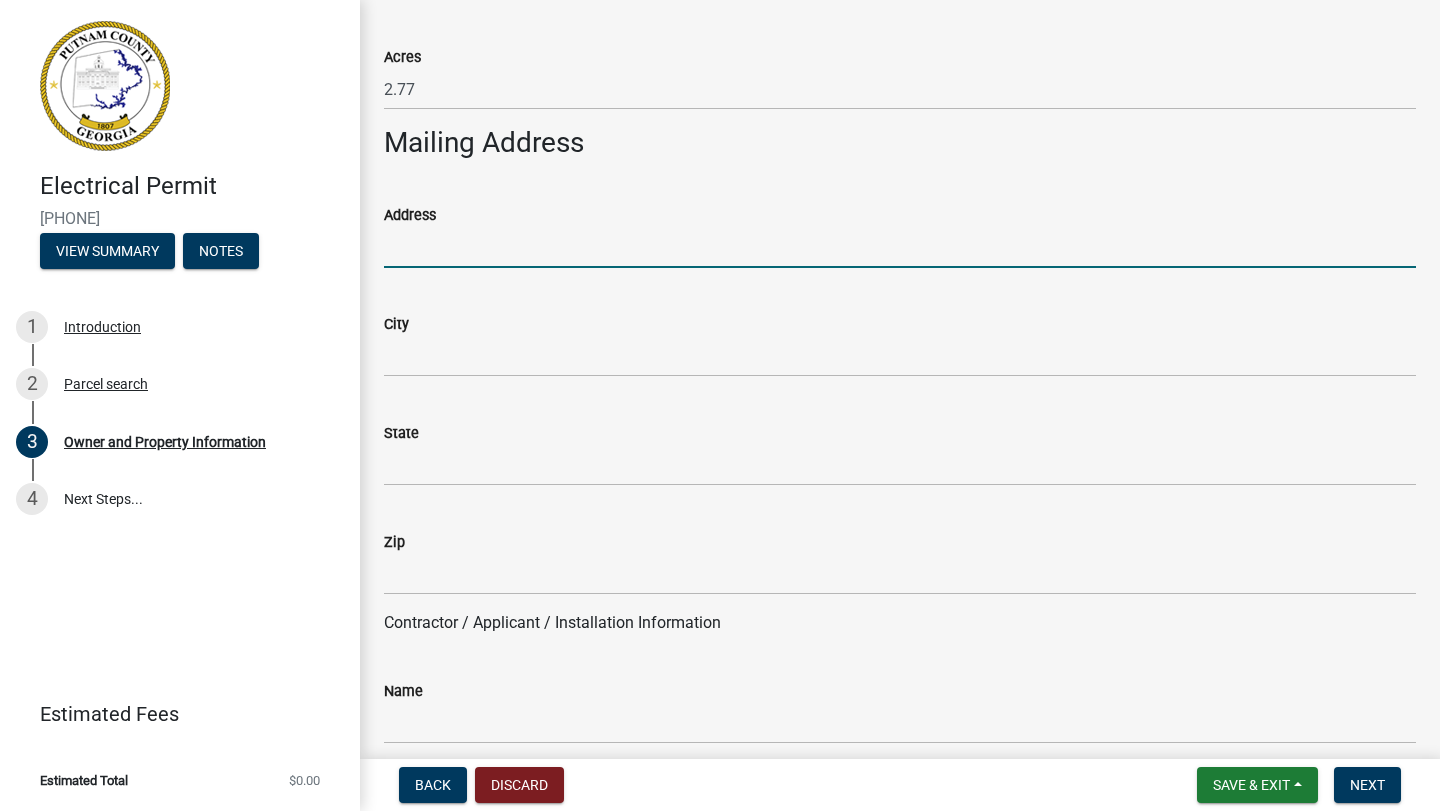 click on "Address" at bounding box center (900, 247) 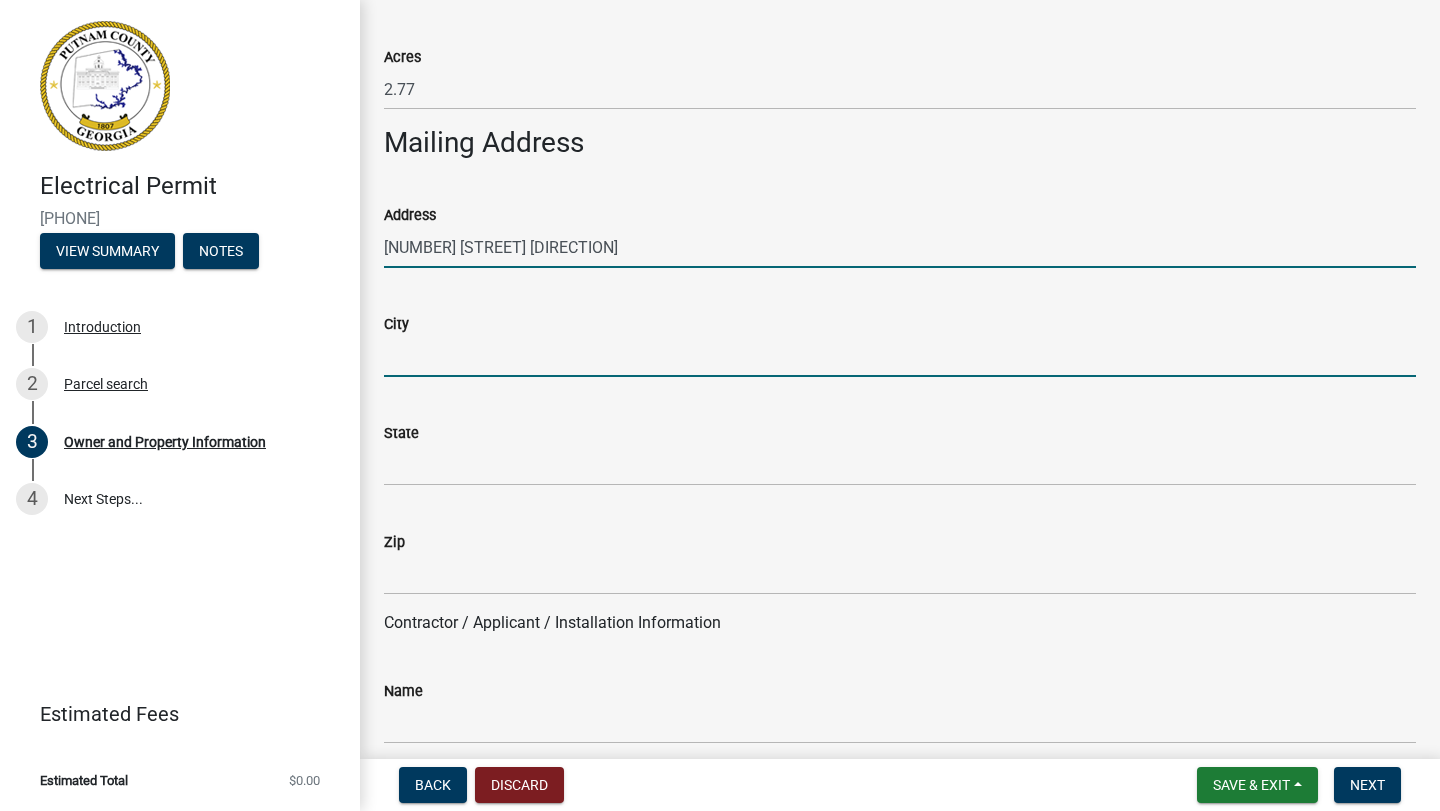type on "McDonough" 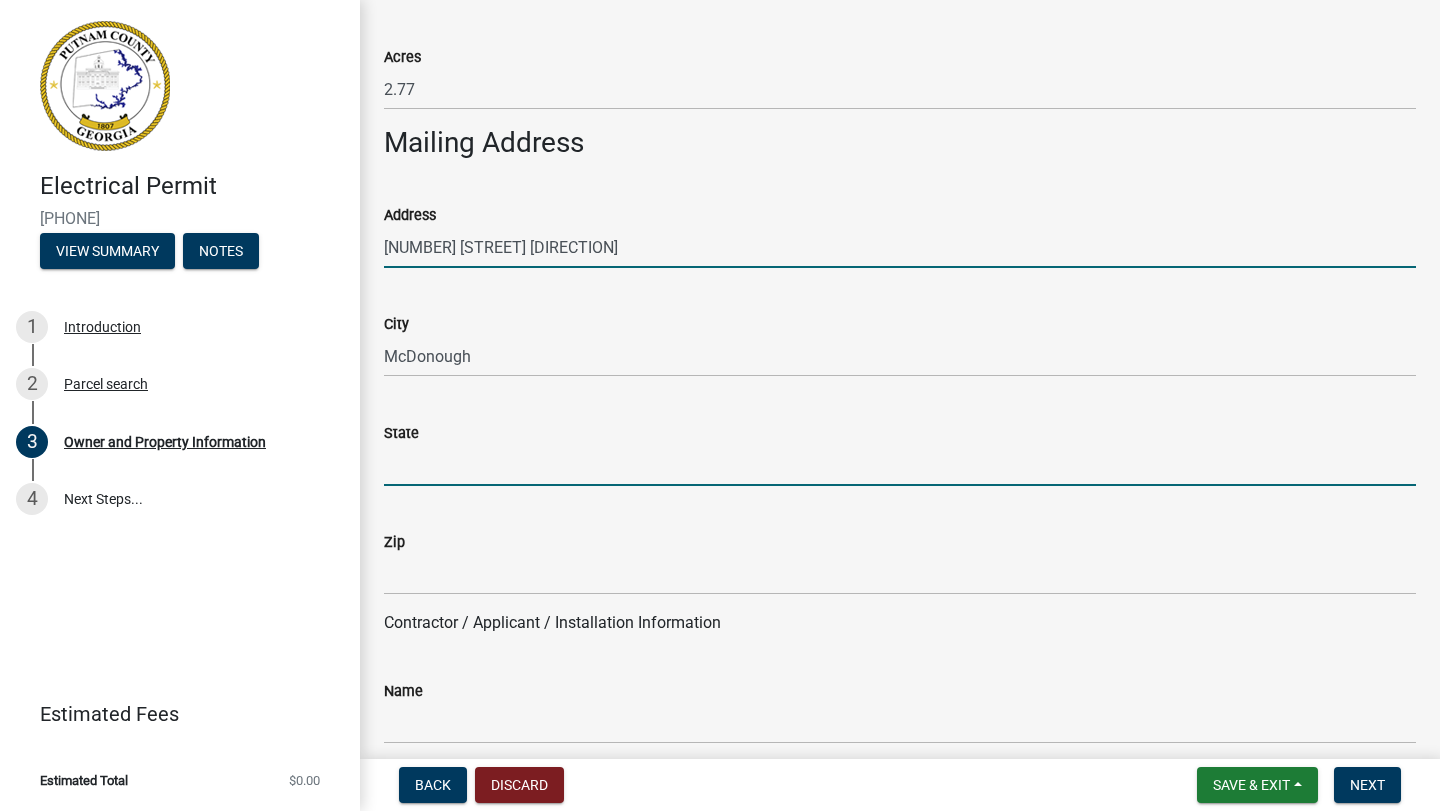 type on "GA" 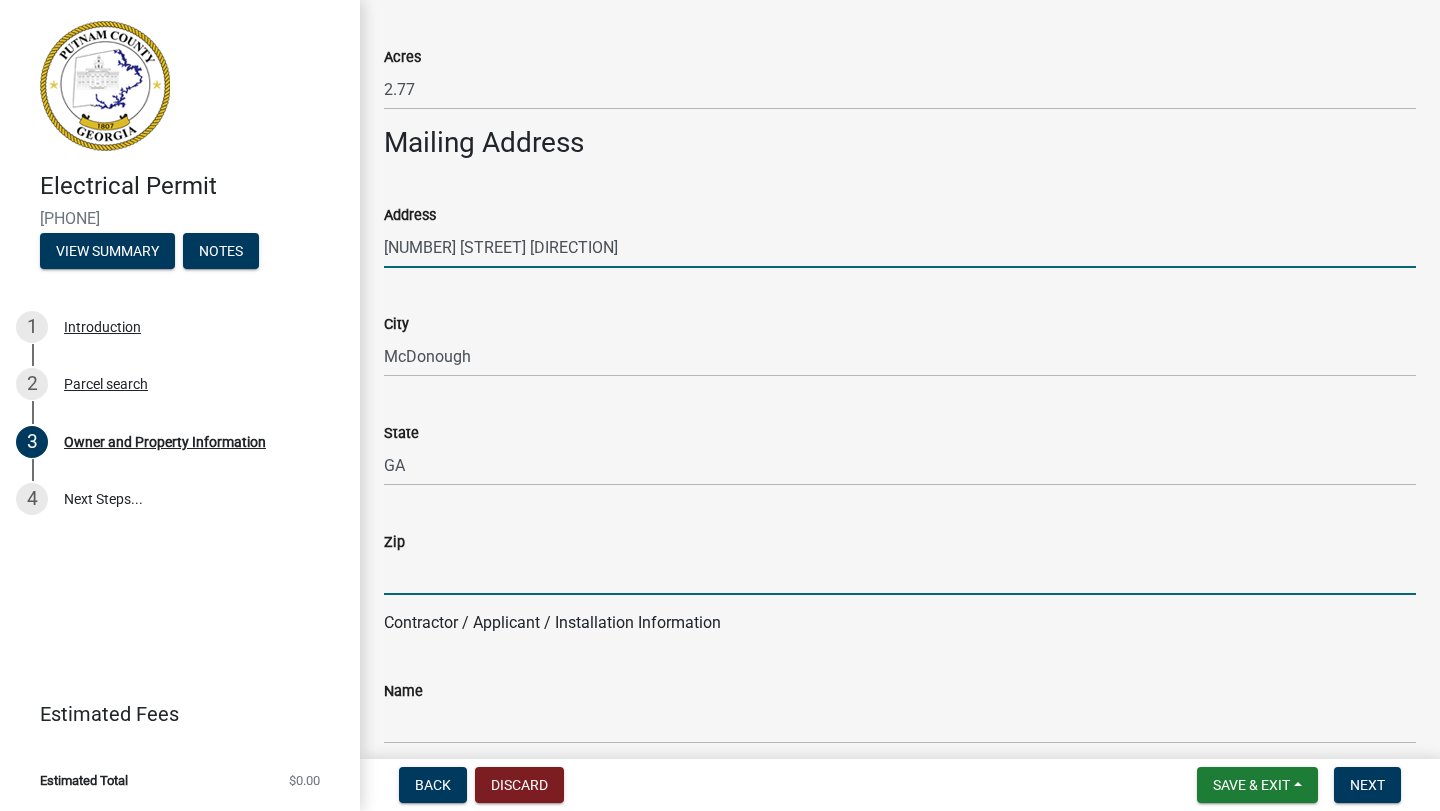 type on "30252" 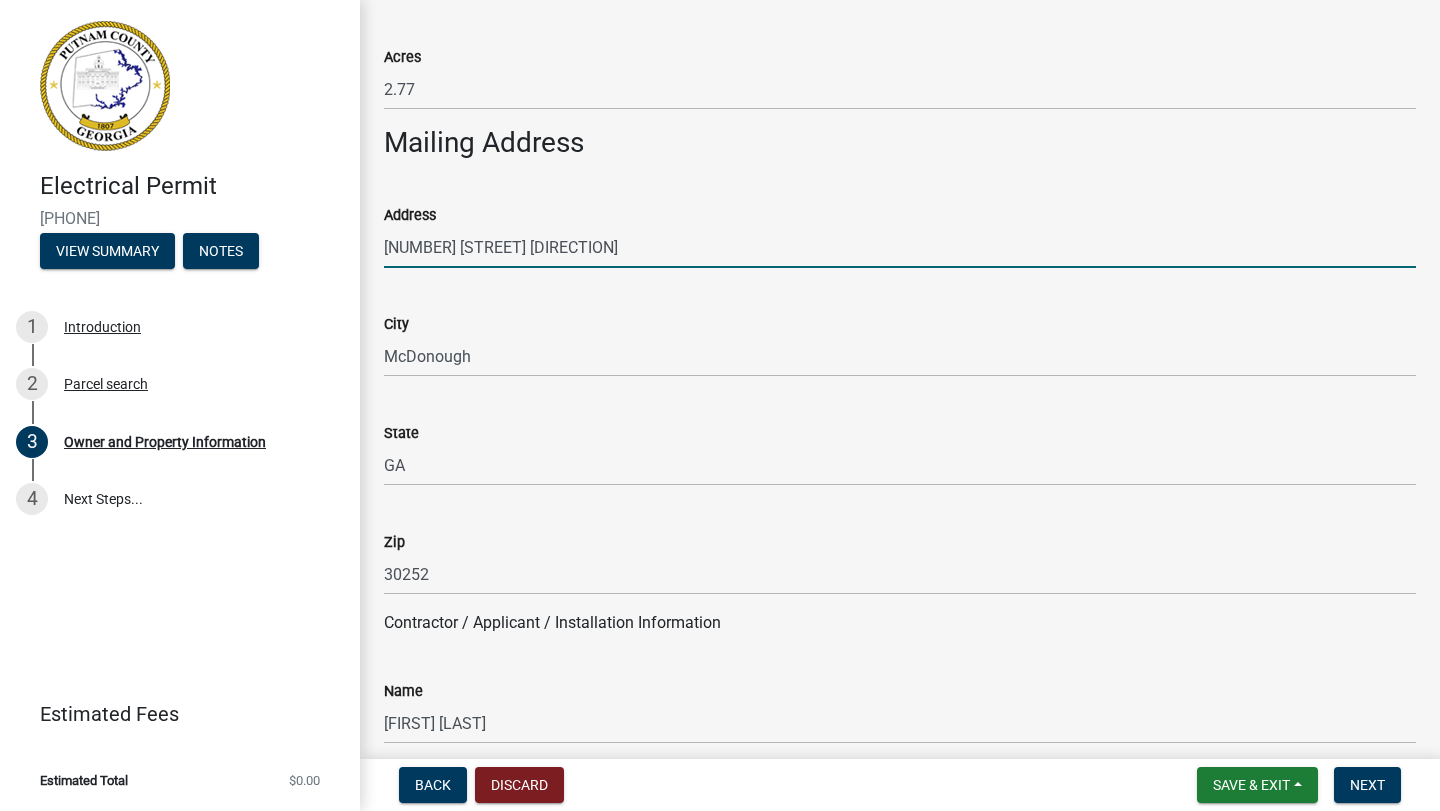type on "SSA" 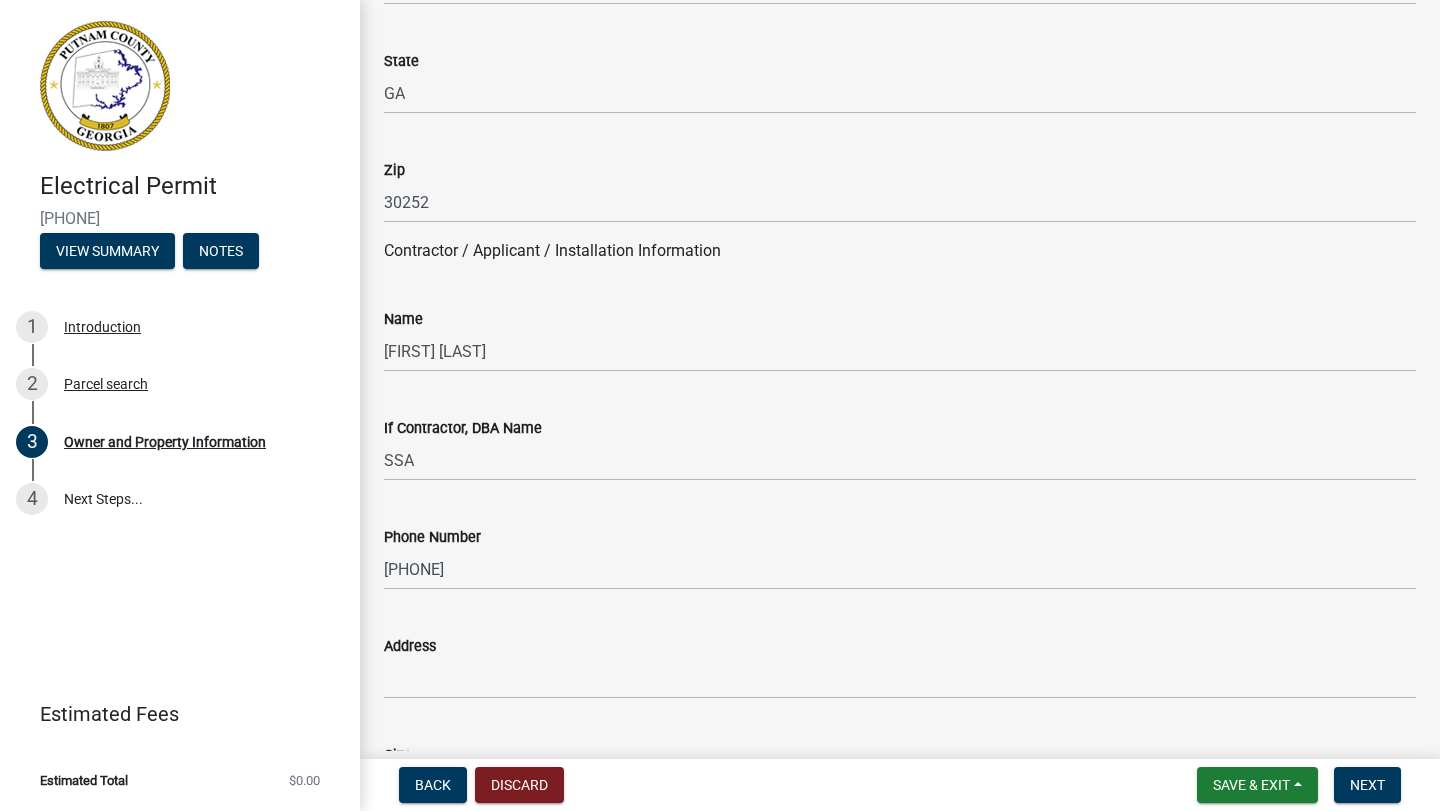 scroll, scrollTop: 1502, scrollLeft: 0, axis: vertical 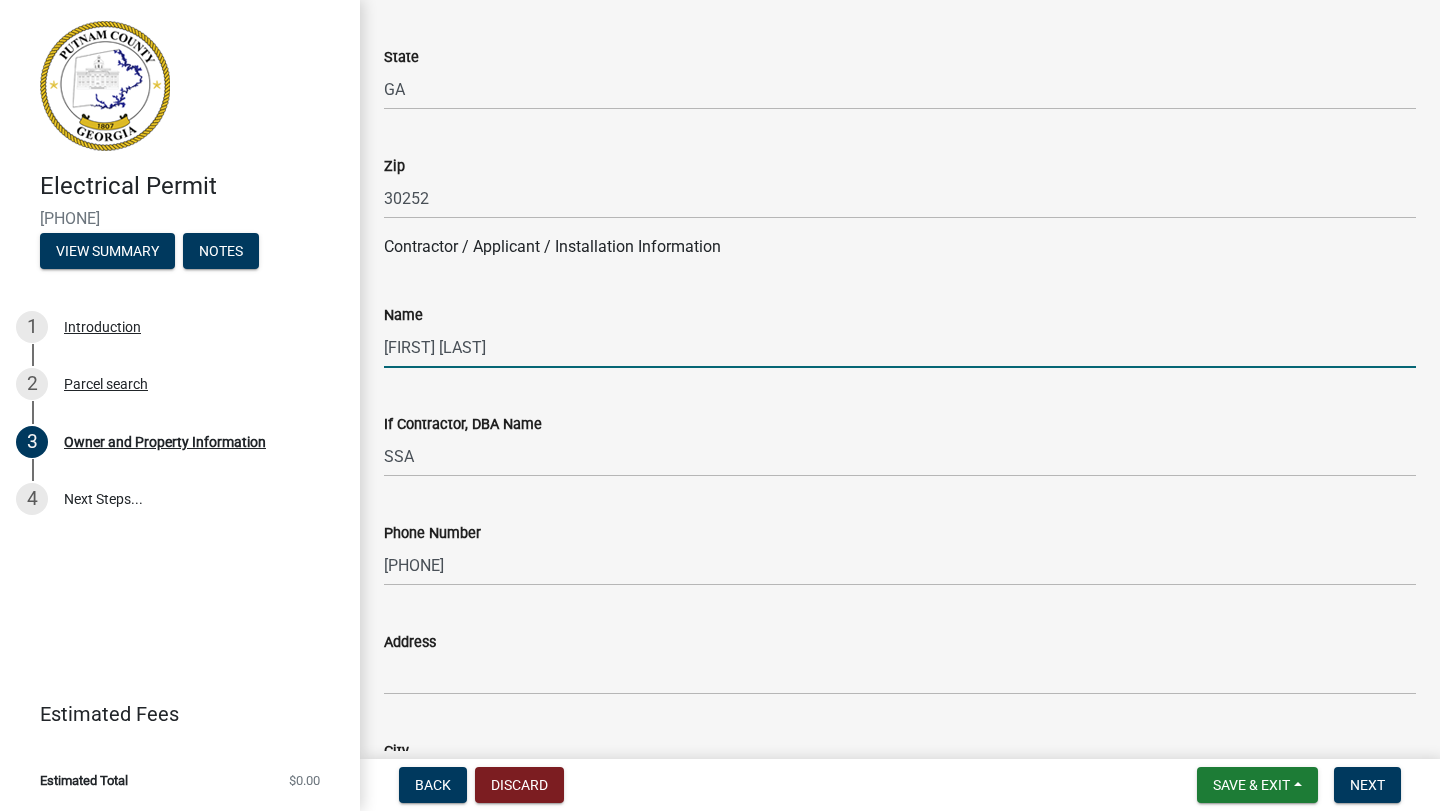 click on "[FIRST] [LAST]" at bounding box center (900, 347) 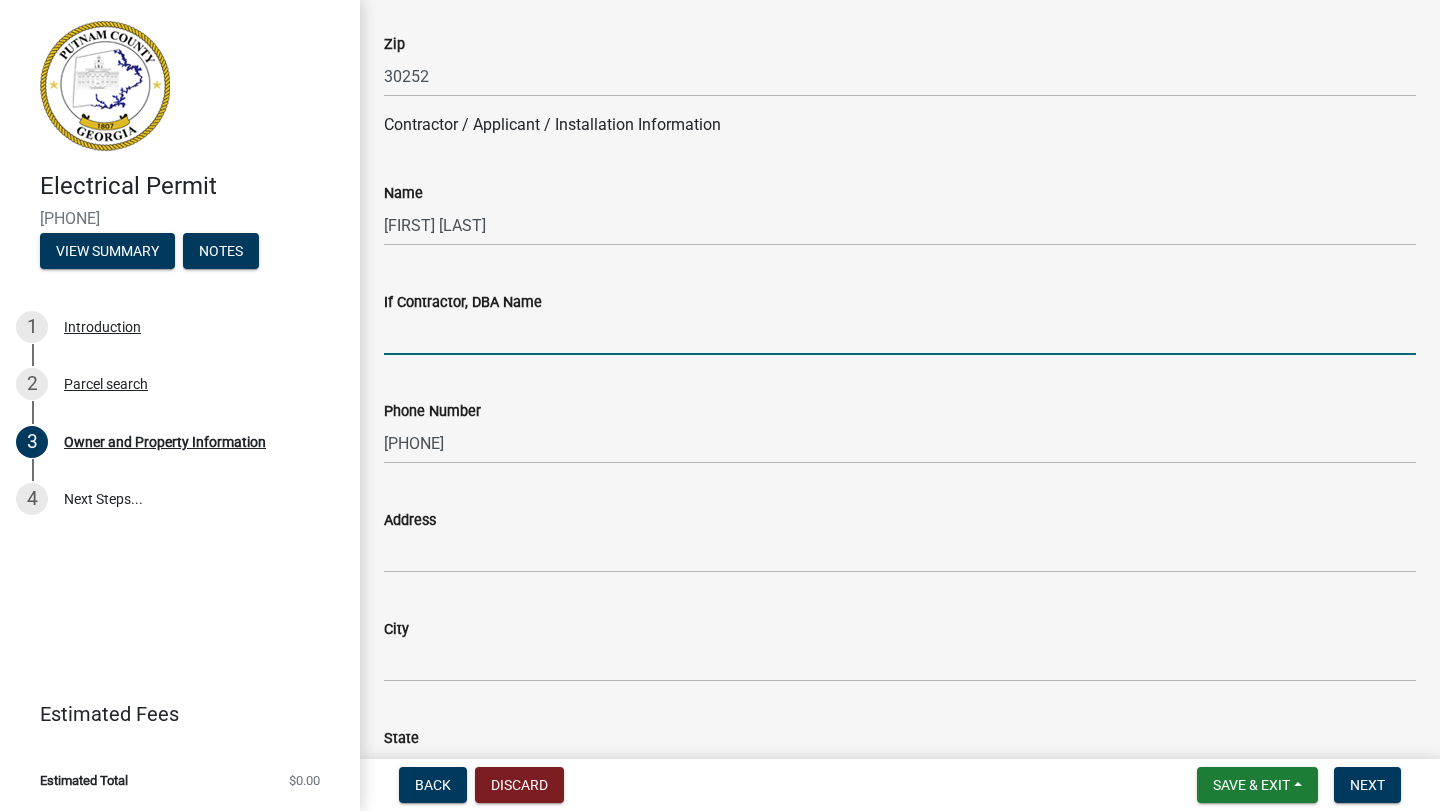 scroll, scrollTop: 1656, scrollLeft: 0, axis: vertical 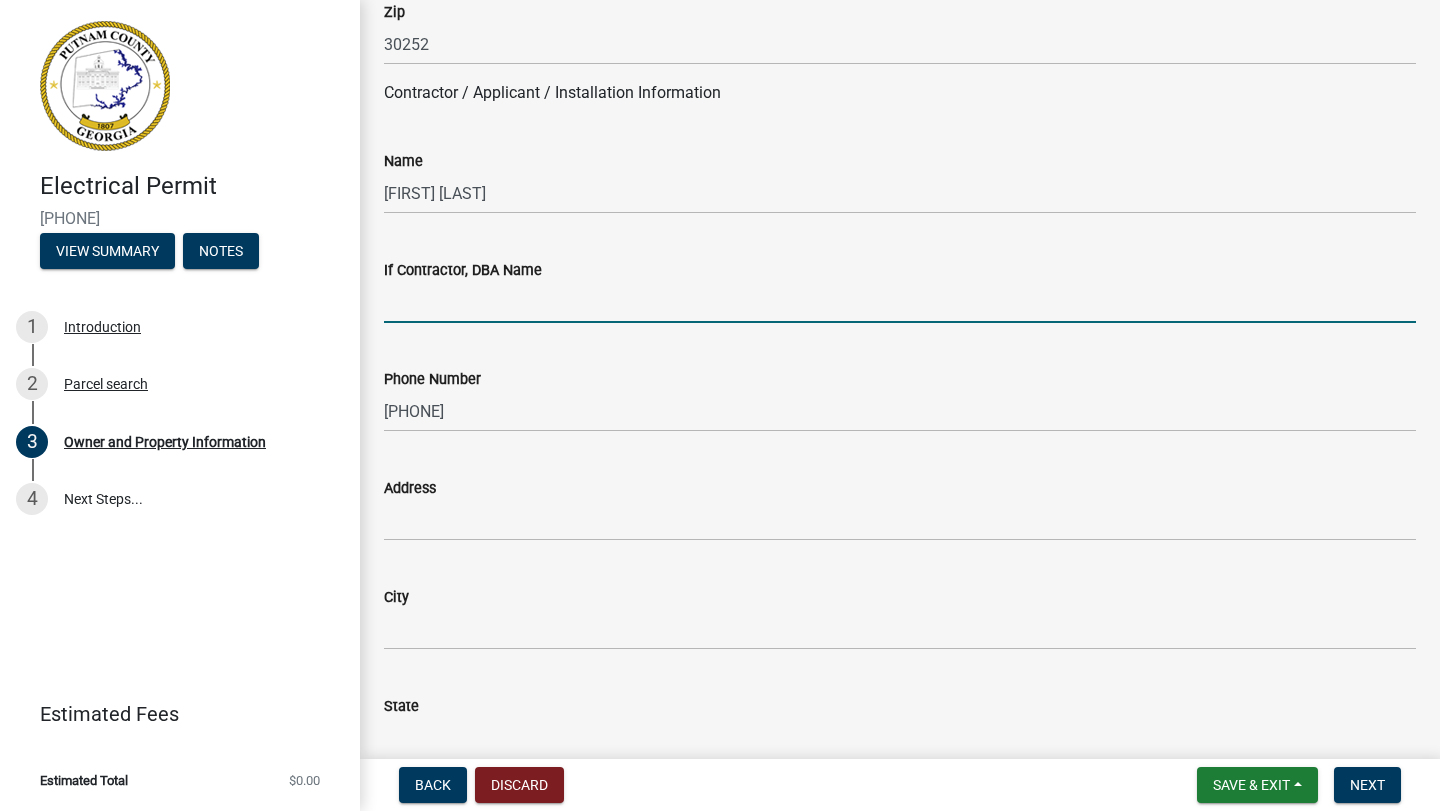 type 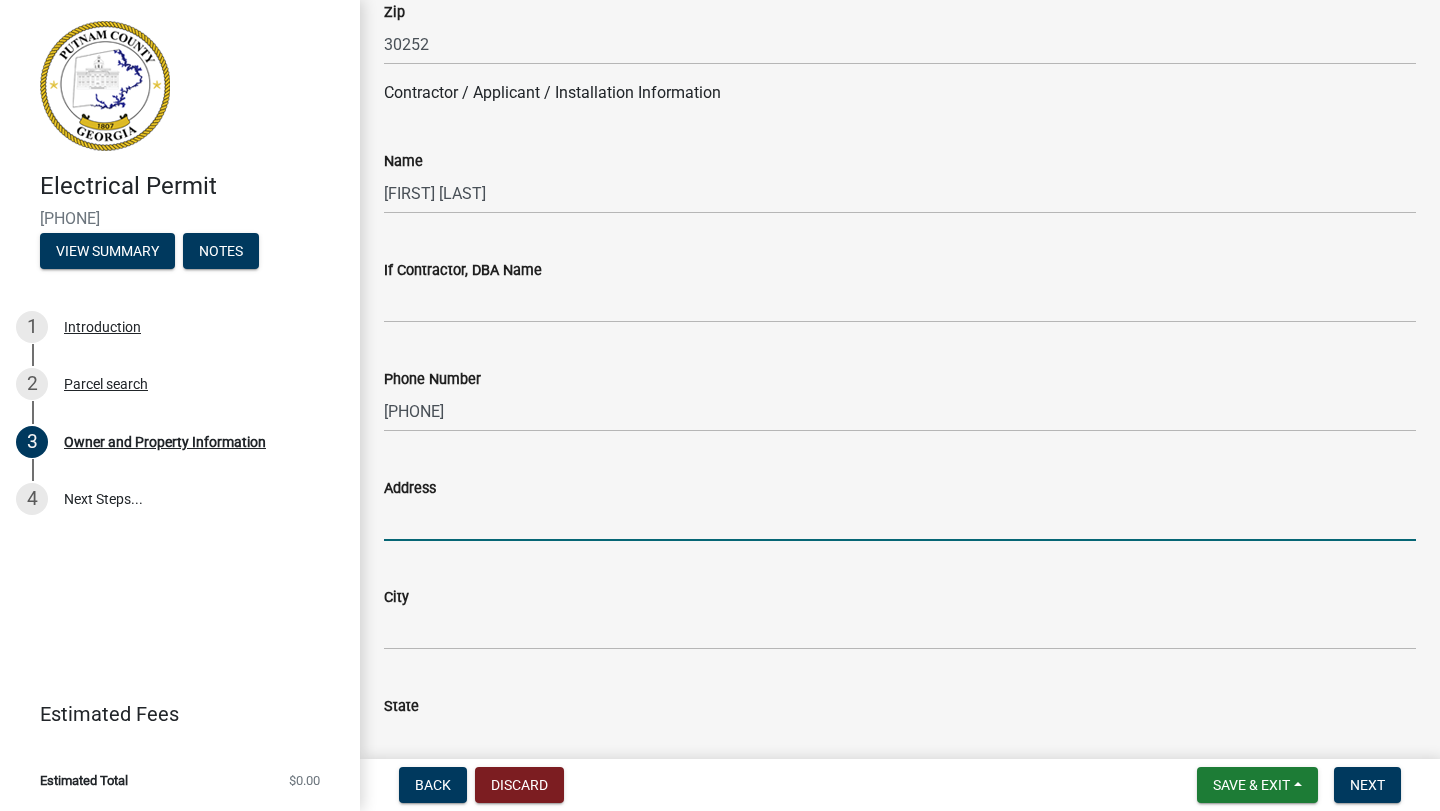 click on "Address" at bounding box center (900, 520) 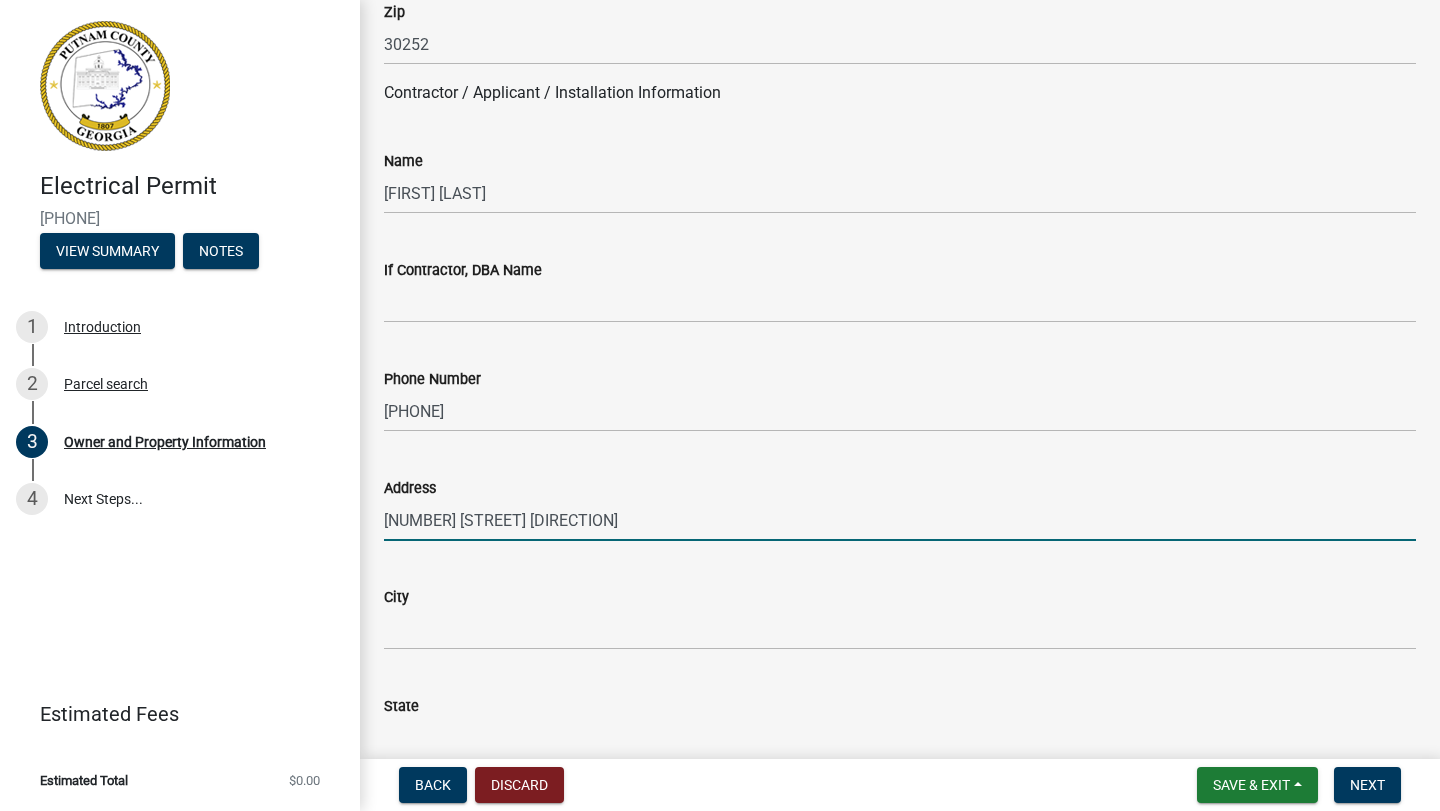 type on "McDonough" 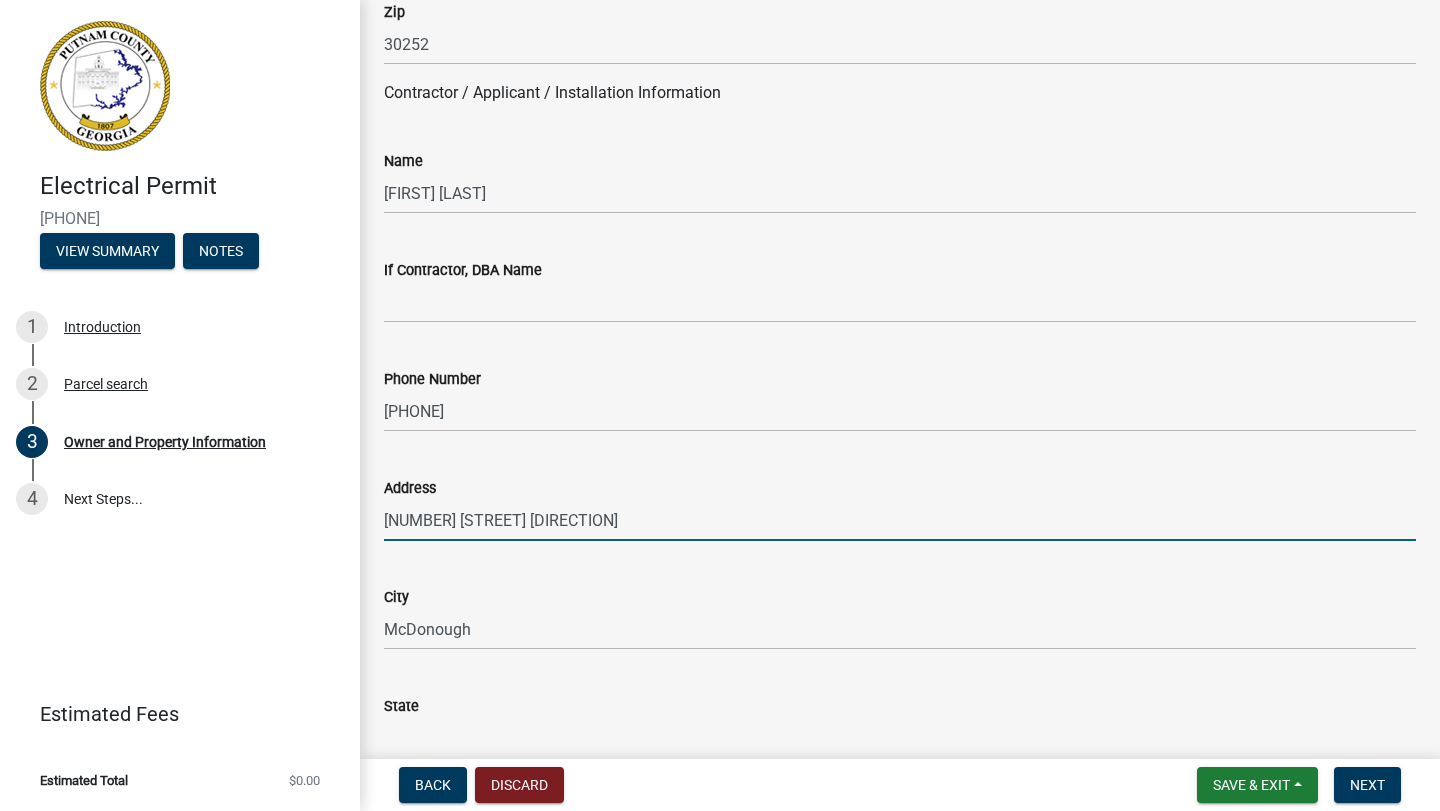 type on "GA" 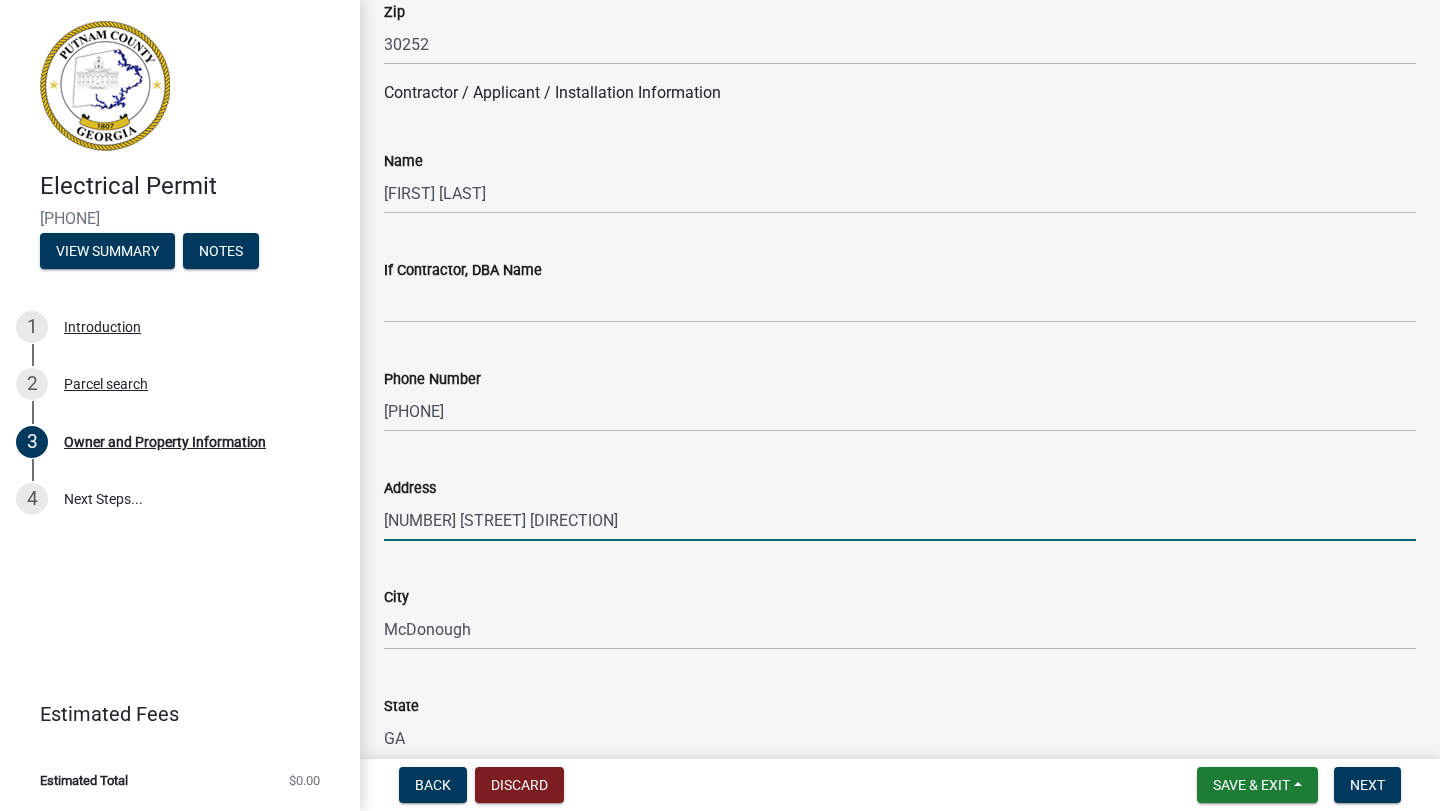 type on "30252" 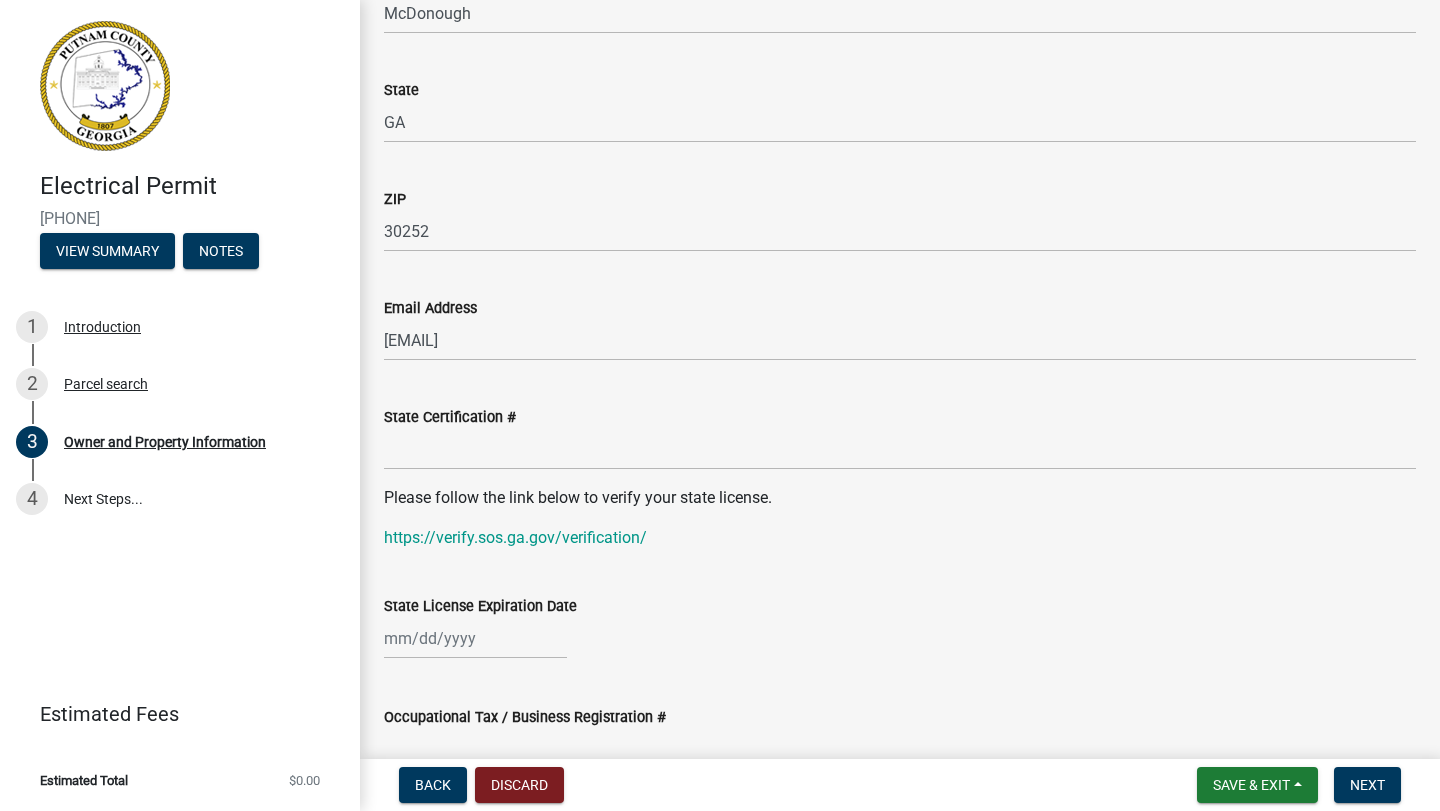 scroll, scrollTop: 2284, scrollLeft: 0, axis: vertical 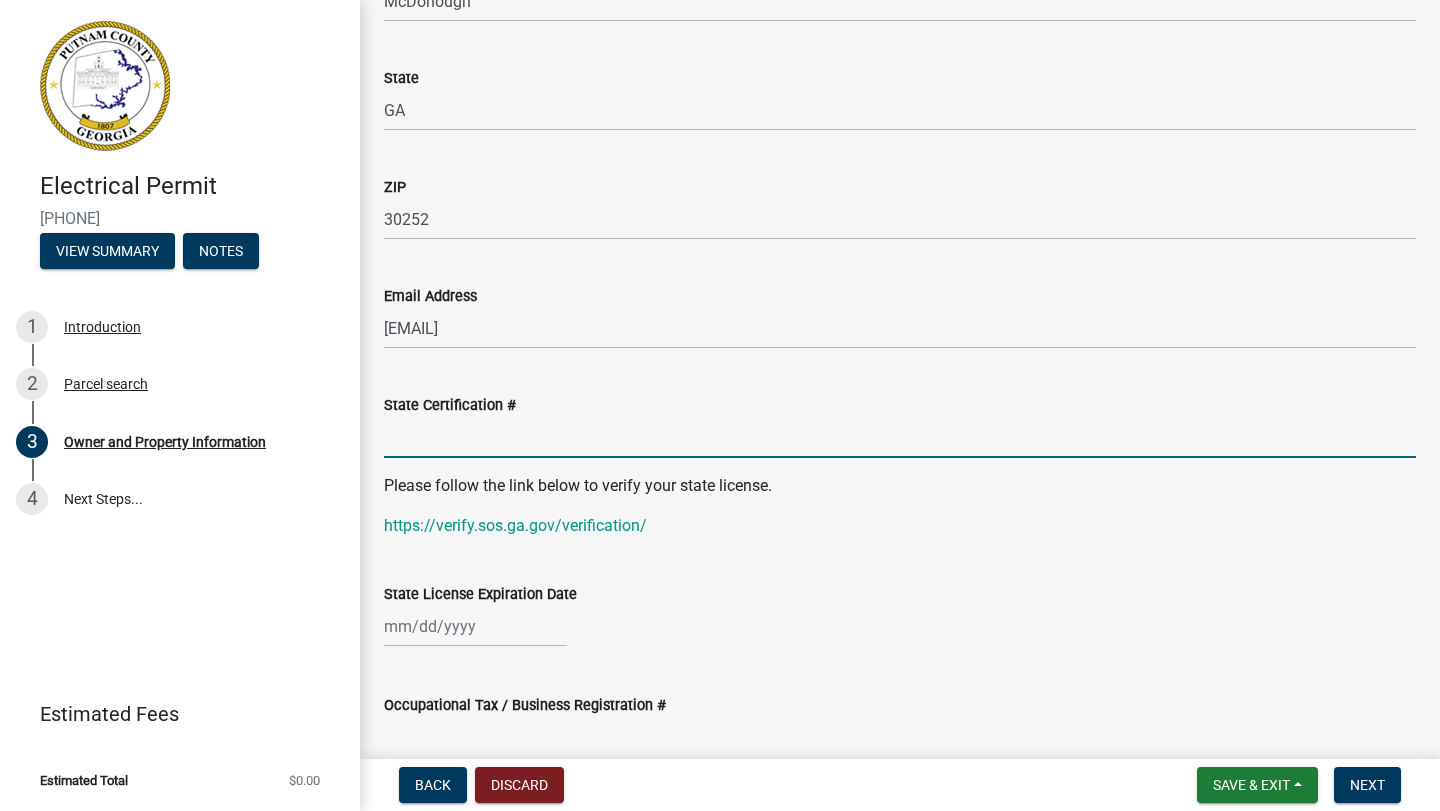 click on "State Certification #" at bounding box center (900, 437) 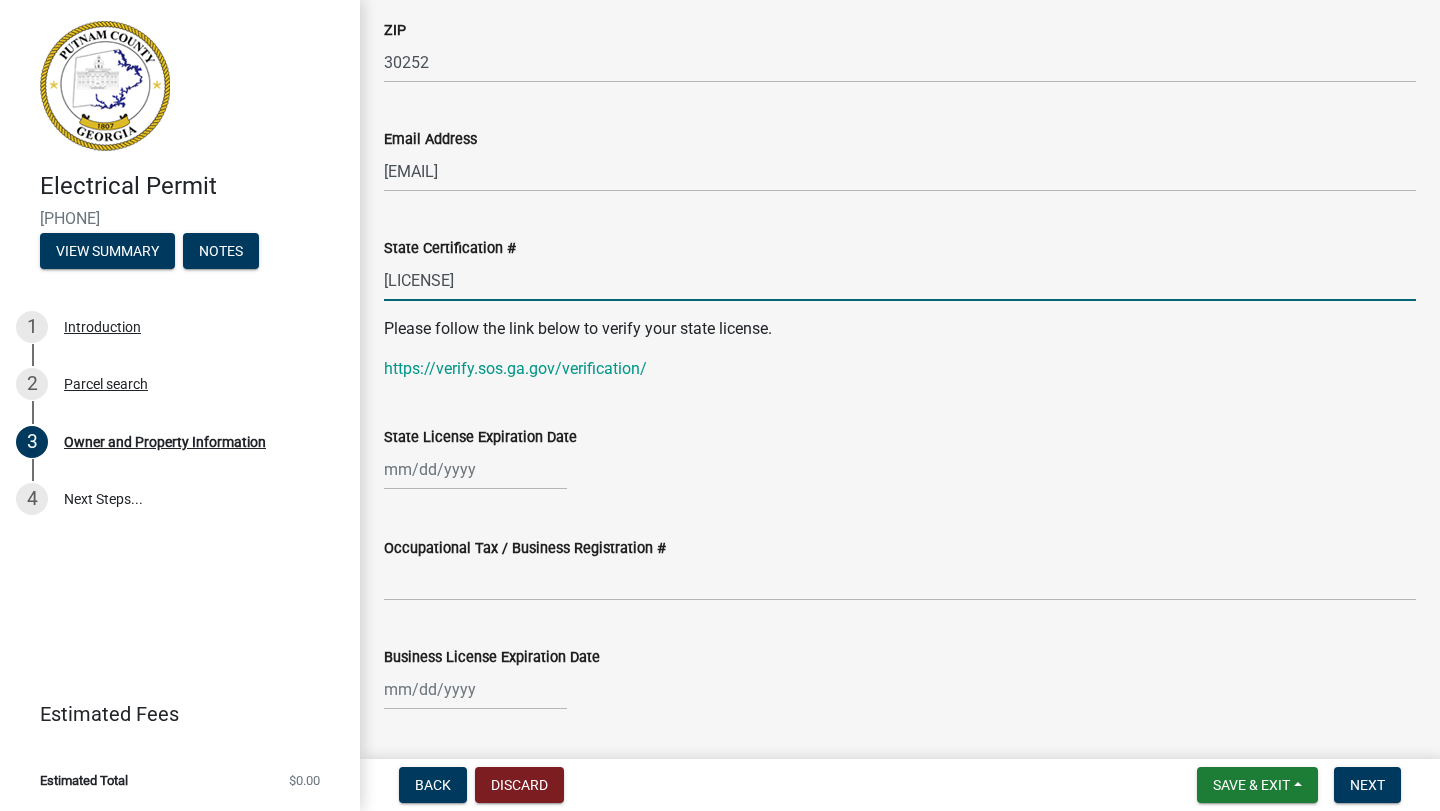 scroll, scrollTop: 2447, scrollLeft: 0, axis: vertical 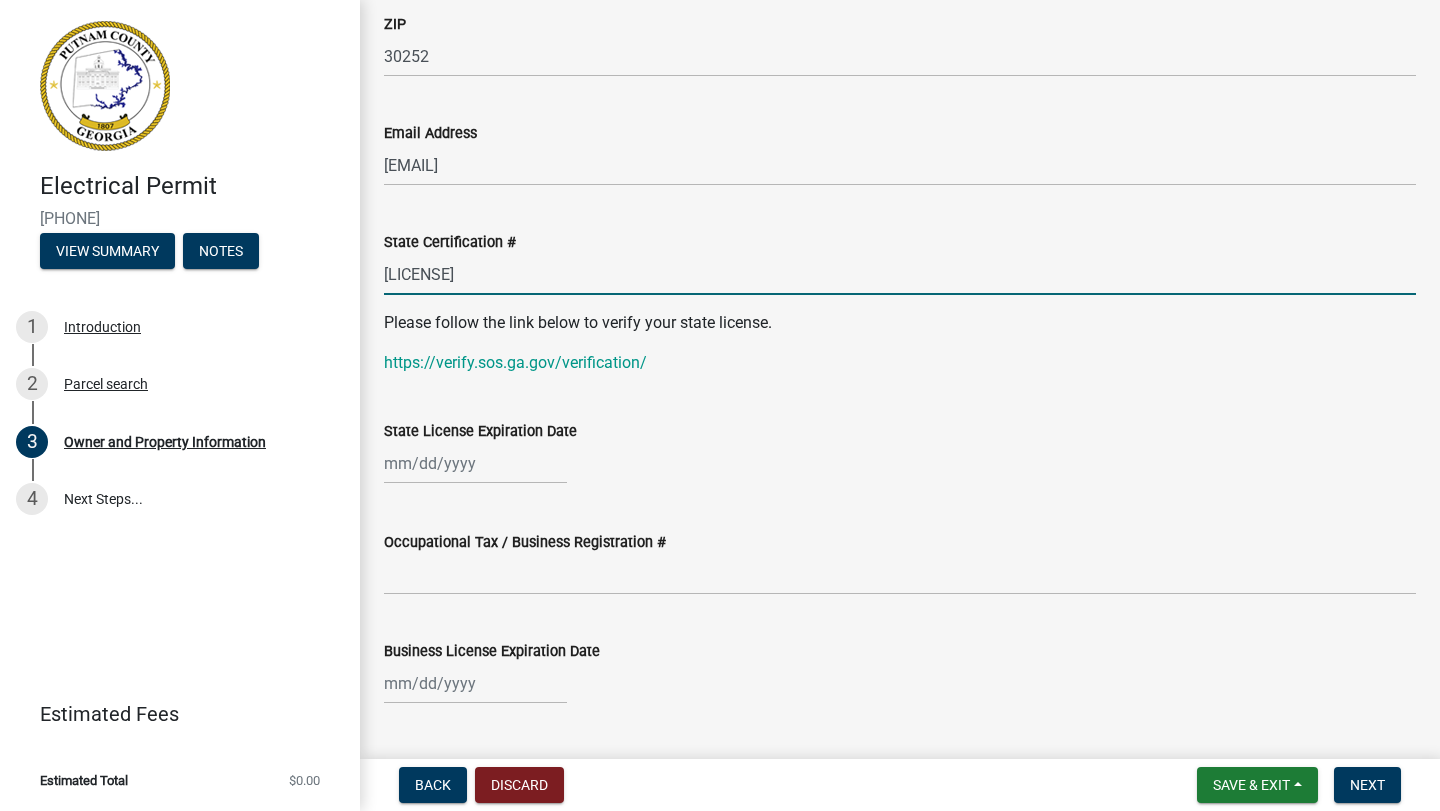 type on "[LICENSE]" 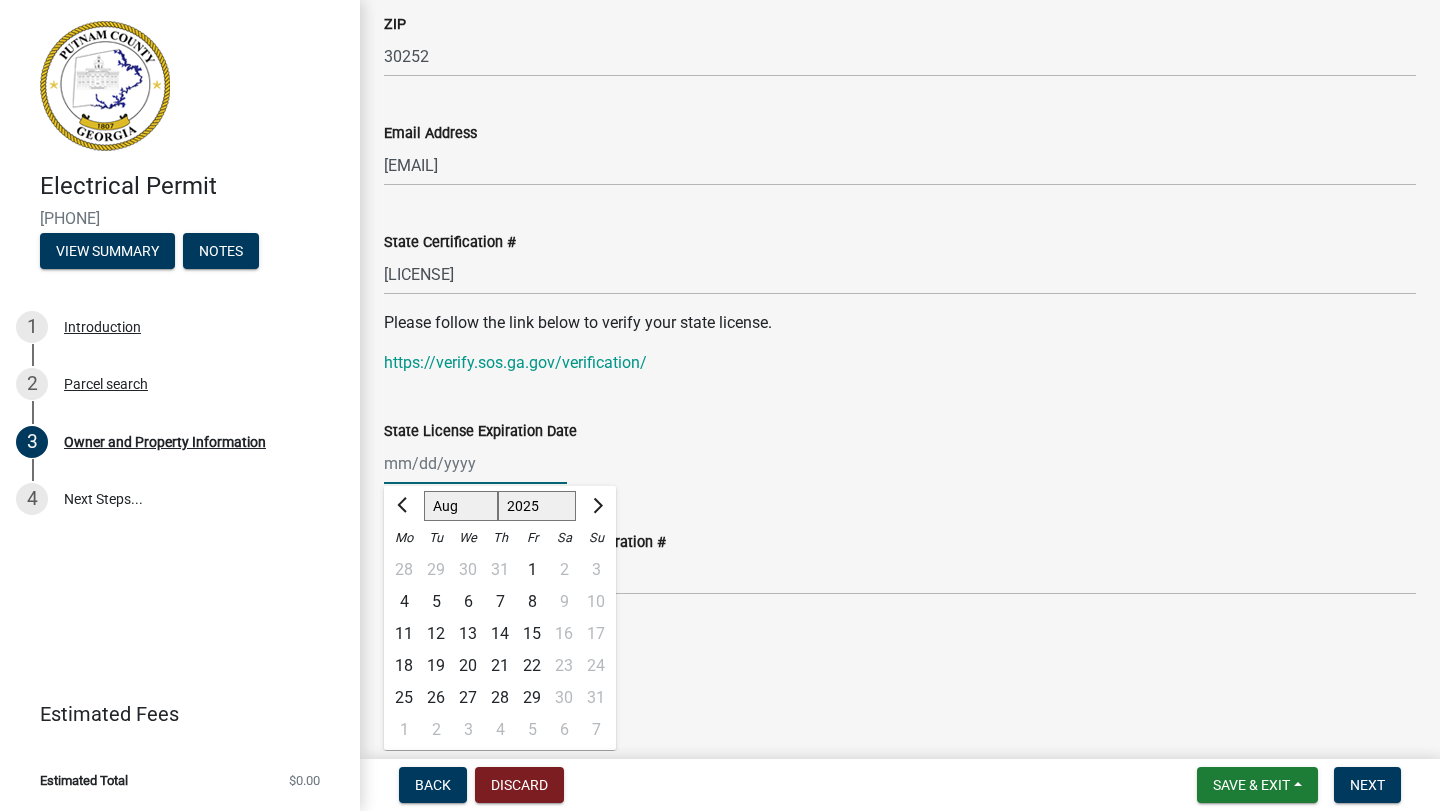 click on "State License Expiration Date" at bounding box center (475, 463) 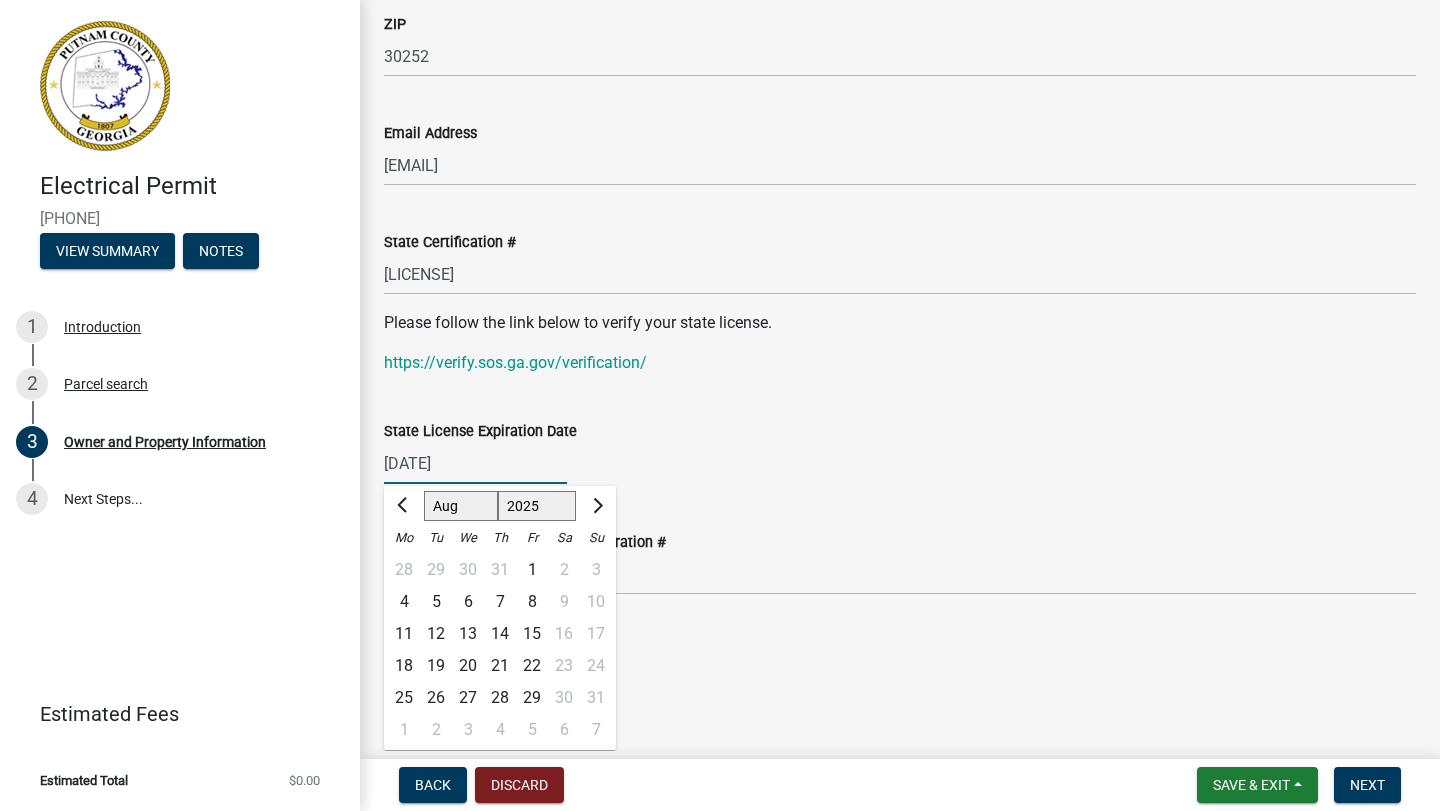 type on "[DATE]" 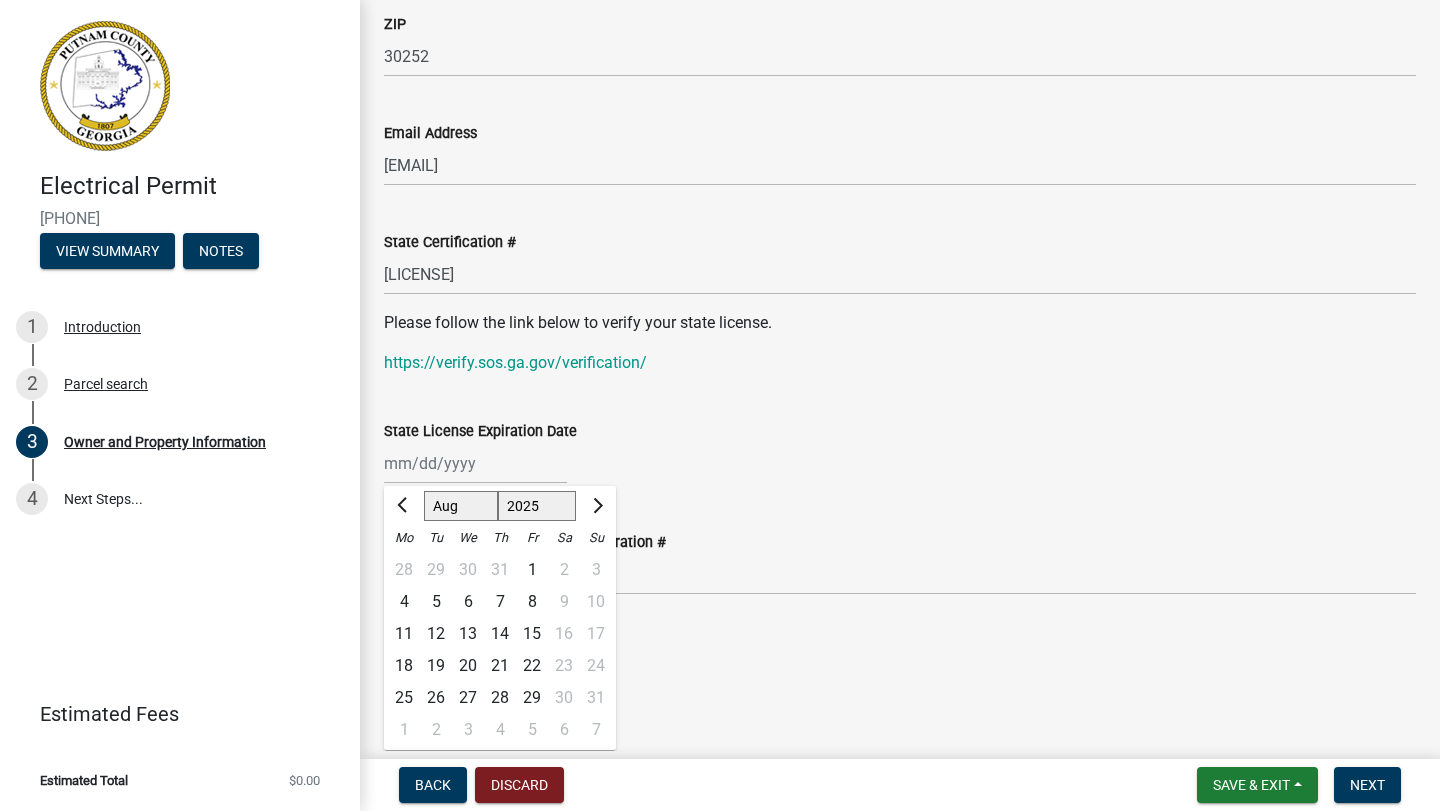 click on "State License Expiration Date" 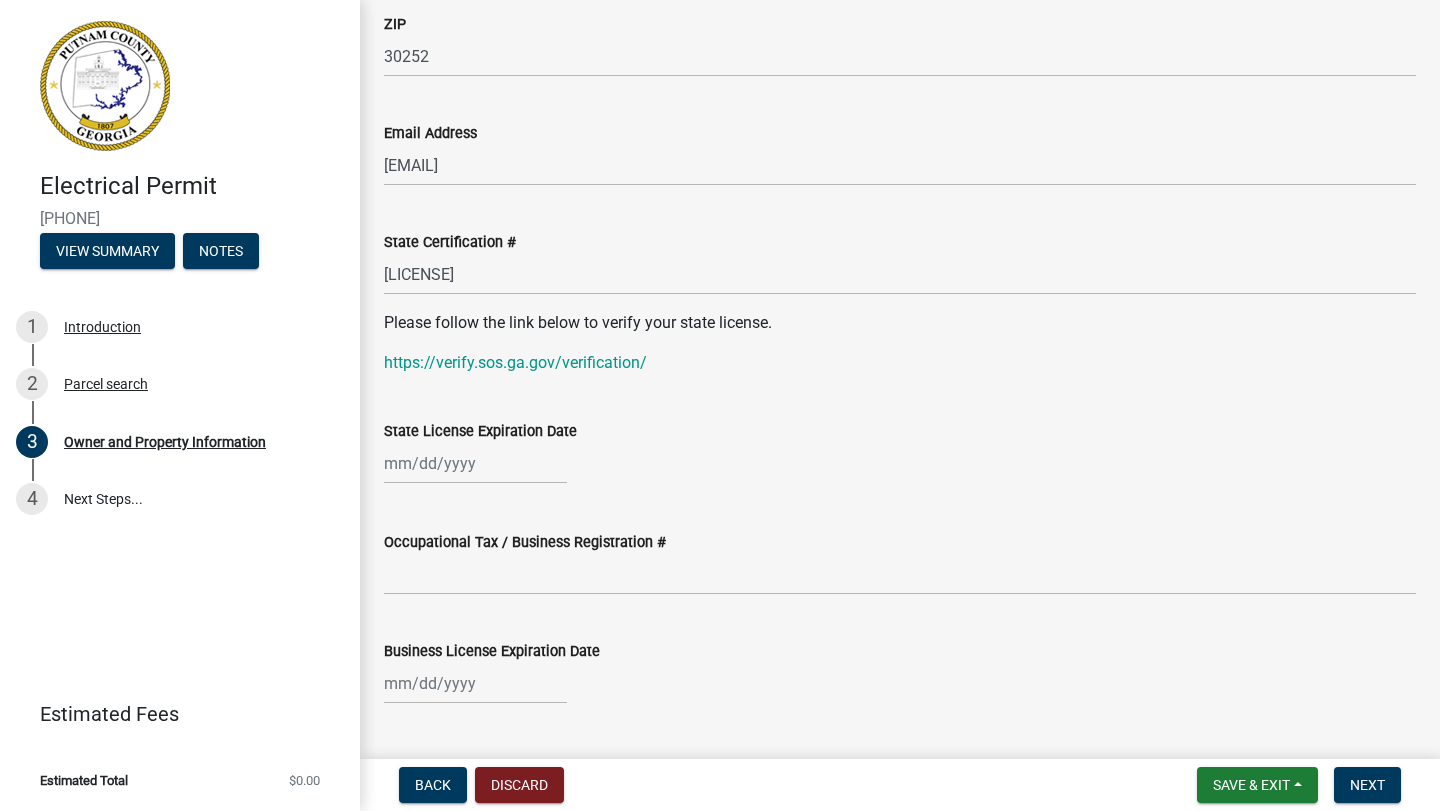 select on "8" 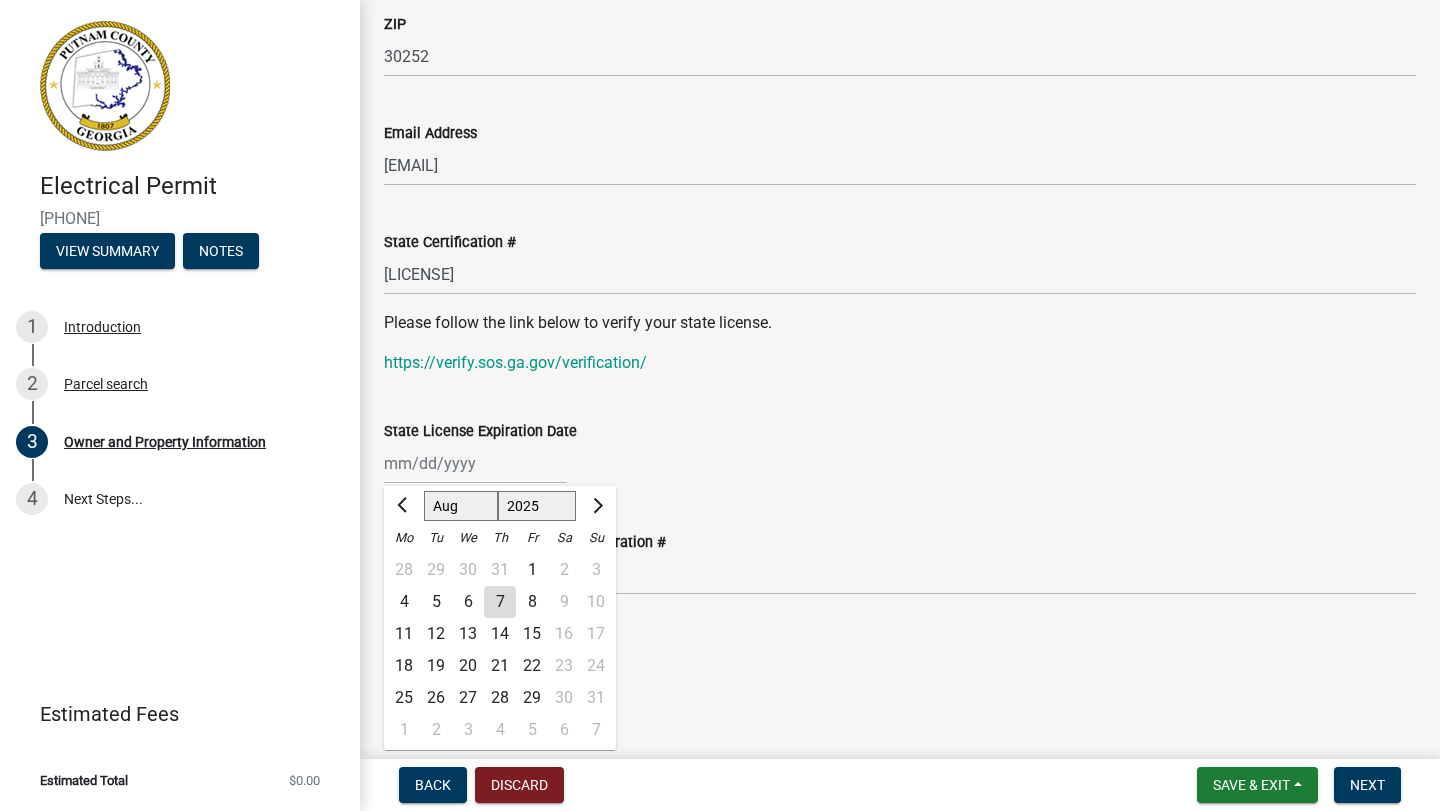 click on "Jan Feb Mar Apr May Jun Jul Aug Sep Oct Nov Dec 1525 1526 1527 1528 1529 1530 1531 1532 1533 1534 1535 1536 1537 1538 1539 1540 1541 1542 1543 1544 1545 1546 1547 1548 1549 1550 1551 1552 1553 1554 1555 1556 1557 1558 1559 1560 1561 1562 1563 1564 1565 1566 1567 1568 1569 1570 1571 1572 1573 1574 1575 1576 1577 1578 1579 1580 1581 1582 1583 1584 1585 1586 1587 1588 1589 1590 1591 1592 1593 1594 1595 1596 1597 1598 1599 1600 1601 1602 1603 1604 1605 1606 1607 1608 1609 1610 1611 1612 1613 1614 1615 1616 1617 1618 1619 1620 1621 1622 1623 1624 1625 1626 1627 1628 1629 1630 1631 1632 1633 1634 1635 1636 1637 1638 1639 1640 1641 1642 1643 1644 1645 1646 1647 1648 1649 1650 1651 1652 1653 1654 1655 1656 1657 1658 1659 1660 1661 1662 1663 1664 1665 1666 1667 1668 1669 1670 1671 1672 1673 1674 1675 1676 1677 1678 1679 1680 1681 1682 1683 1684 1685 1686 1687 1688 1689 1690 1691 1692 1693 1694 1695 1696 1697 1698 1699 1700 1701 1702 1703 1704 1705 1706 1707 1708 1709 1710 1711 1712 1713 1714 1715 1716 1717 1718 1719 1" 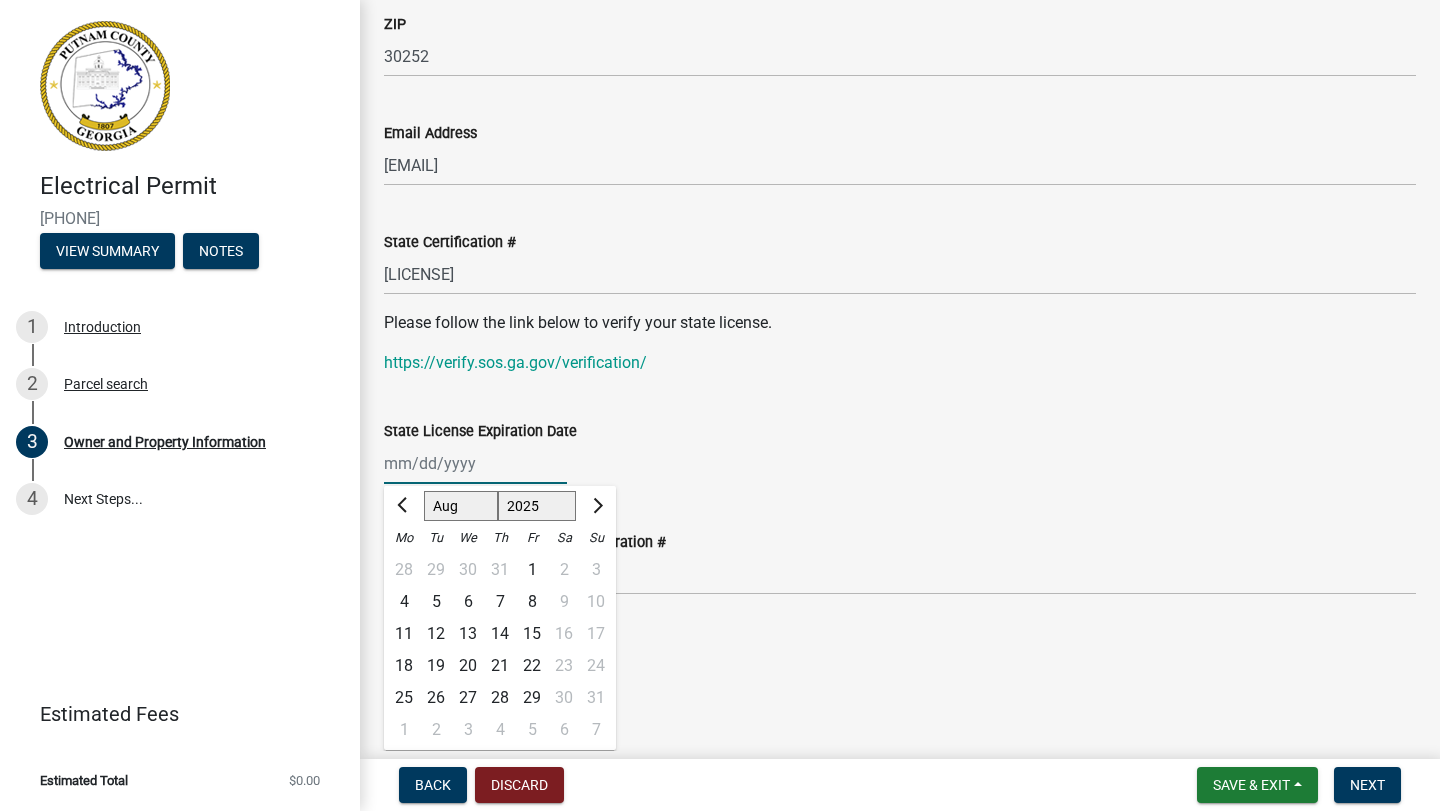 select on "6" 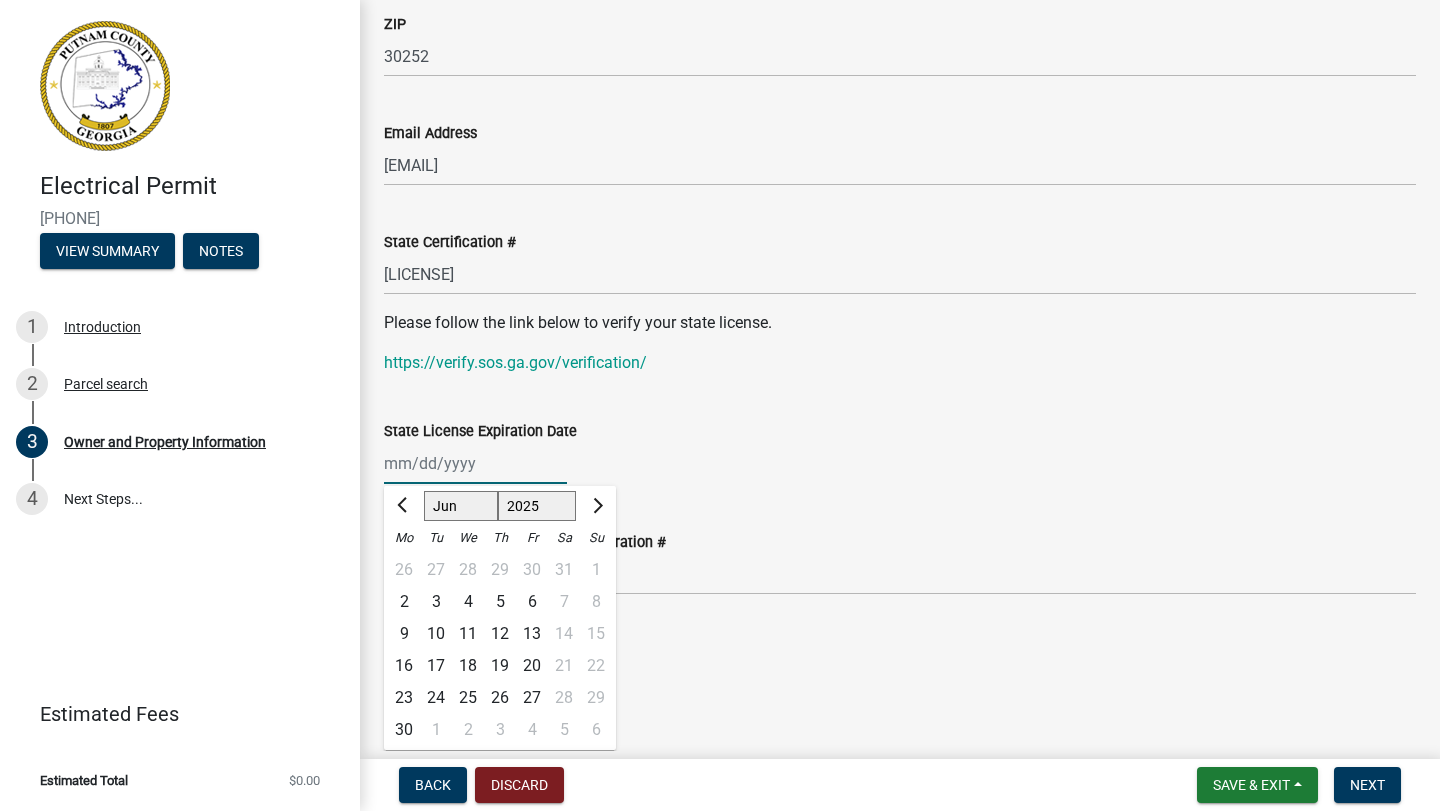 click on "1525 1526 1527 1528 1529 1530 1531 1532 1533 1534 1535 1536 1537 1538 1539 1540 1541 1542 1543 1544 1545 1546 1547 1548 1549 1550 1551 1552 1553 1554 1555 1556 1557 1558 1559 1560 1561 1562 1563 1564 1565 1566 1567 1568 1569 1570 1571 1572 1573 1574 1575 1576 1577 1578 1579 1580 1581 1582 1583 1584 1585 1586 1587 1588 1589 1590 1591 1592 1593 1594 1595 1596 1597 1598 1599 1600 1601 1602 1603 1604 1605 1606 1607 1608 1609 1610 1611 1612 1613 1614 1615 1616 1617 1618 1619 1620 1621 1622 1623 1624 1625 1626 1627 1628 1629 1630 1631 1632 1633 1634 1635 1636 1637 1638 1639 1640 1641 1642 1643 1644 1645 1646 1647 1648 1649 1650 1651 1652 1653 1654 1655 1656 1657 1658 1659 1660 1661 1662 1663 1664 1665 1666 1667 1668 1669 1670 1671 1672 1673 1674 1675 1676 1677 1678 1679 1680 1681 1682 1683 1684 1685 1686 1687 1688 1689 1690 1691 1692 1693 1694 1695 1696 1697 1698 1699 1700 1701 1702 1703 1704 1705 1706 1707 1708 1709 1710 1711 1712 1713 1714 1715 1716 1717 1718 1719 1720 1721 1722 1723 1724 1725 1726 1727 1728 1729" 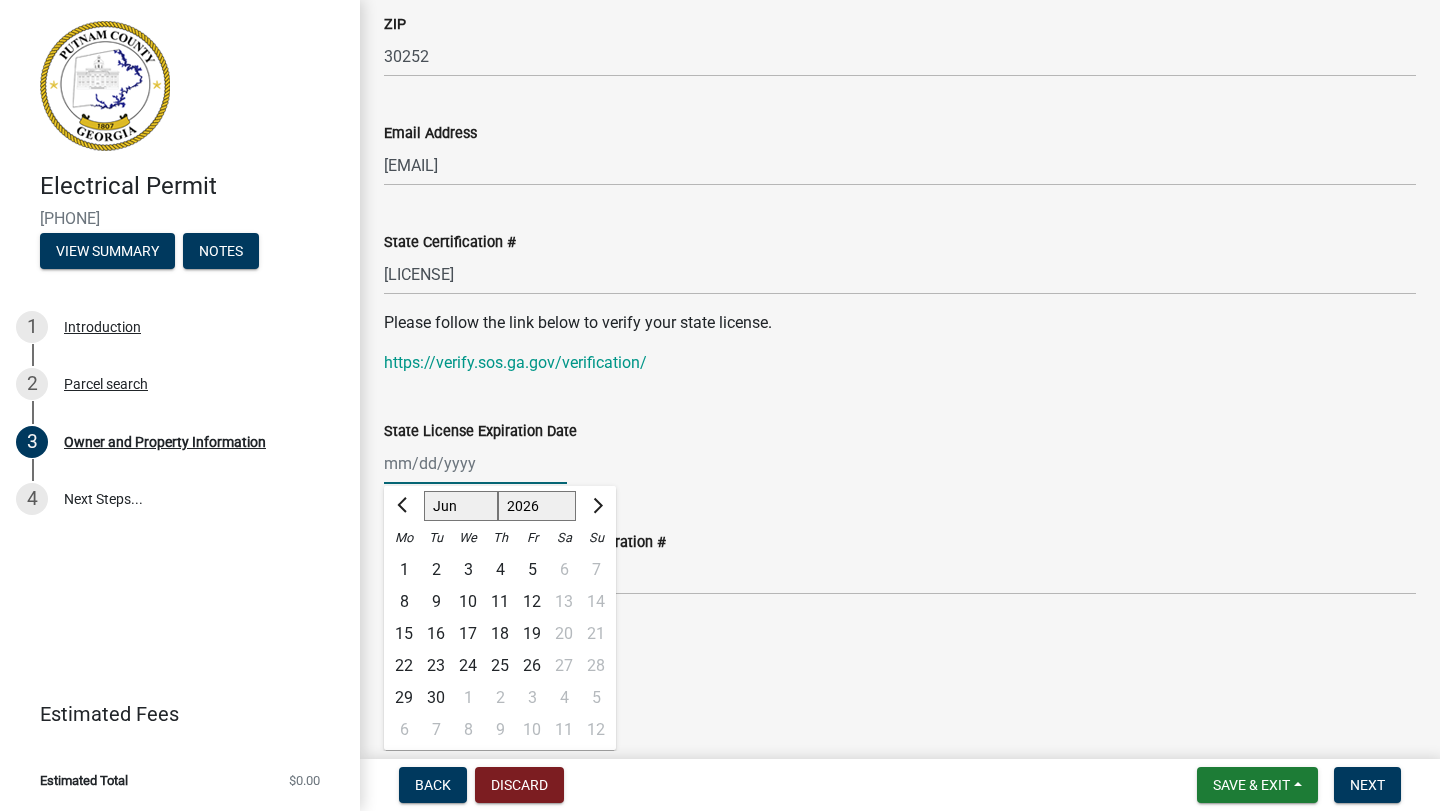 click on "30" 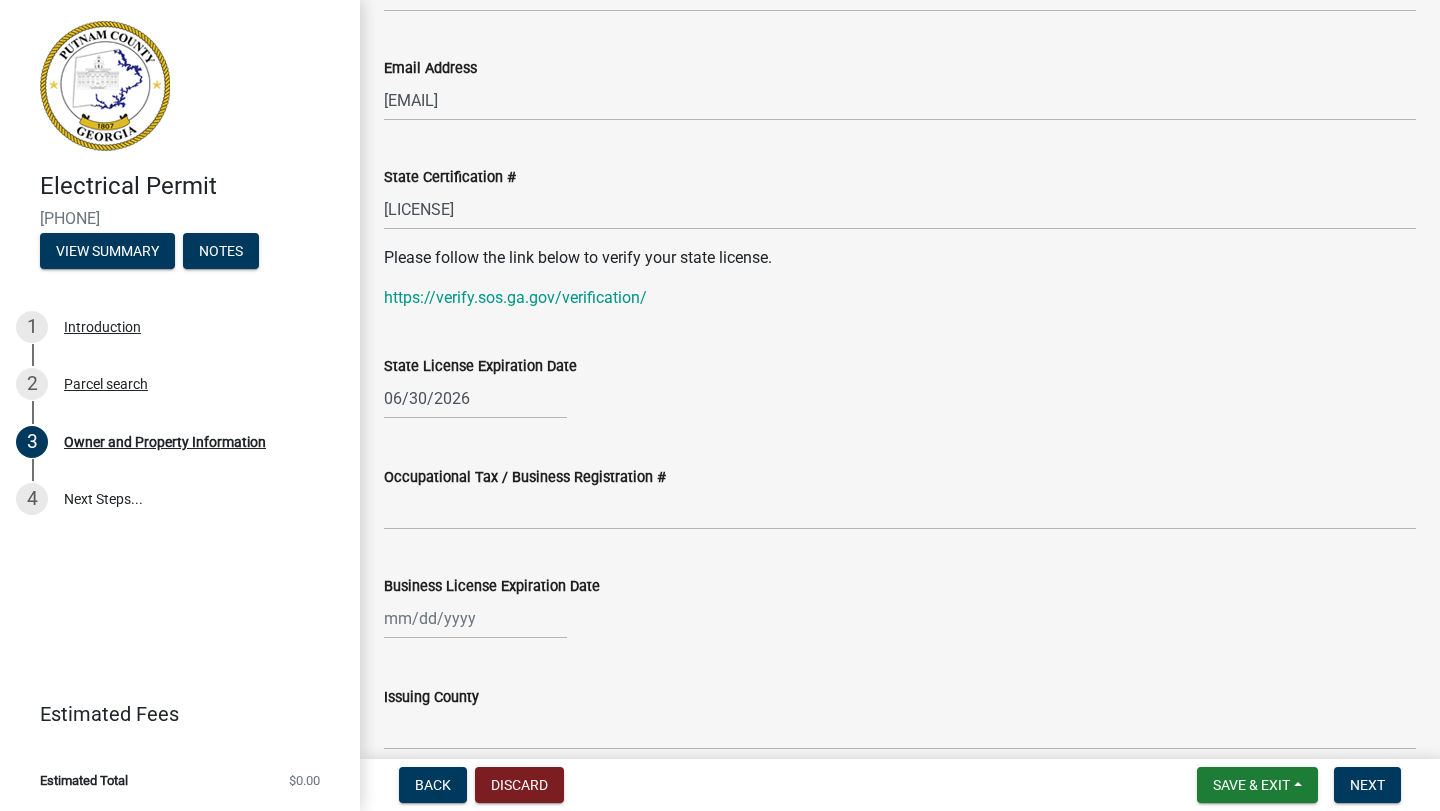 scroll, scrollTop: 2518, scrollLeft: 0, axis: vertical 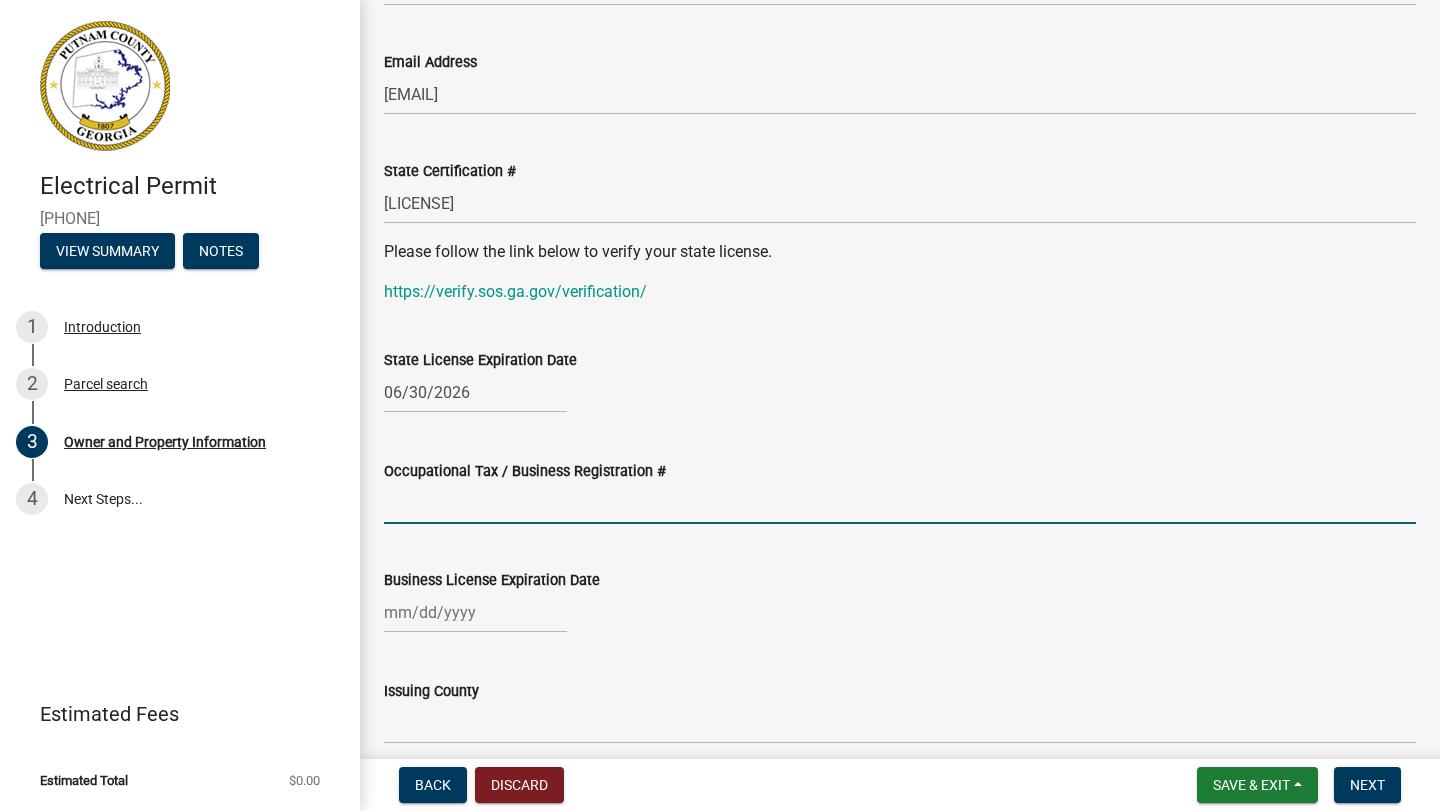 click on "Occupational Tax / Business Registration #" at bounding box center [900, 503] 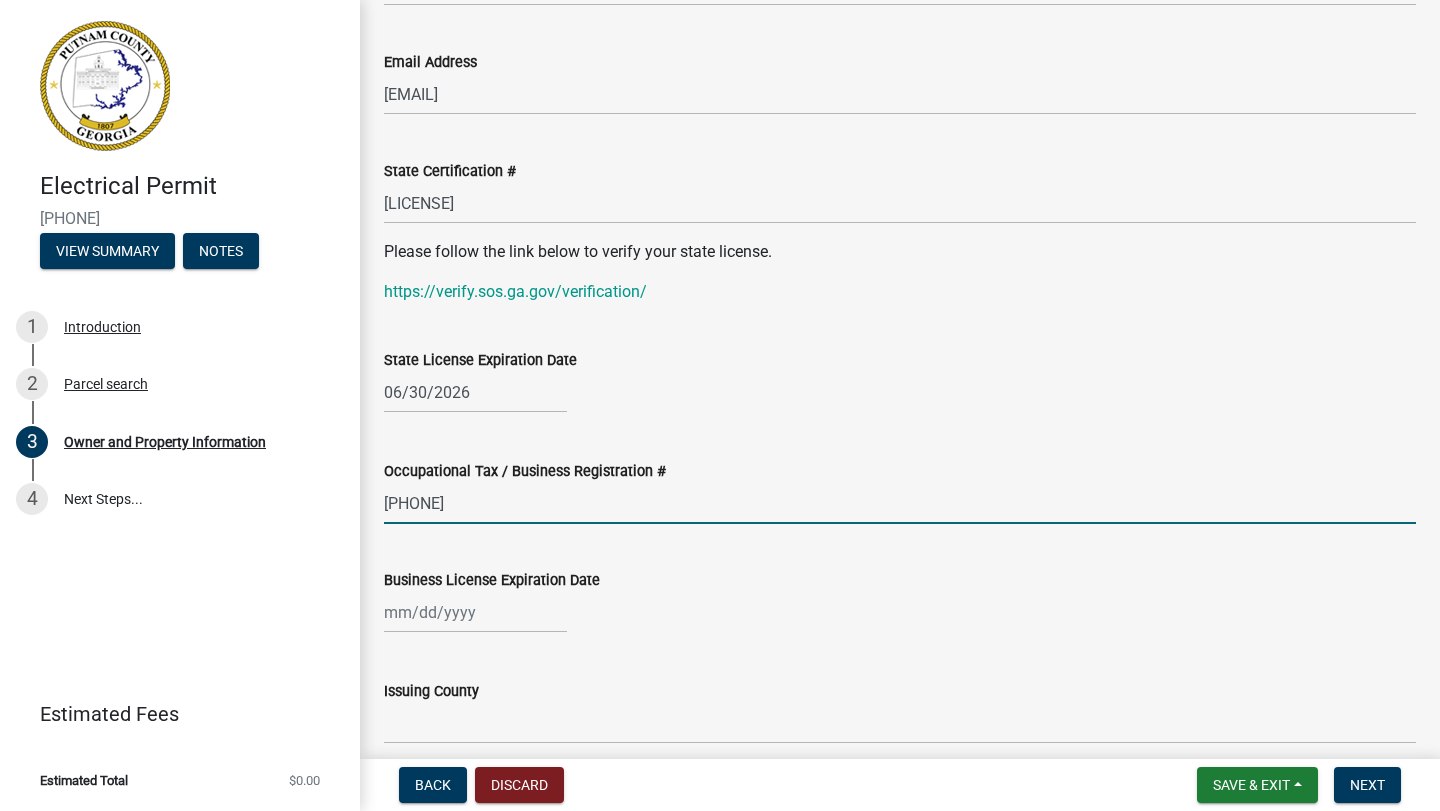 type on "[PHONE]" 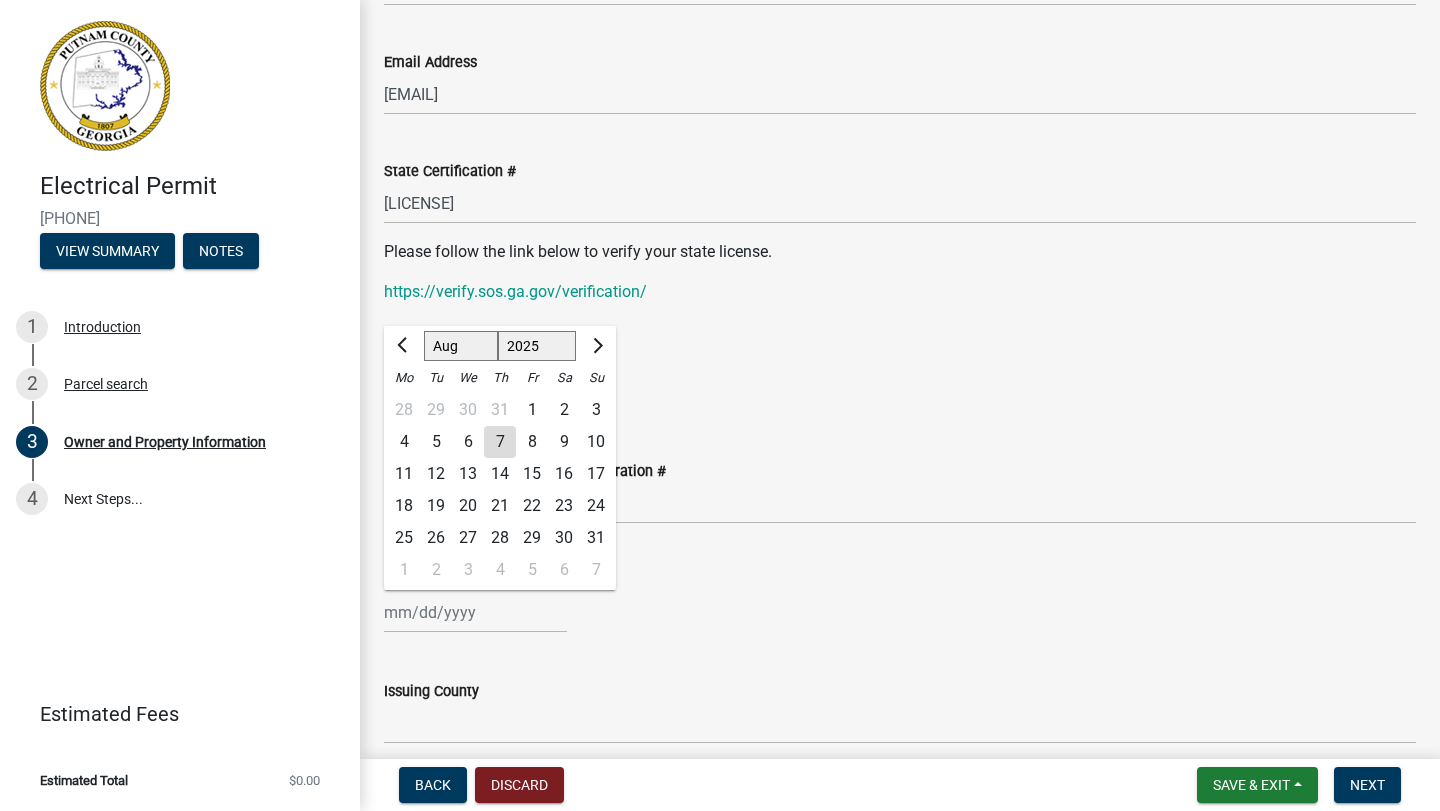 click on "Jan Feb Mar Apr May Jun Jul Aug Sep Oct Nov Dec" 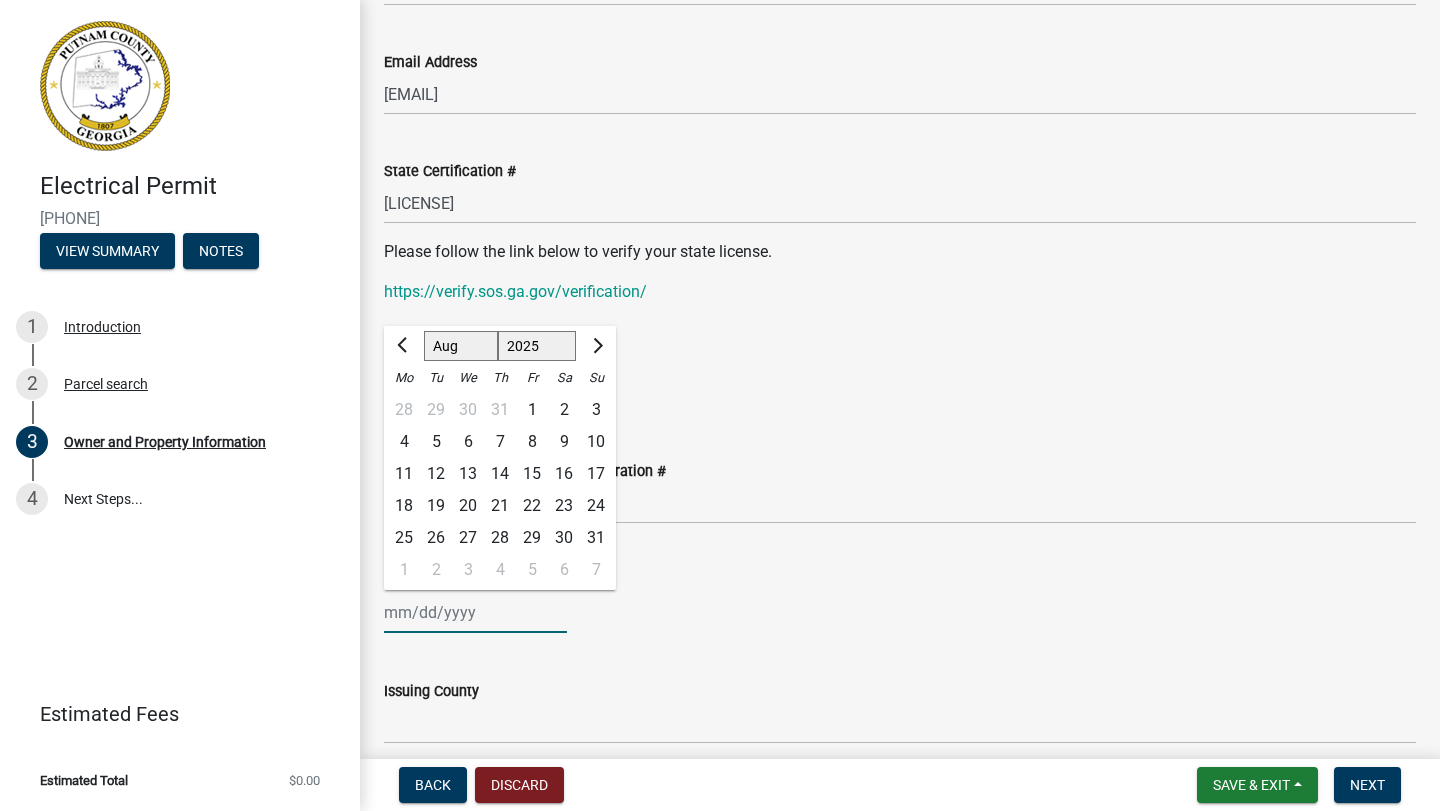select on "12" 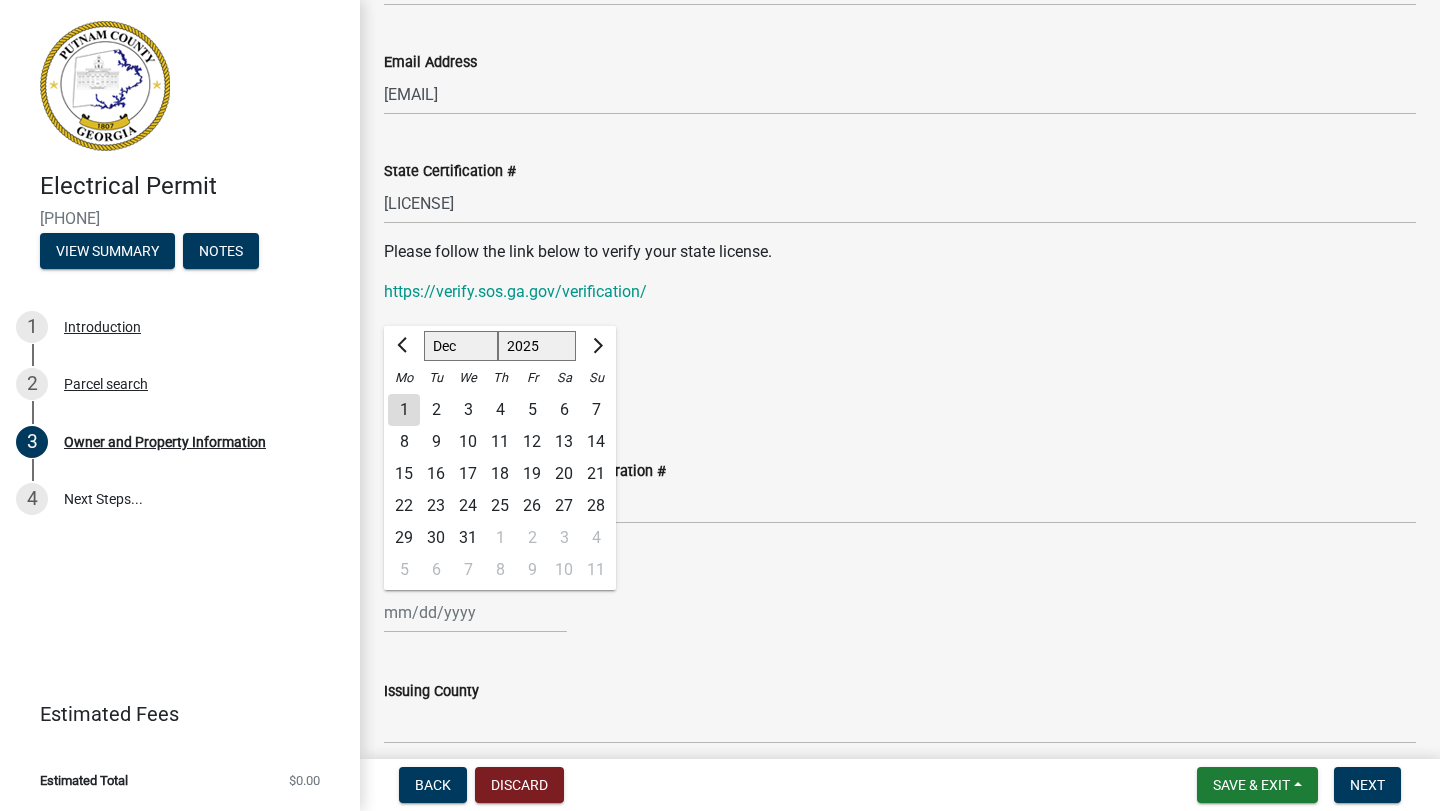 click on "31" 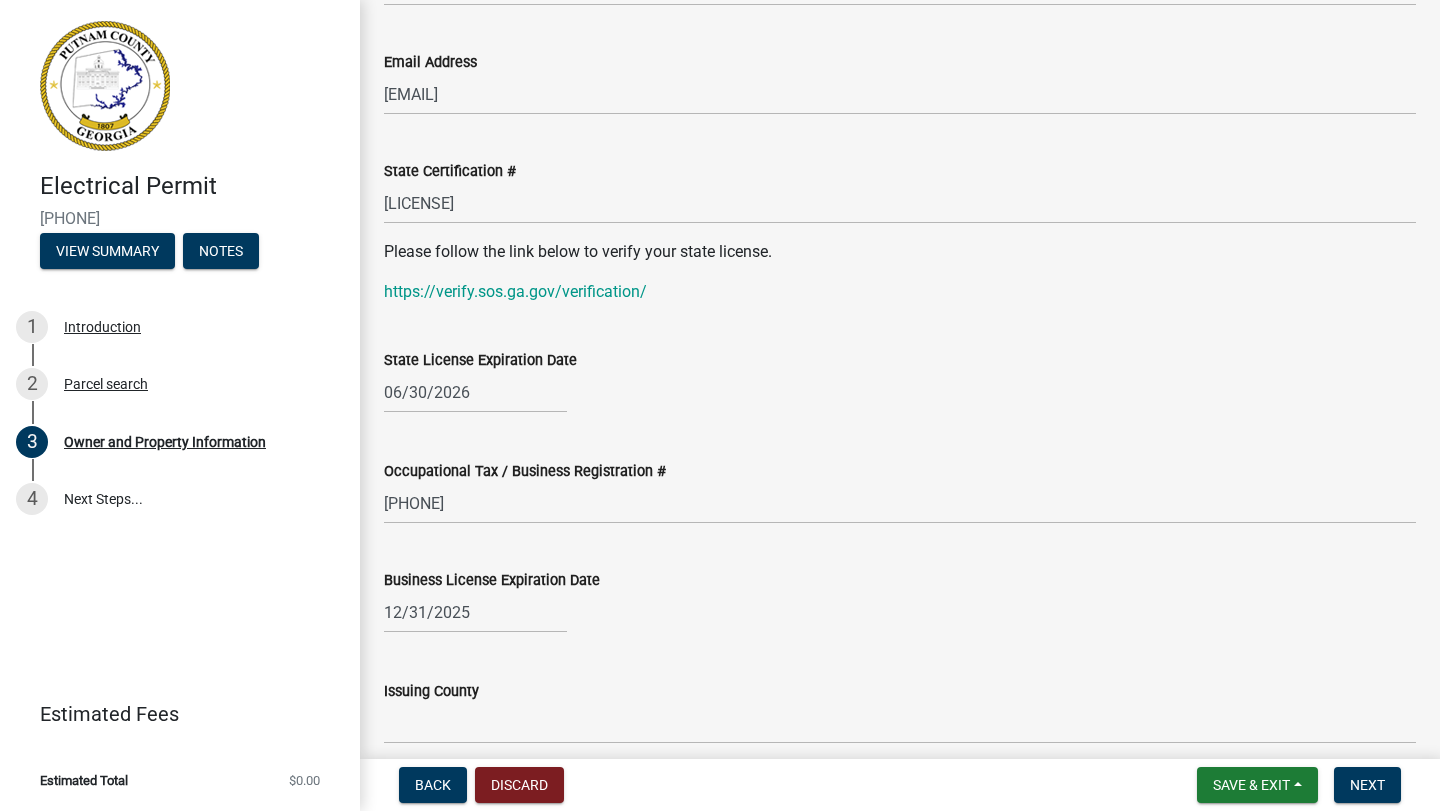 click on "Business License Expiration Date  [DATE]" 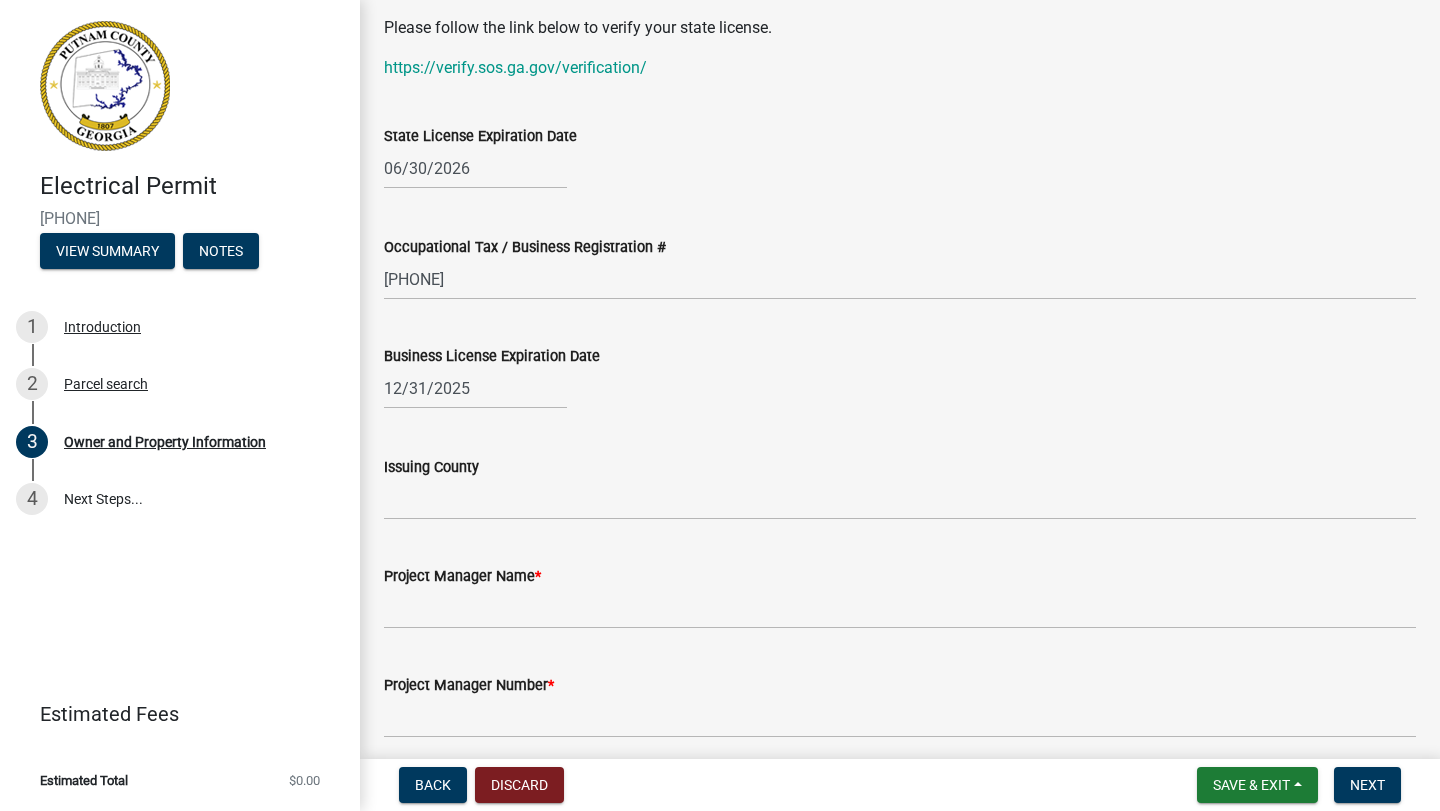 scroll, scrollTop: 2753, scrollLeft: 0, axis: vertical 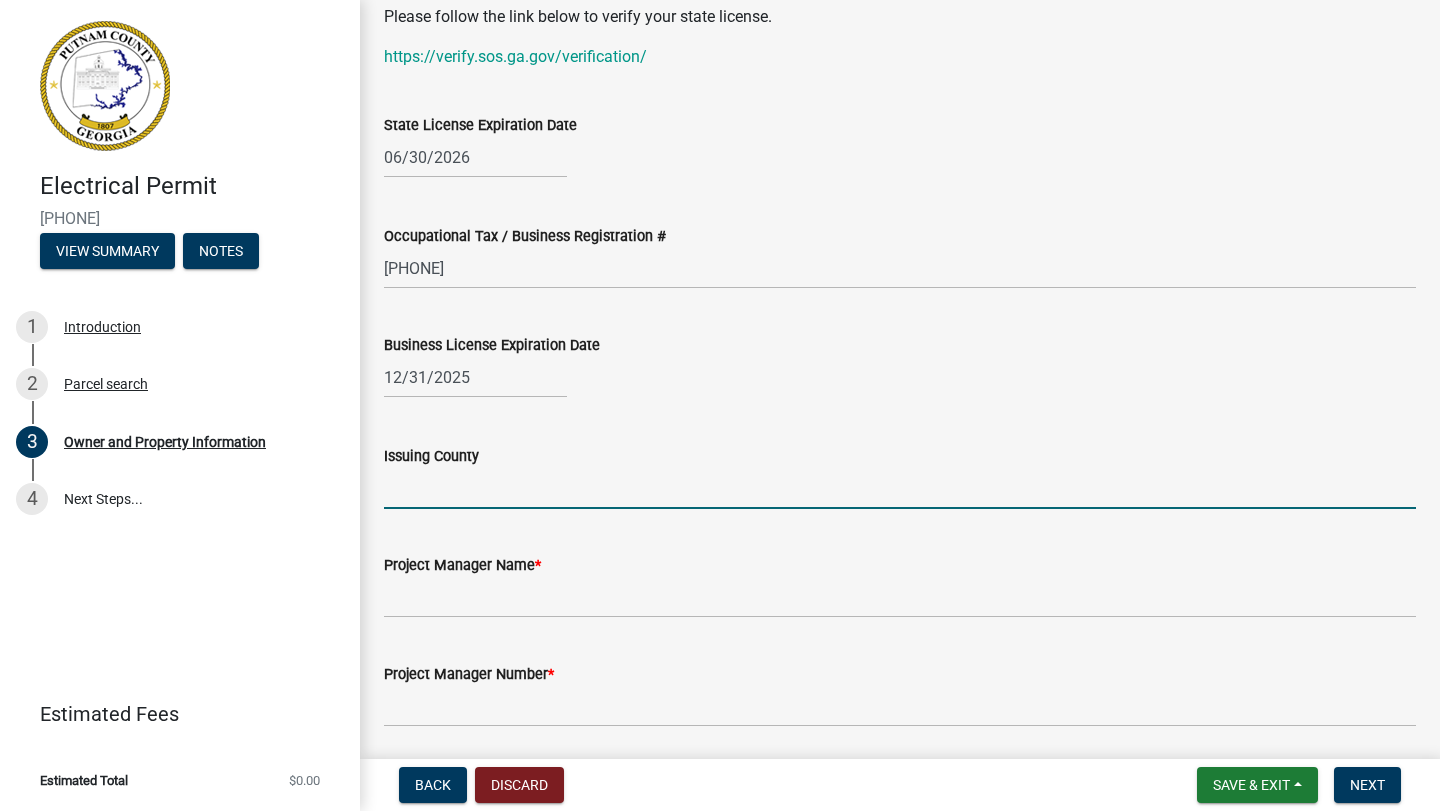 click on "Issuing County" at bounding box center (900, 488) 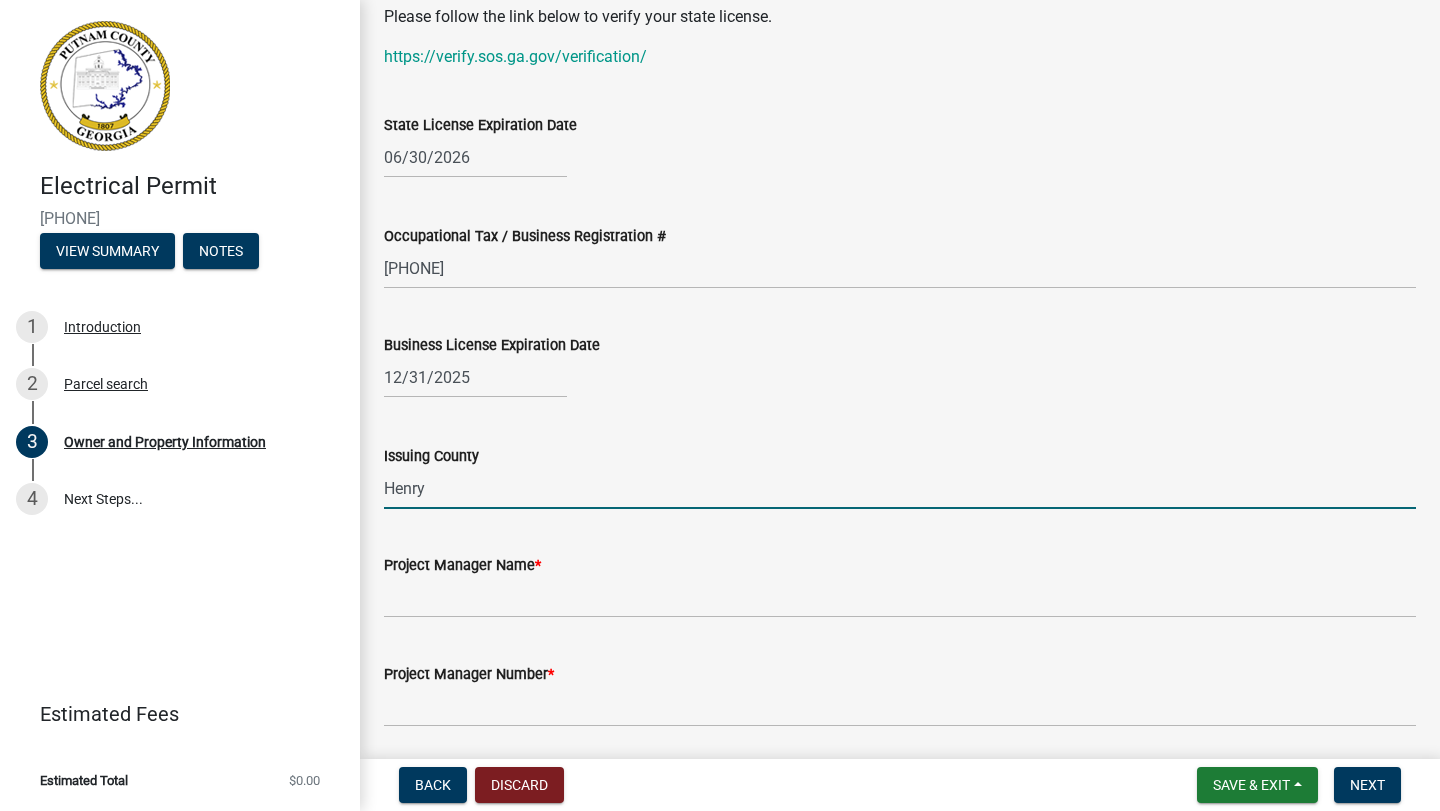 type on "Henry" 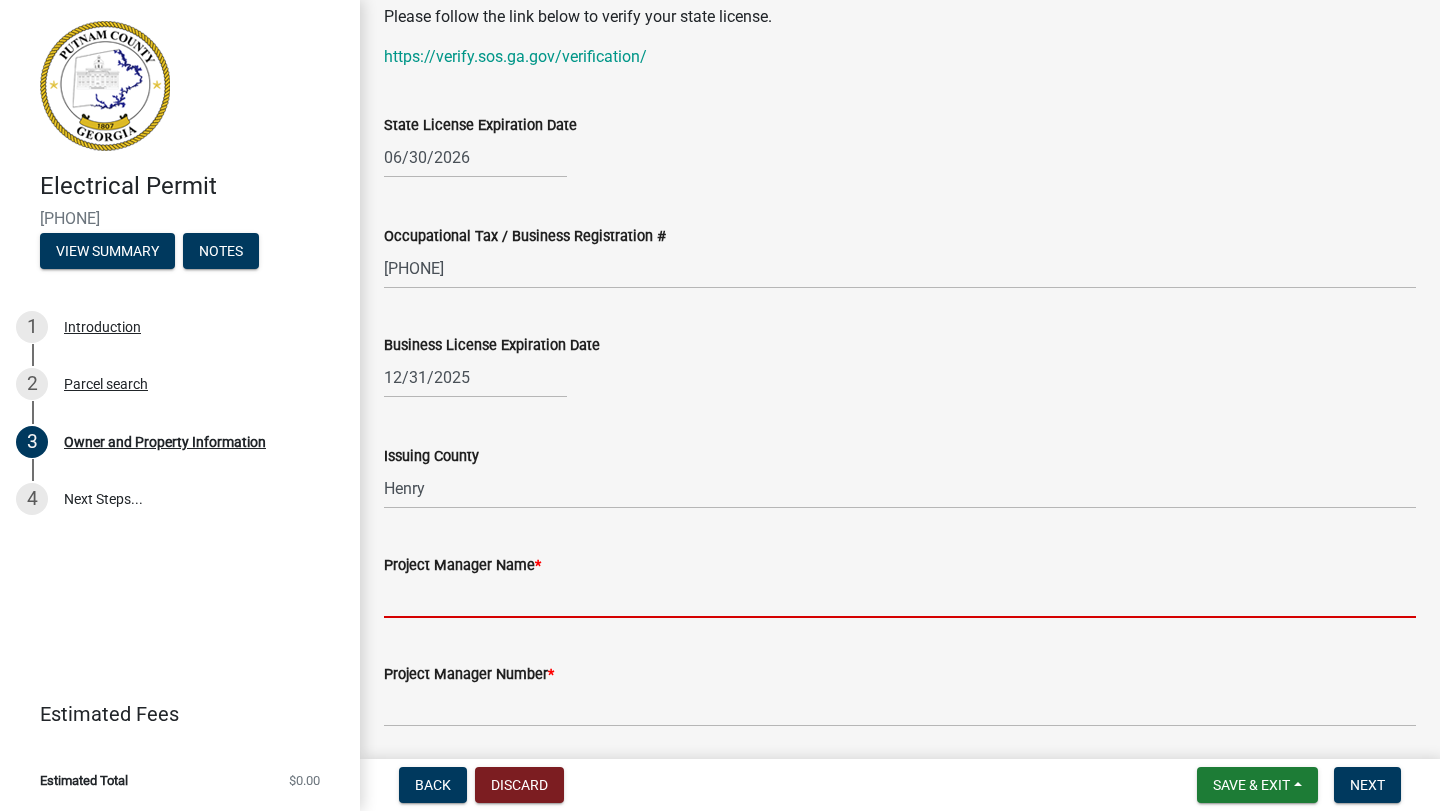 click on "Project Manager Name  *" at bounding box center (900, 597) 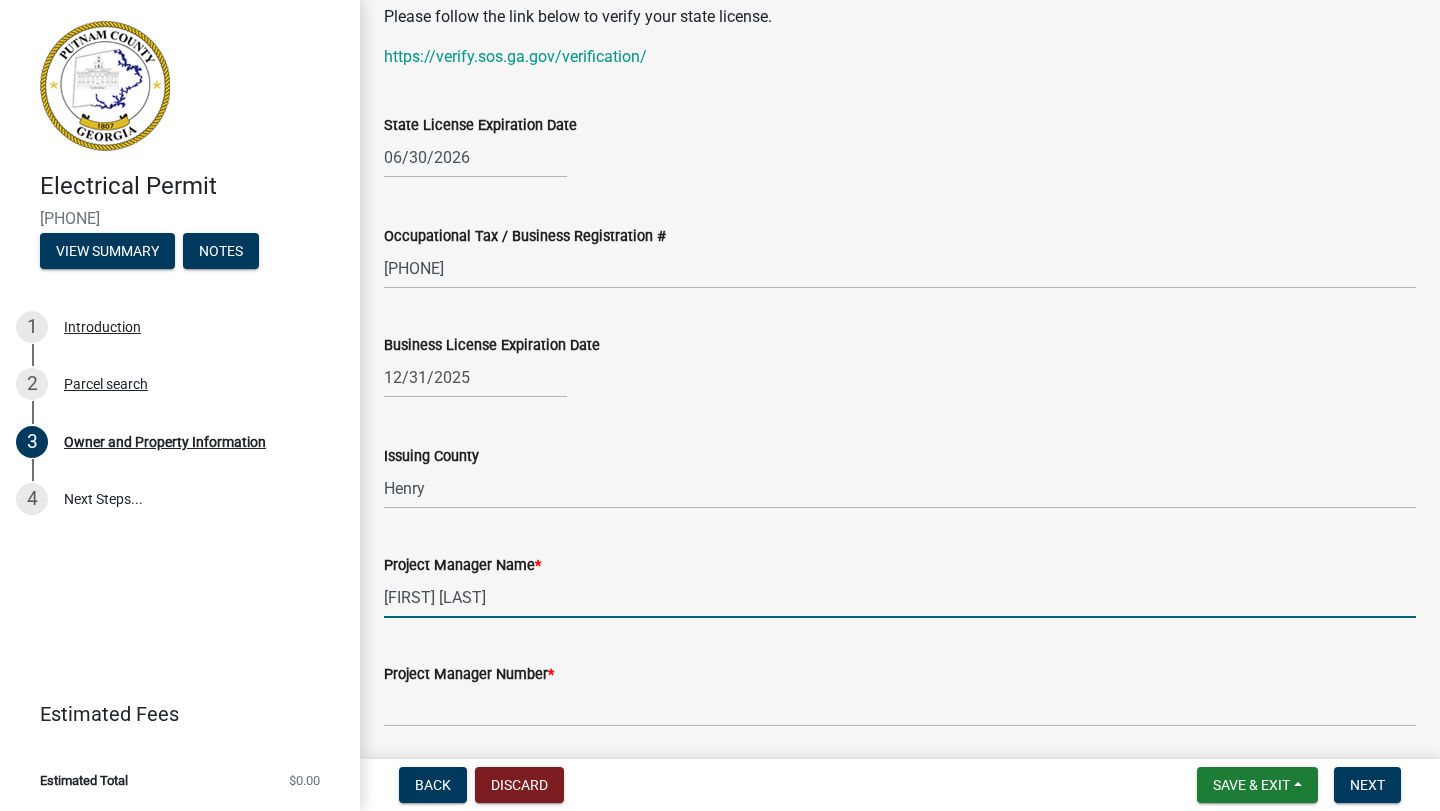 type on "[FIRST] [LAST]" 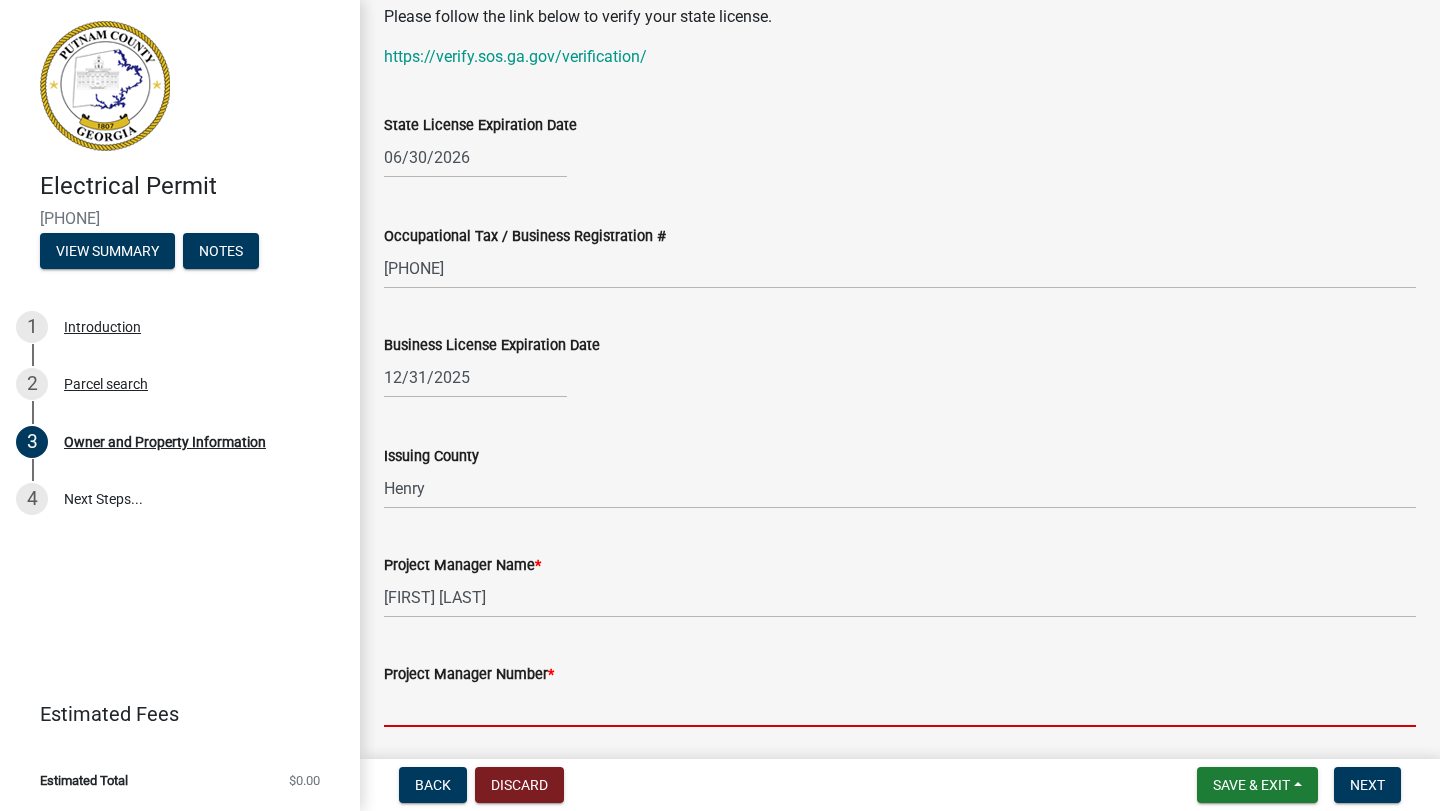 click on "Project Manager Number  *" at bounding box center (900, 706) 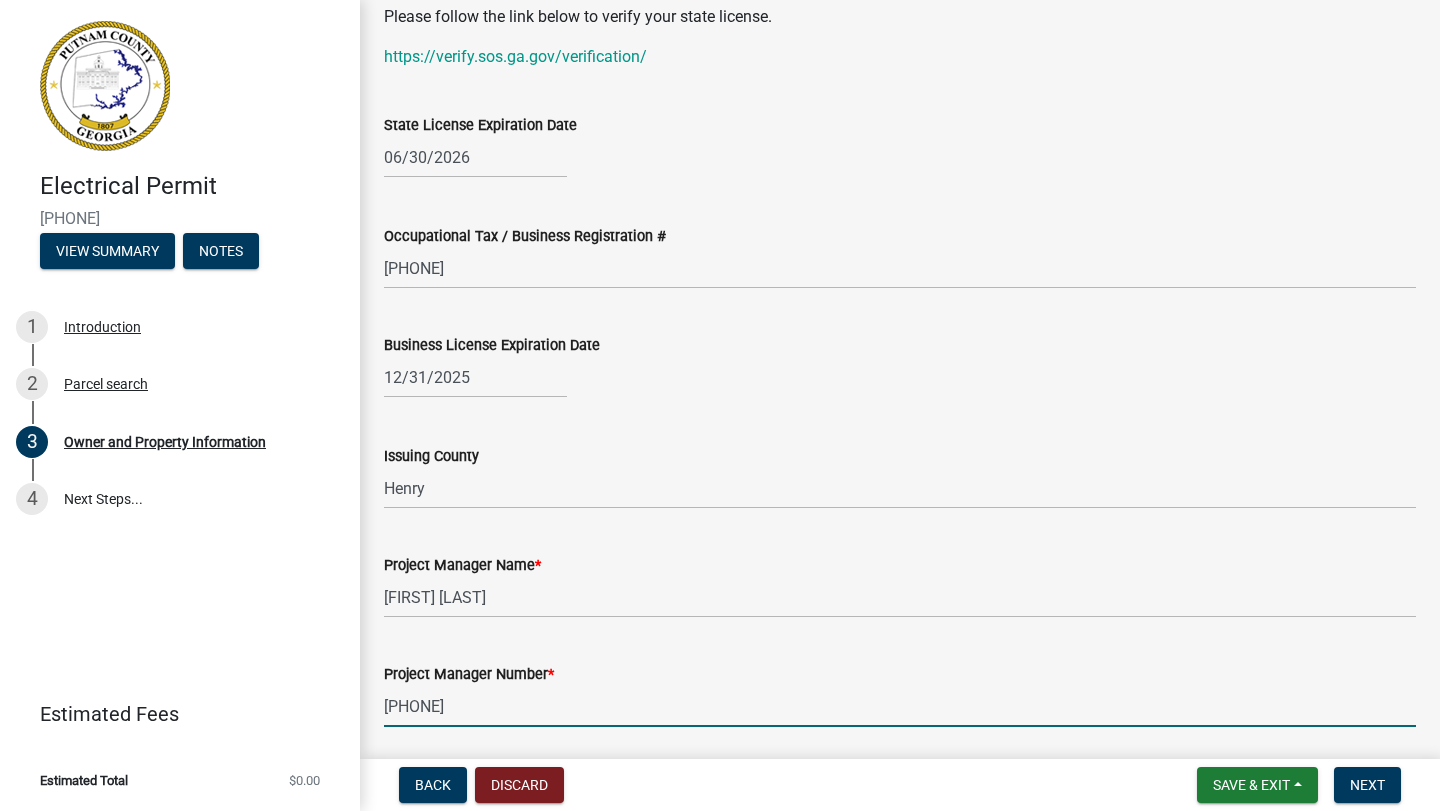 type on "[PHONE]" 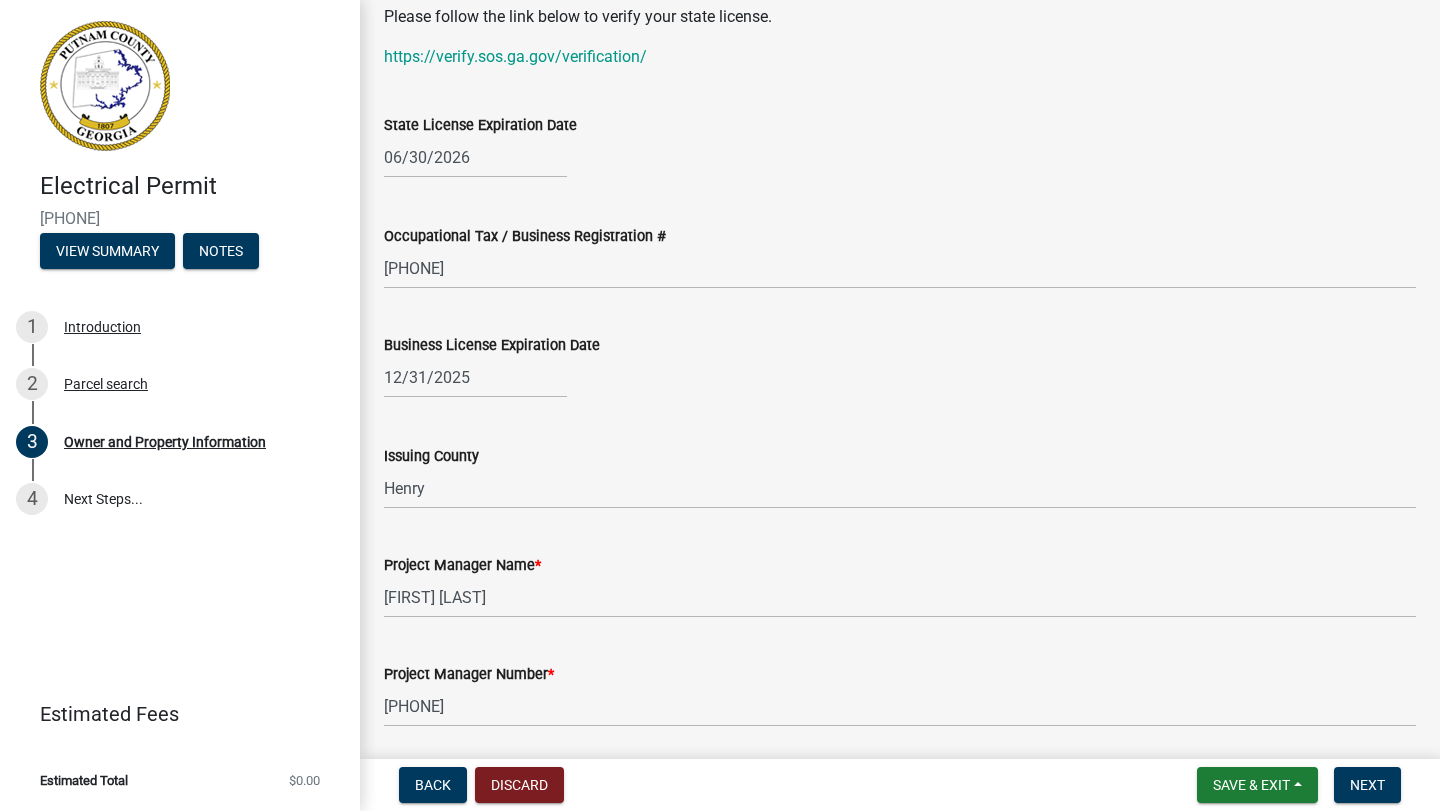 click on "Project Manager Name  * [FIRST] [LAST]" 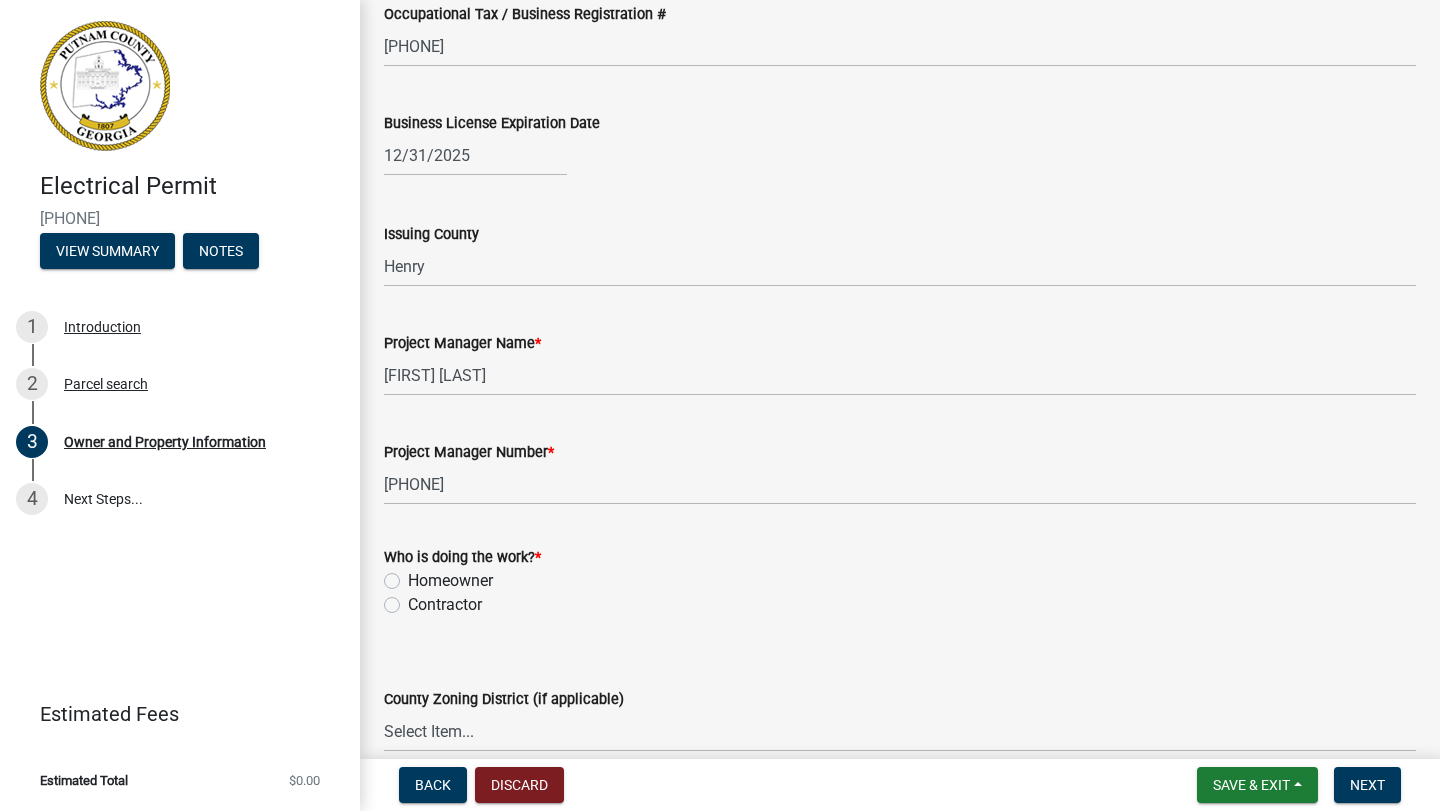 scroll, scrollTop: 2978, scrollLeft: 0, axis: vertical 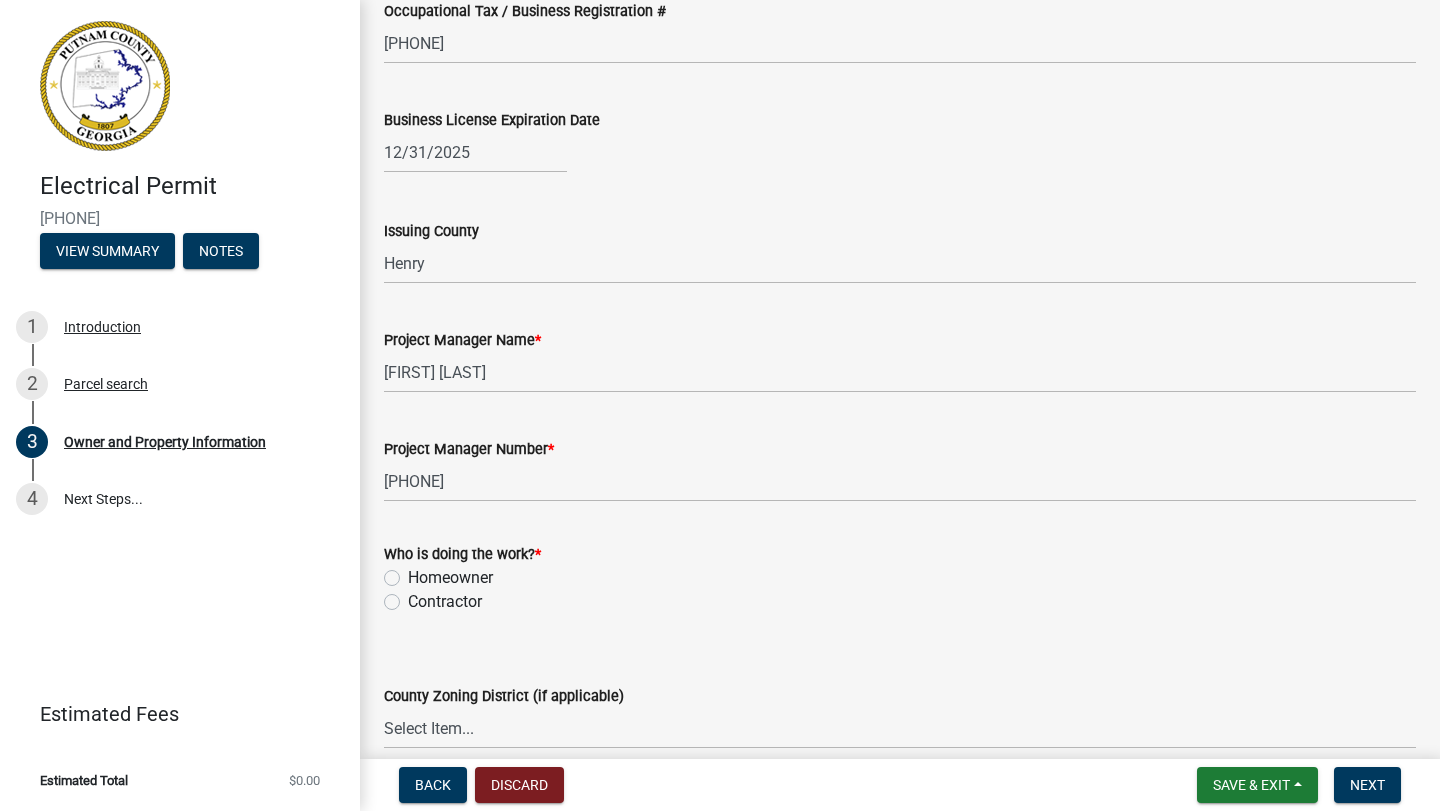 click on "Contractor" 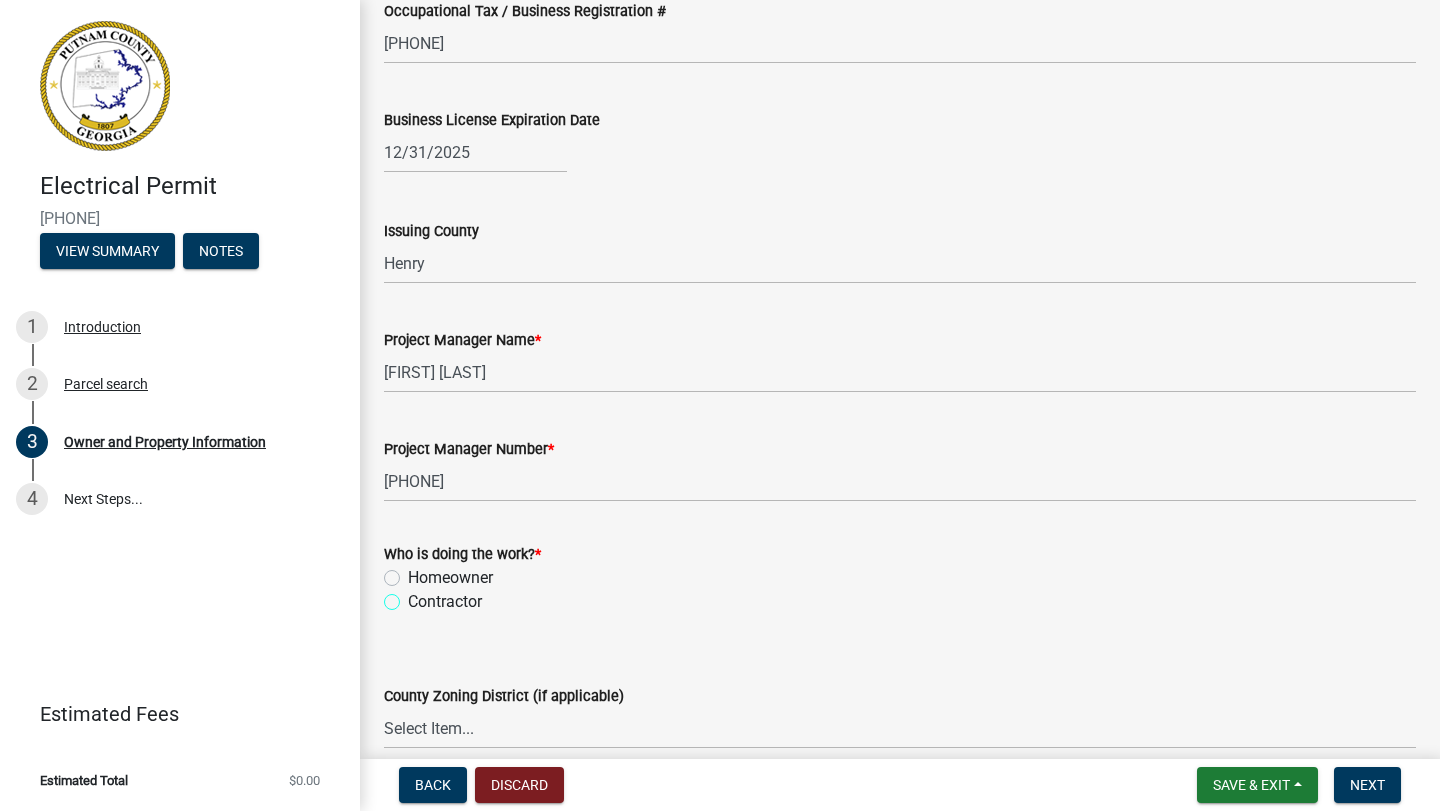 click on "Contractor" at bounding box center (414, 596) 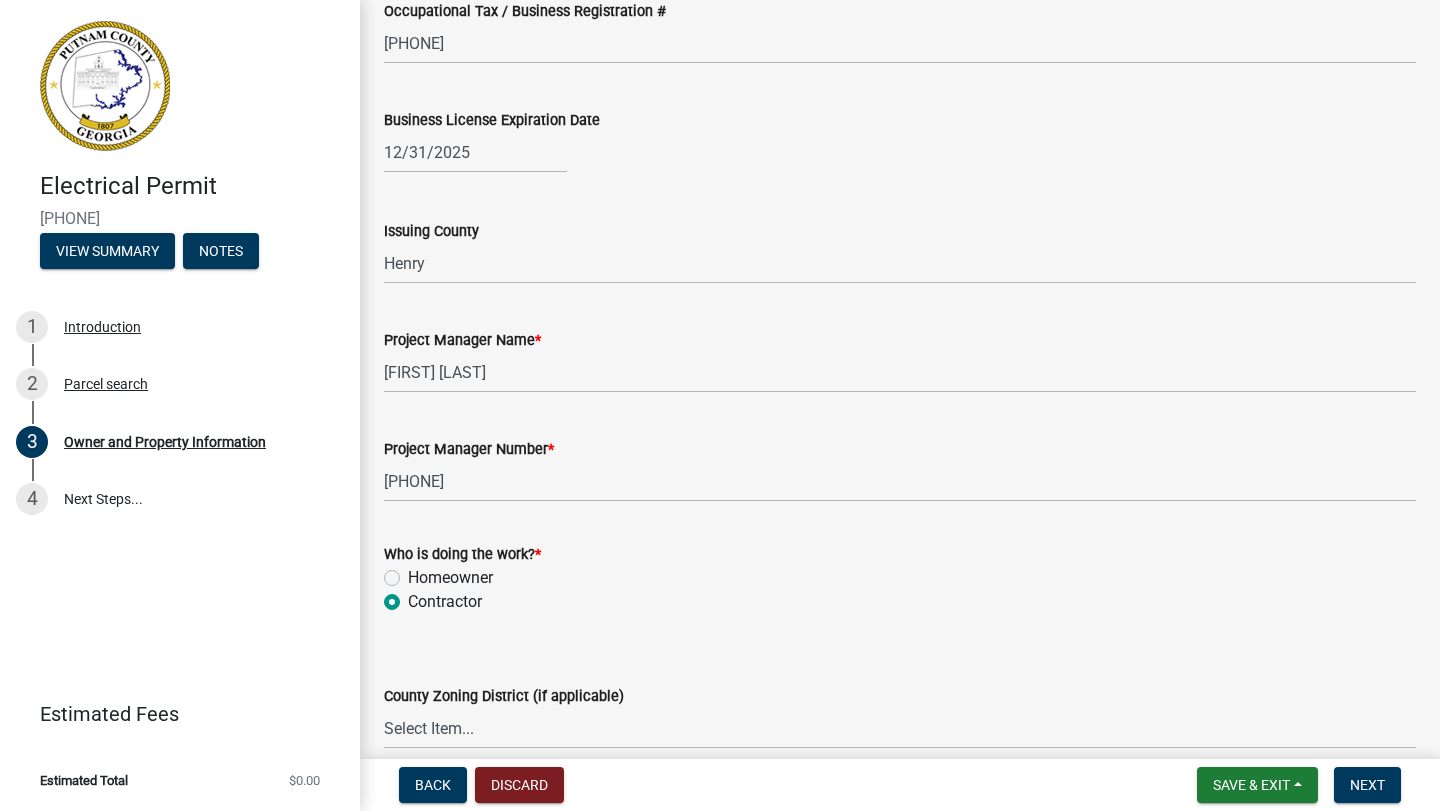 radio on "true" 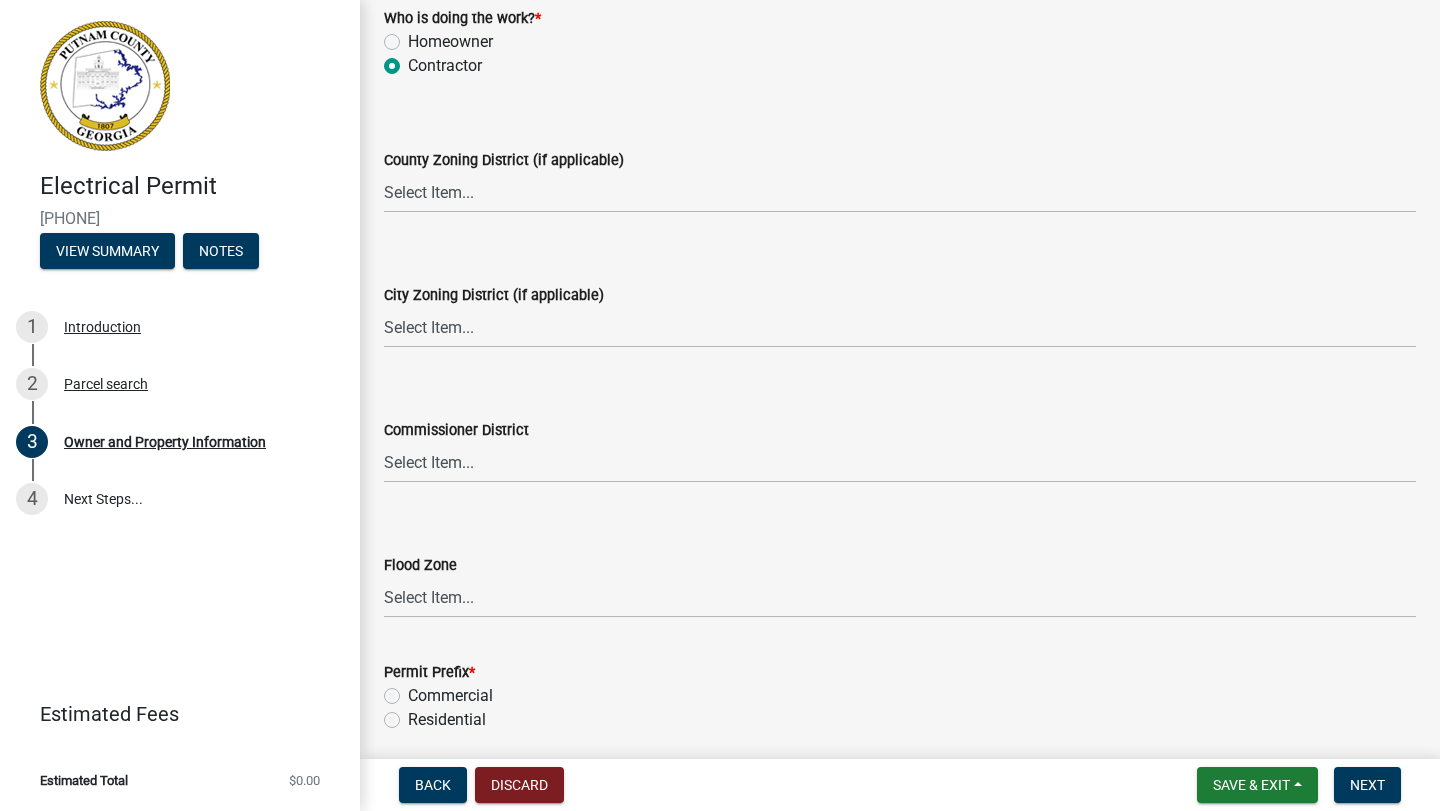 scroll, scrollTop: 3591, scrollLeft: 0, axis: vertical 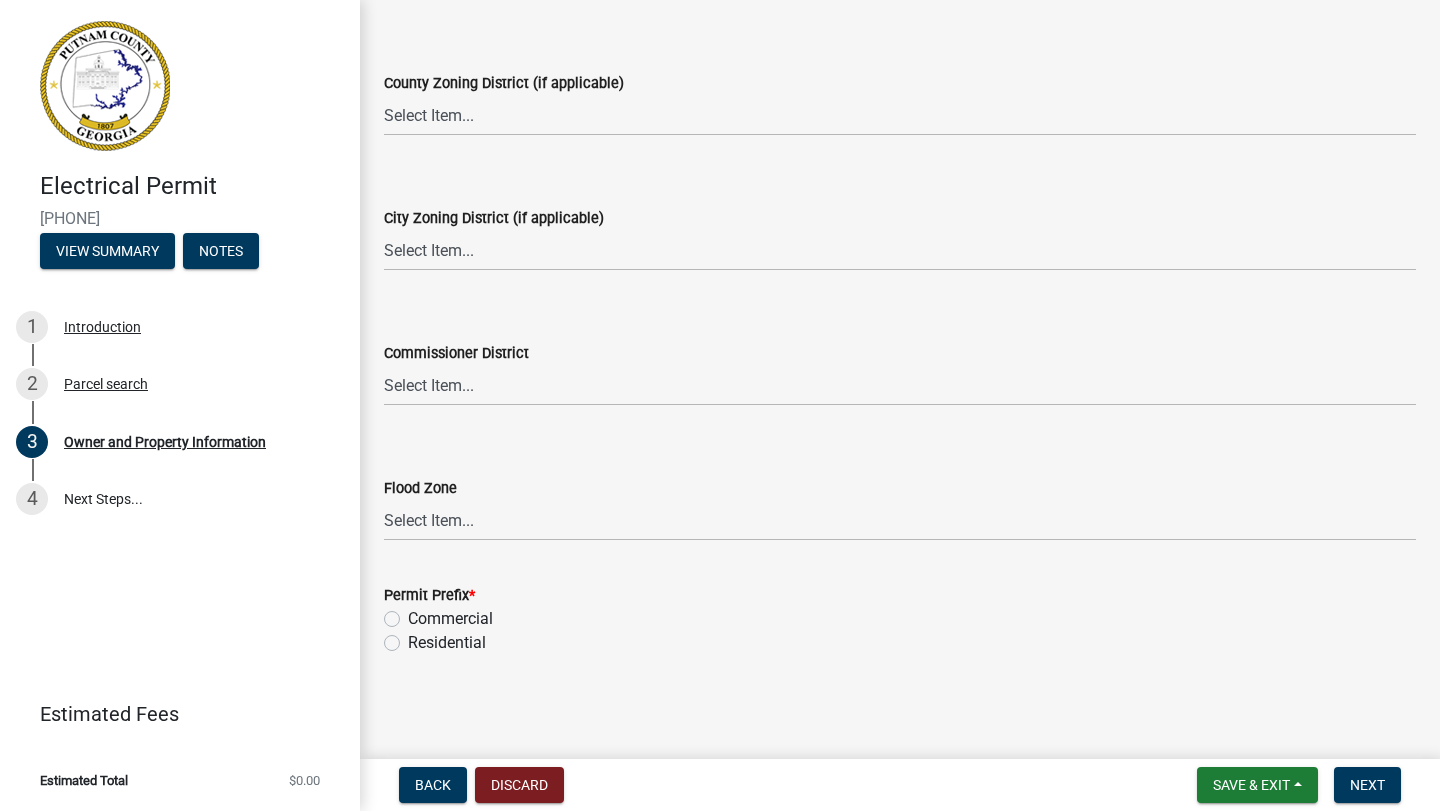 click on "Residential" 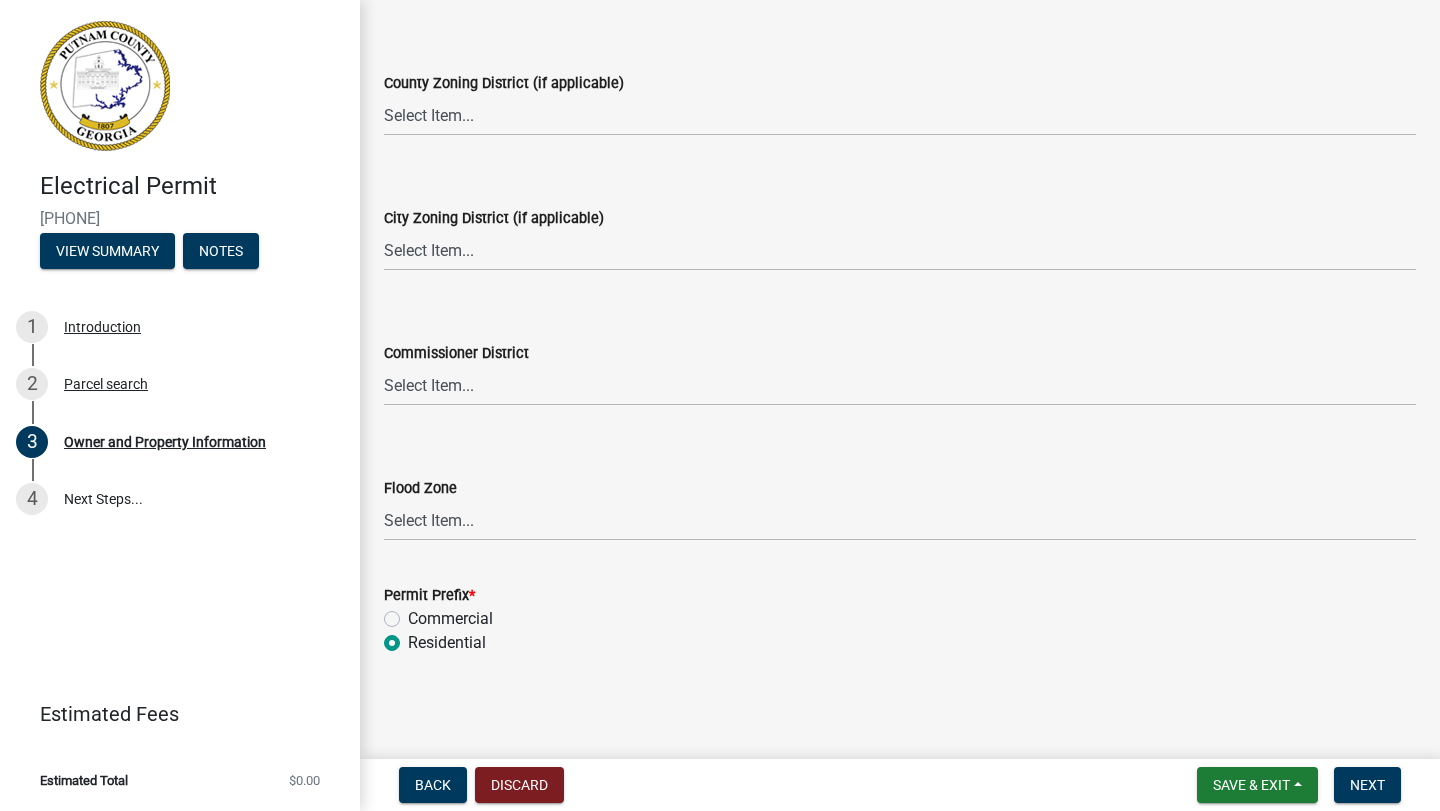 radio on "true" 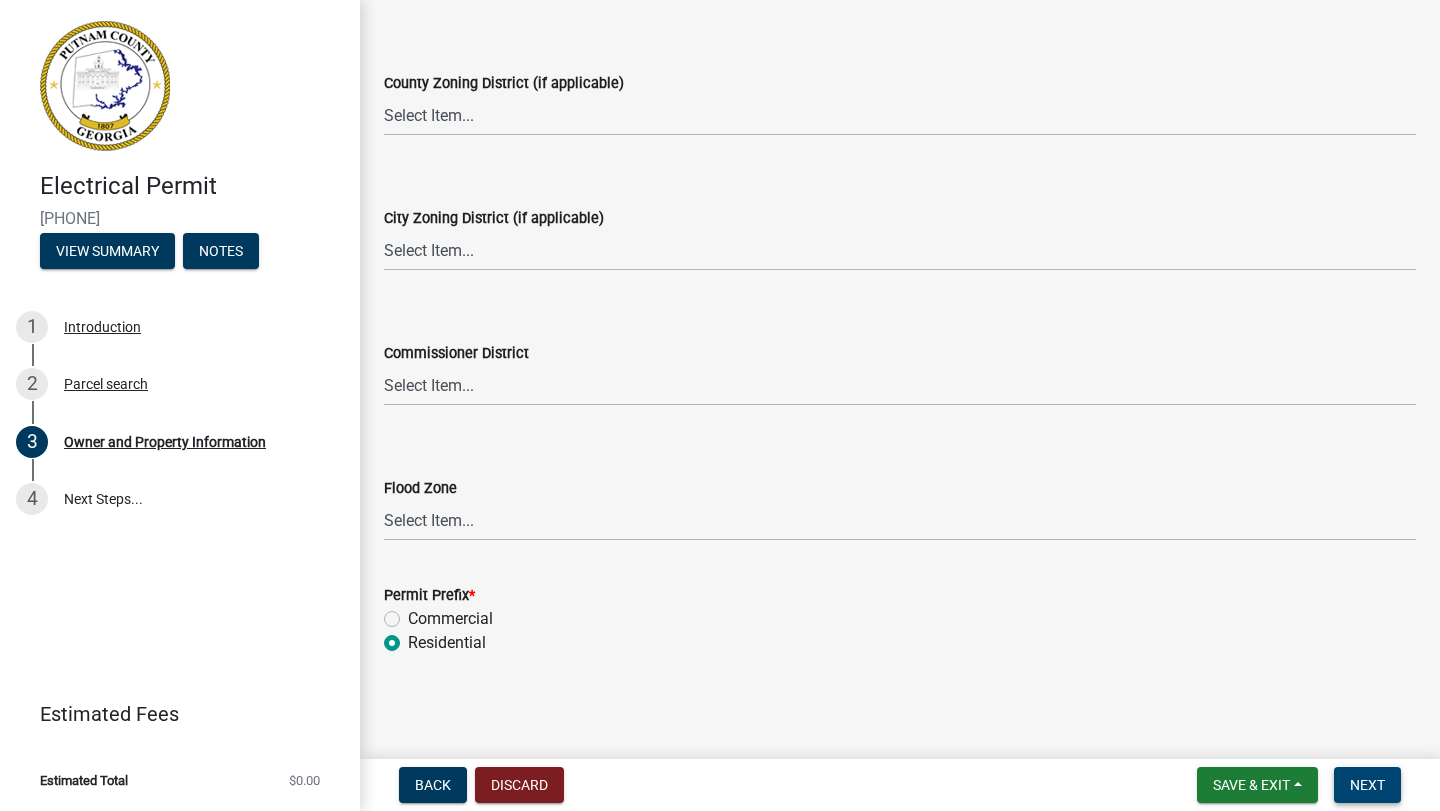 click on "Next" at bounding box center (1367, 785) 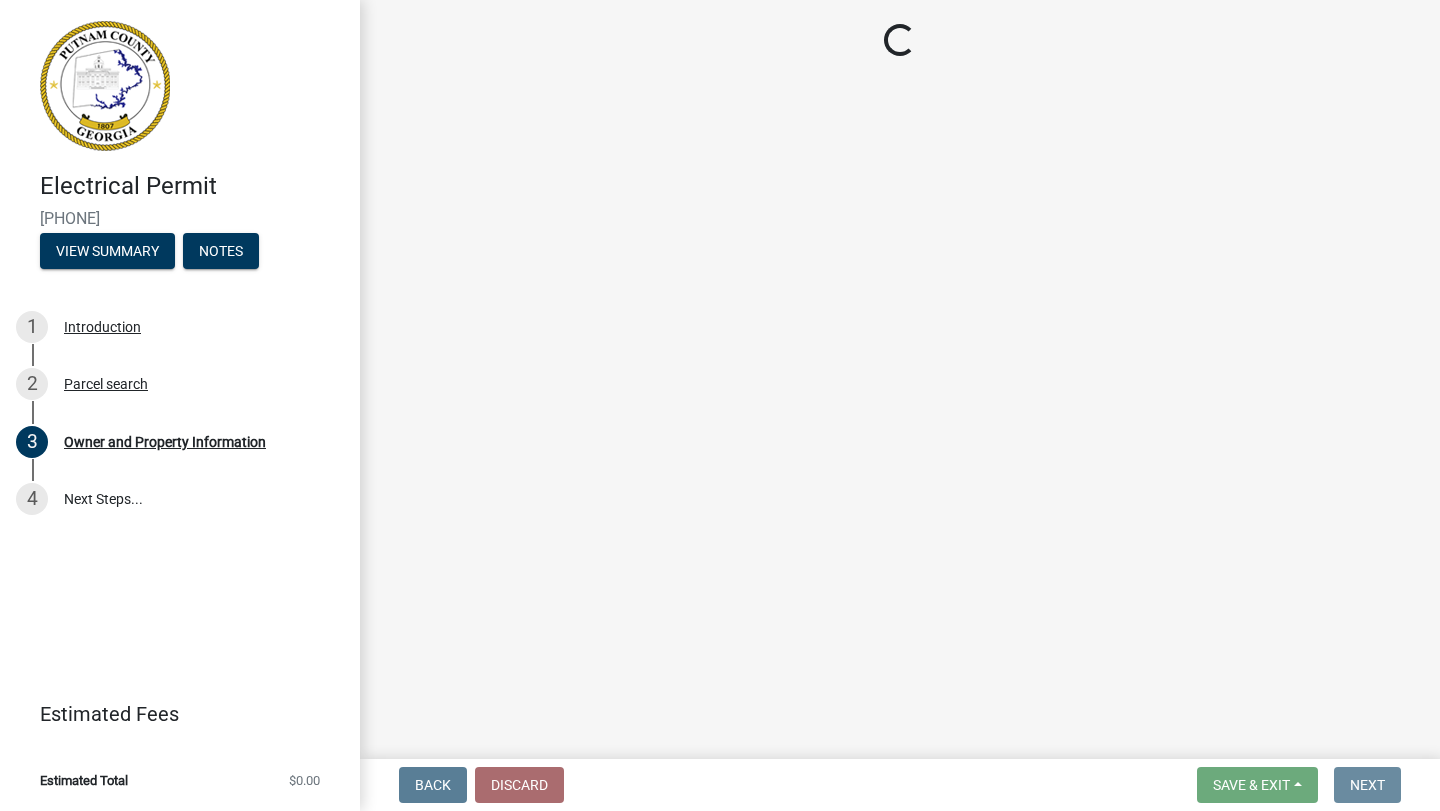 scroll, scrollTop: 0, scrollLeft: 0, axis: both 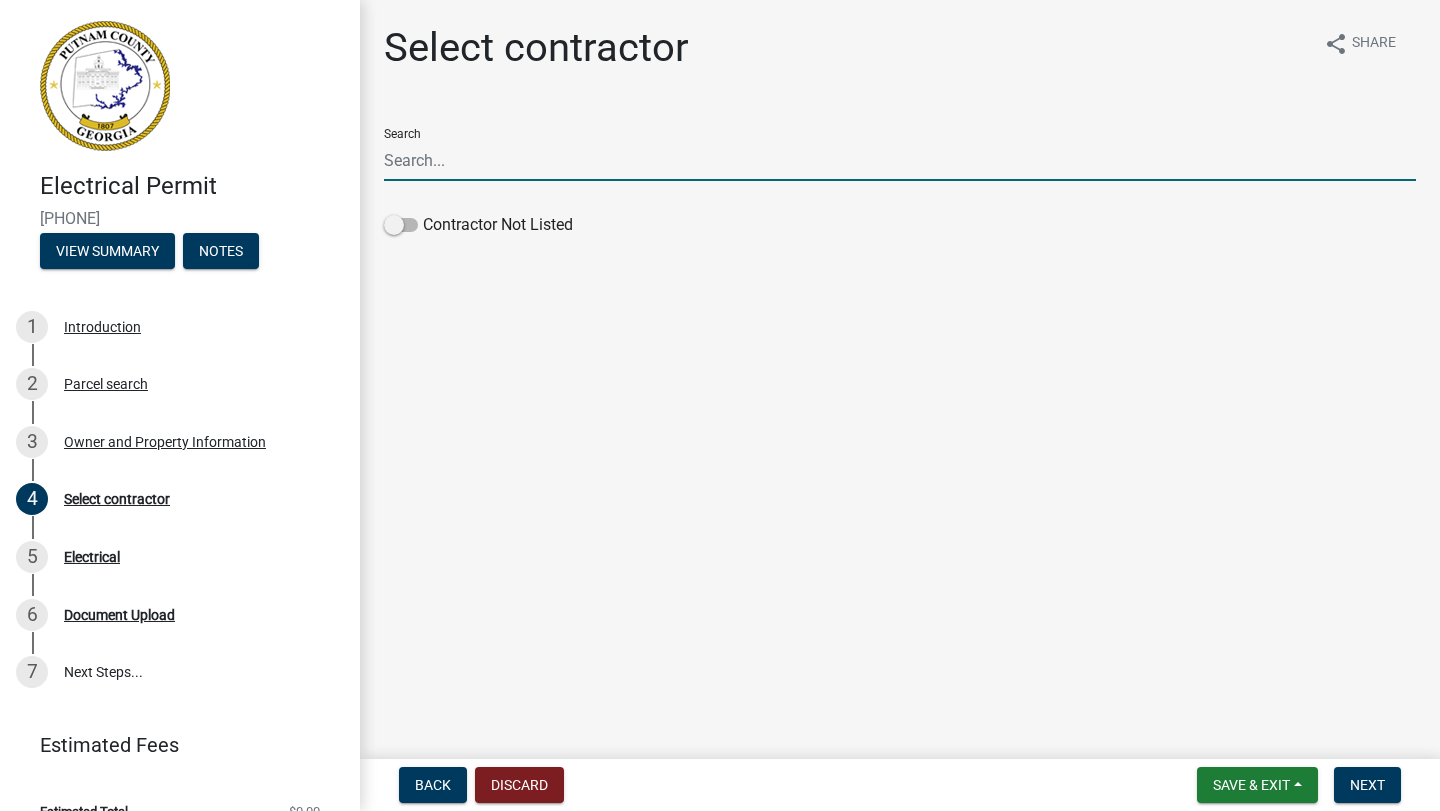 click on "Search" at bounding box center [900, 160] 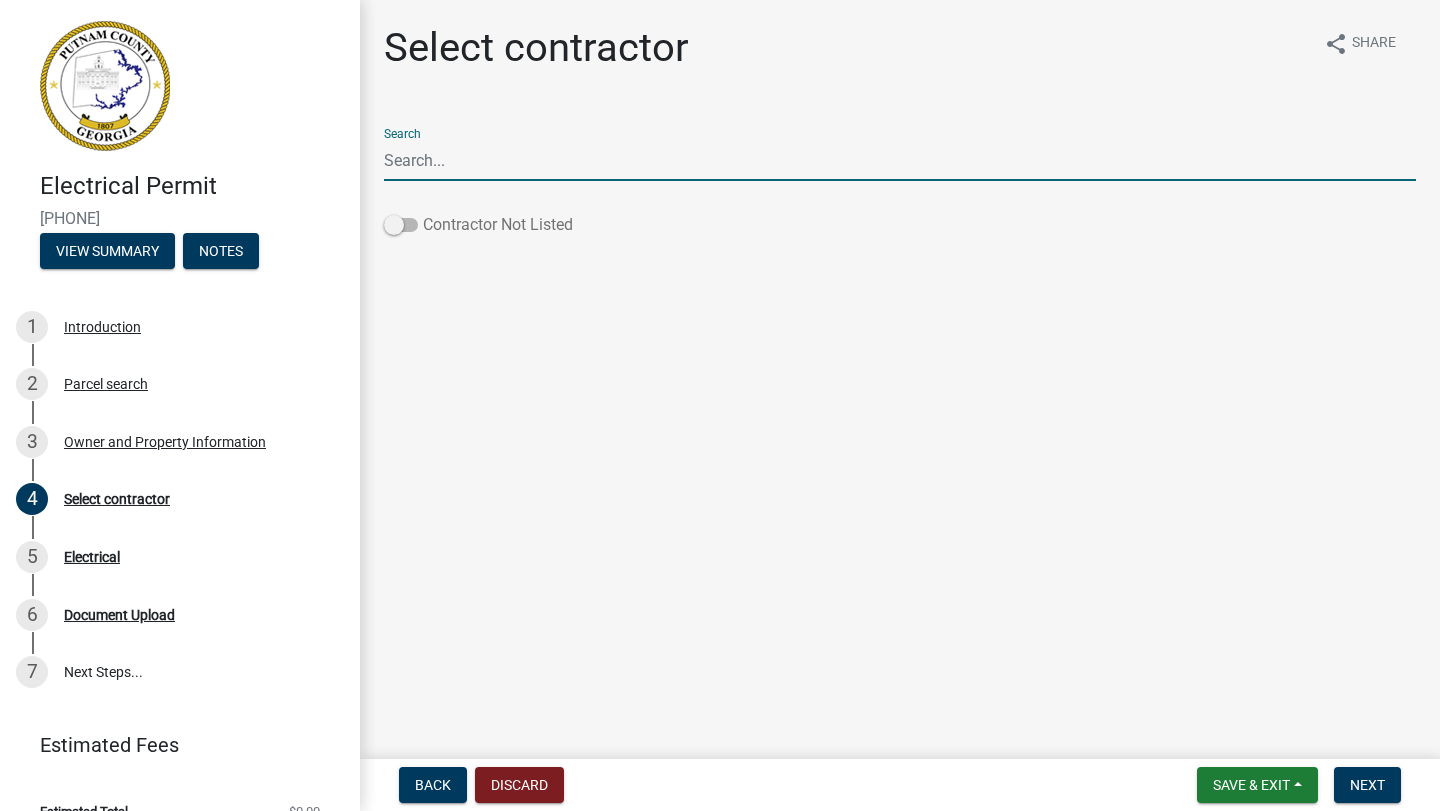 click 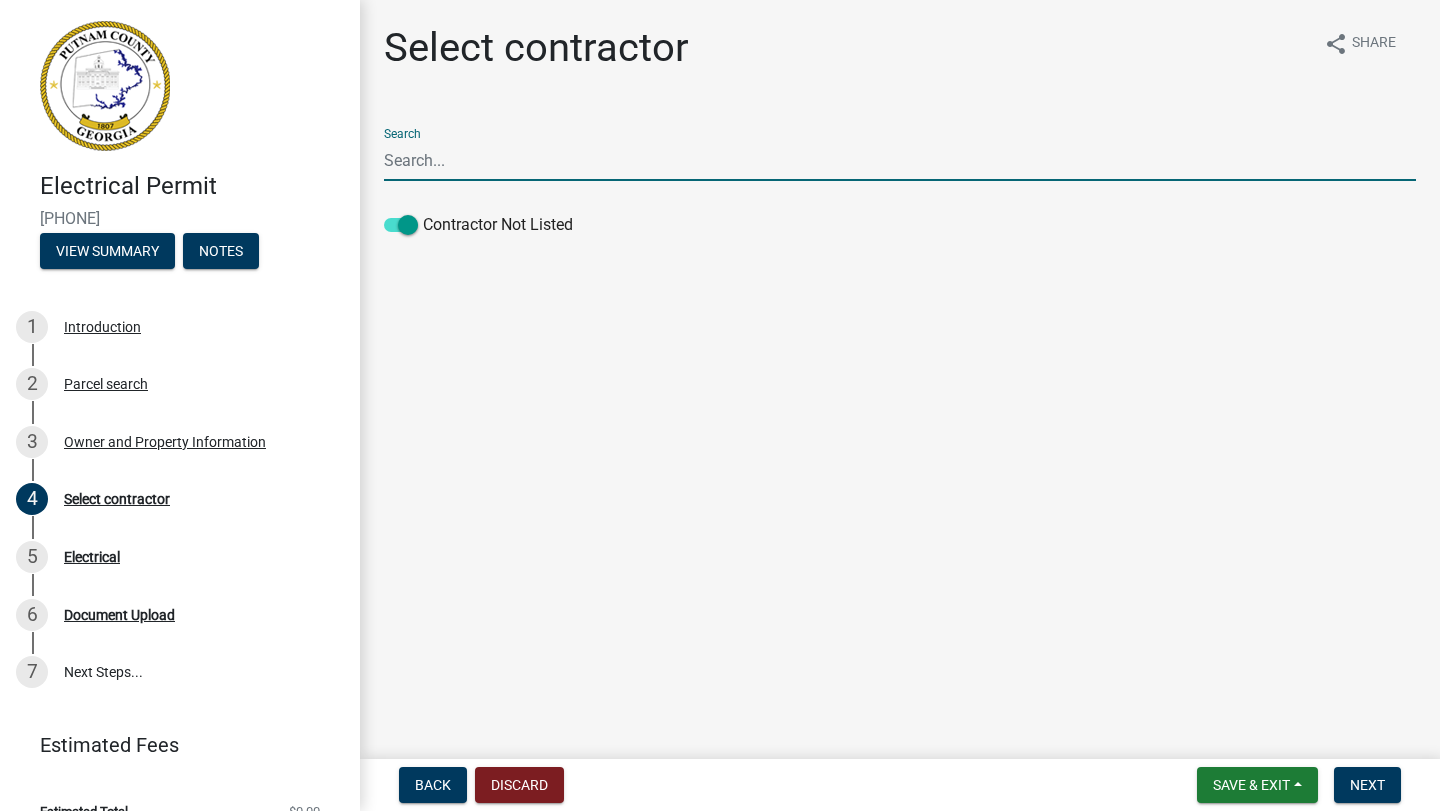 click on "Search" at bounding box center (900, 160) 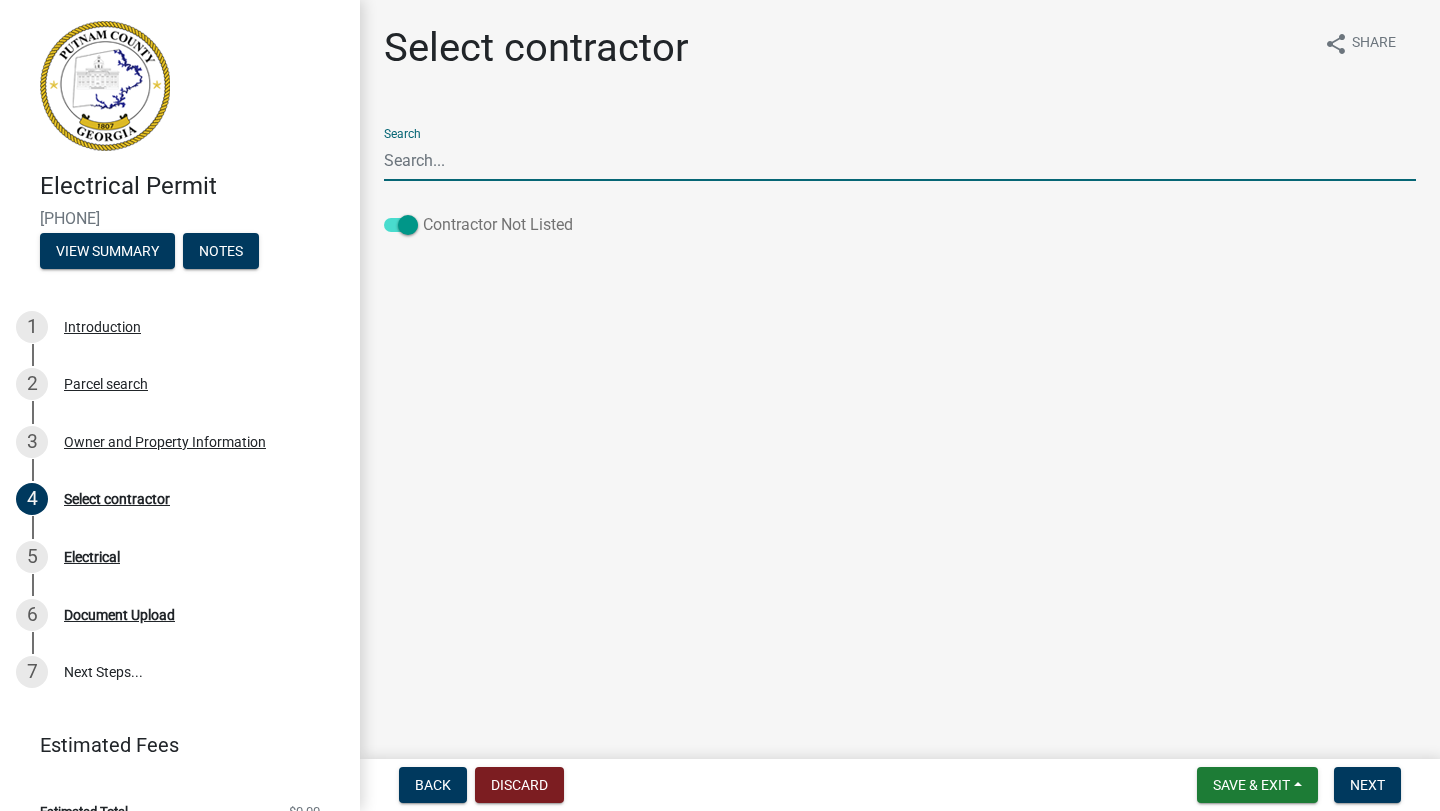 click 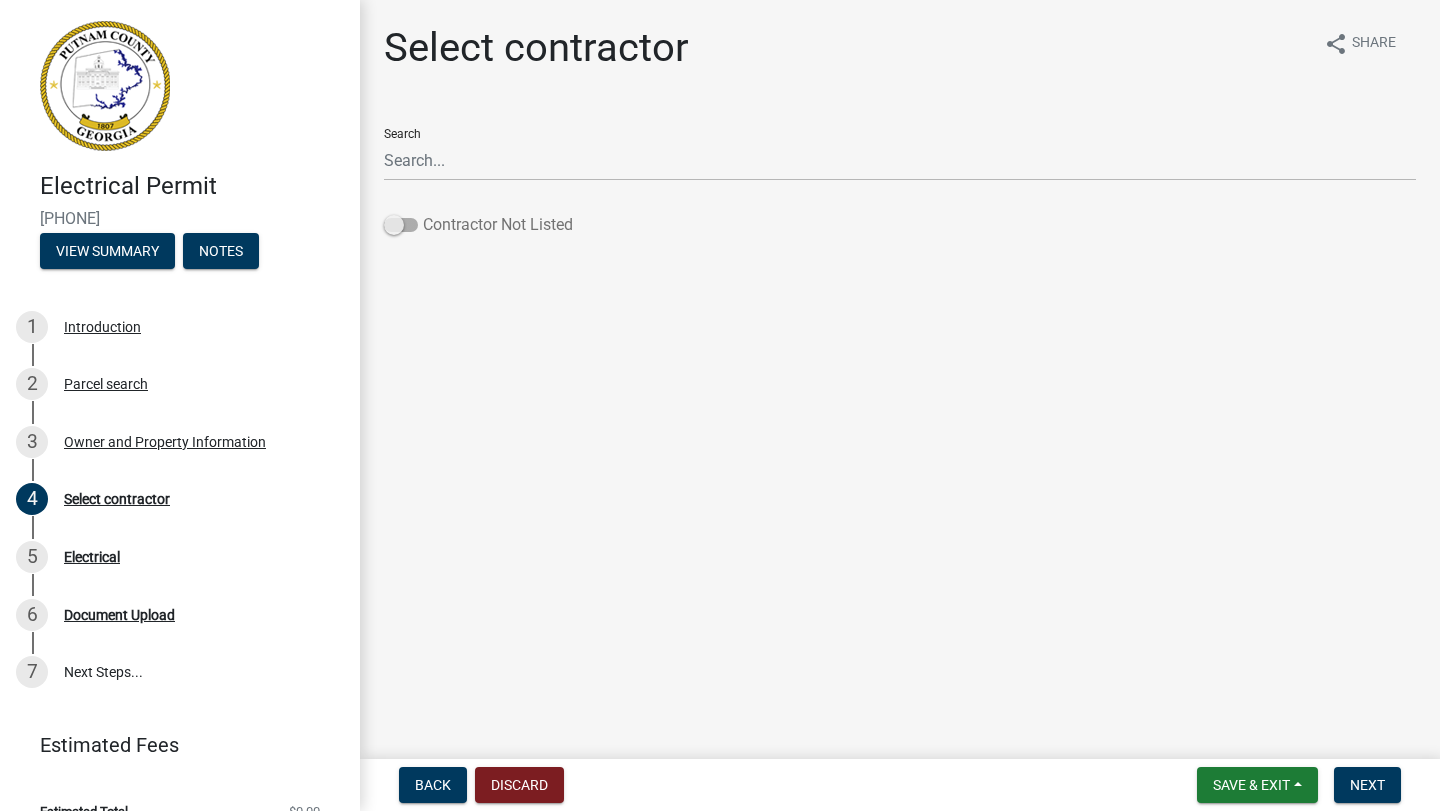 click 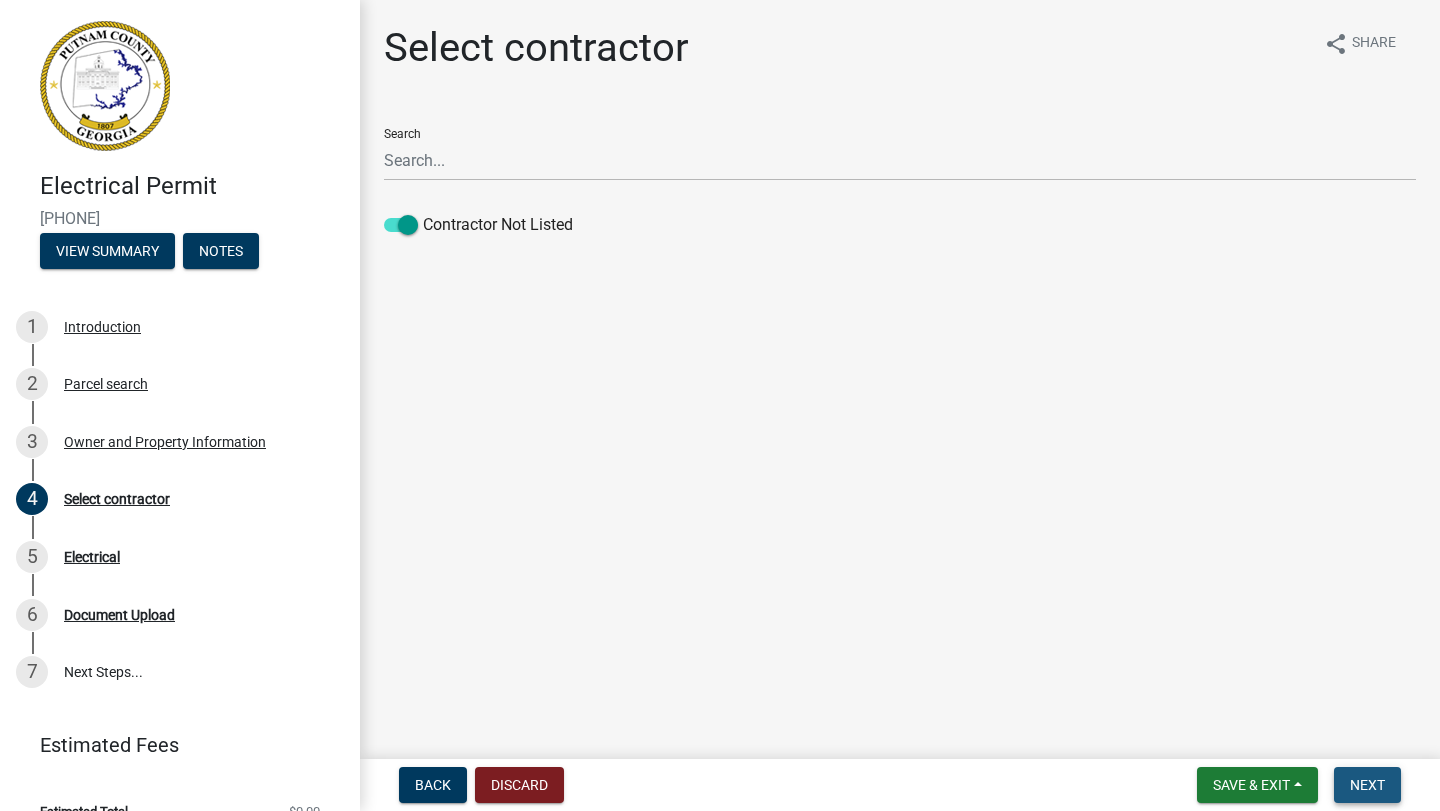 click on "Next" at bounding box center (1367, 785) 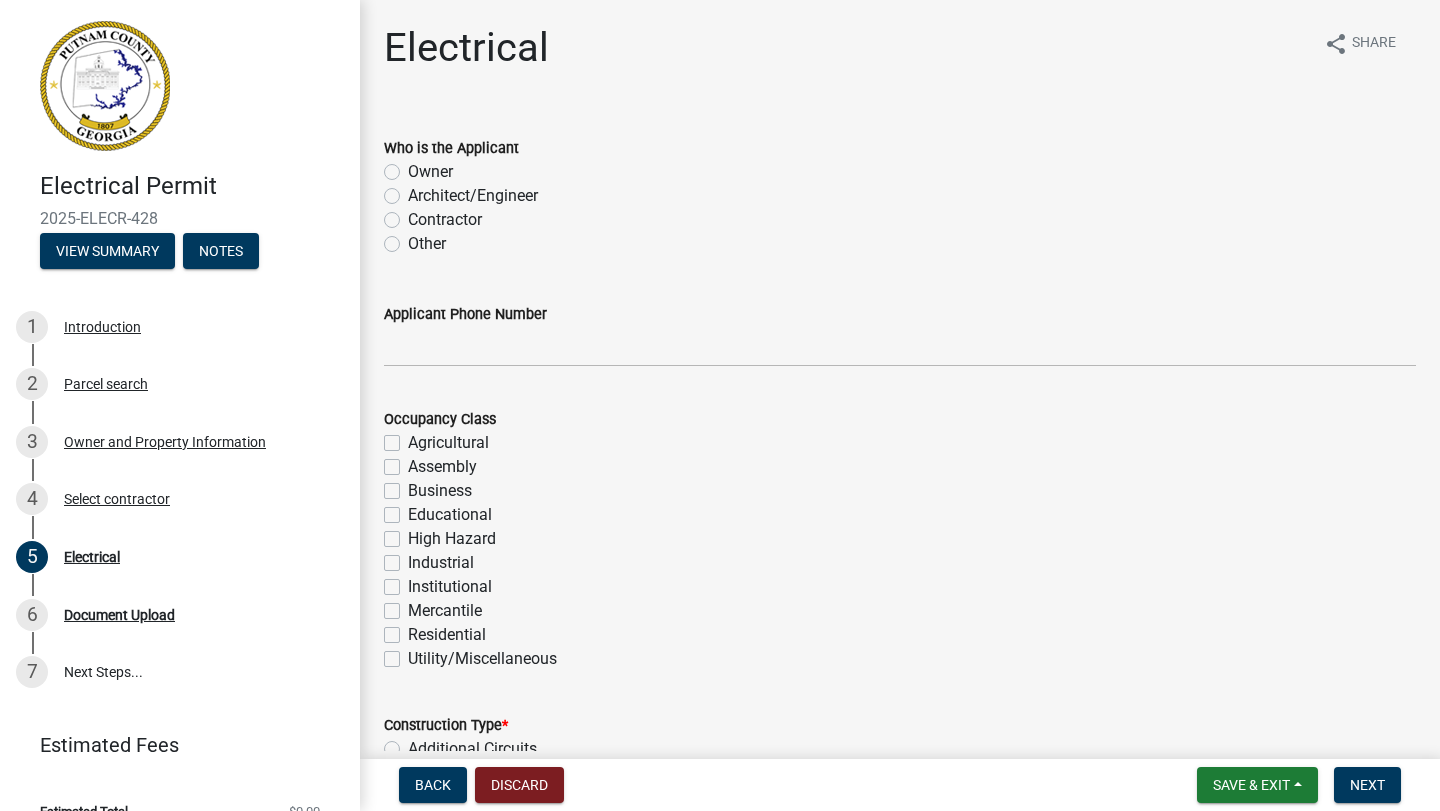 click on "Contractor" 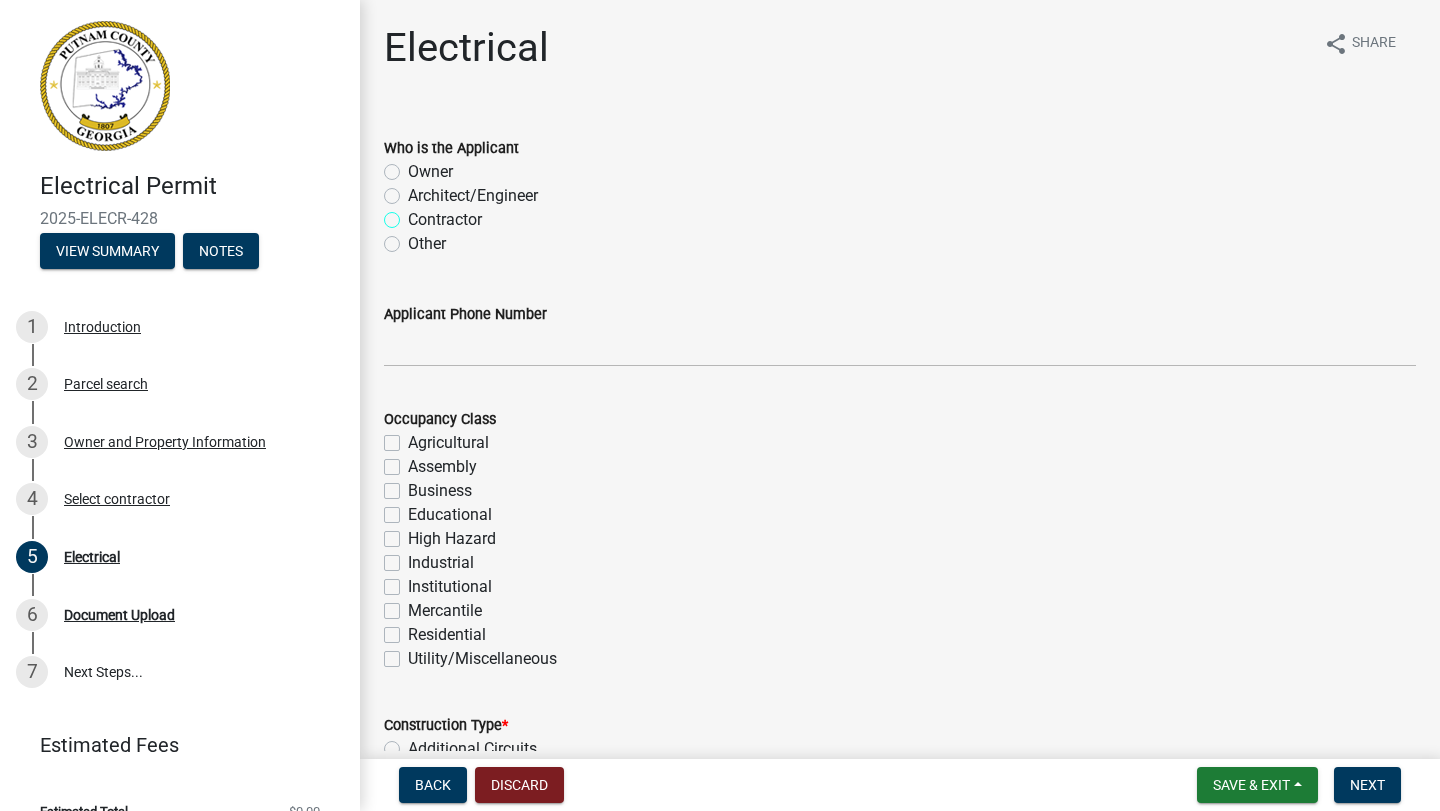 click on "Contractor" at bounding box center [414, 214] 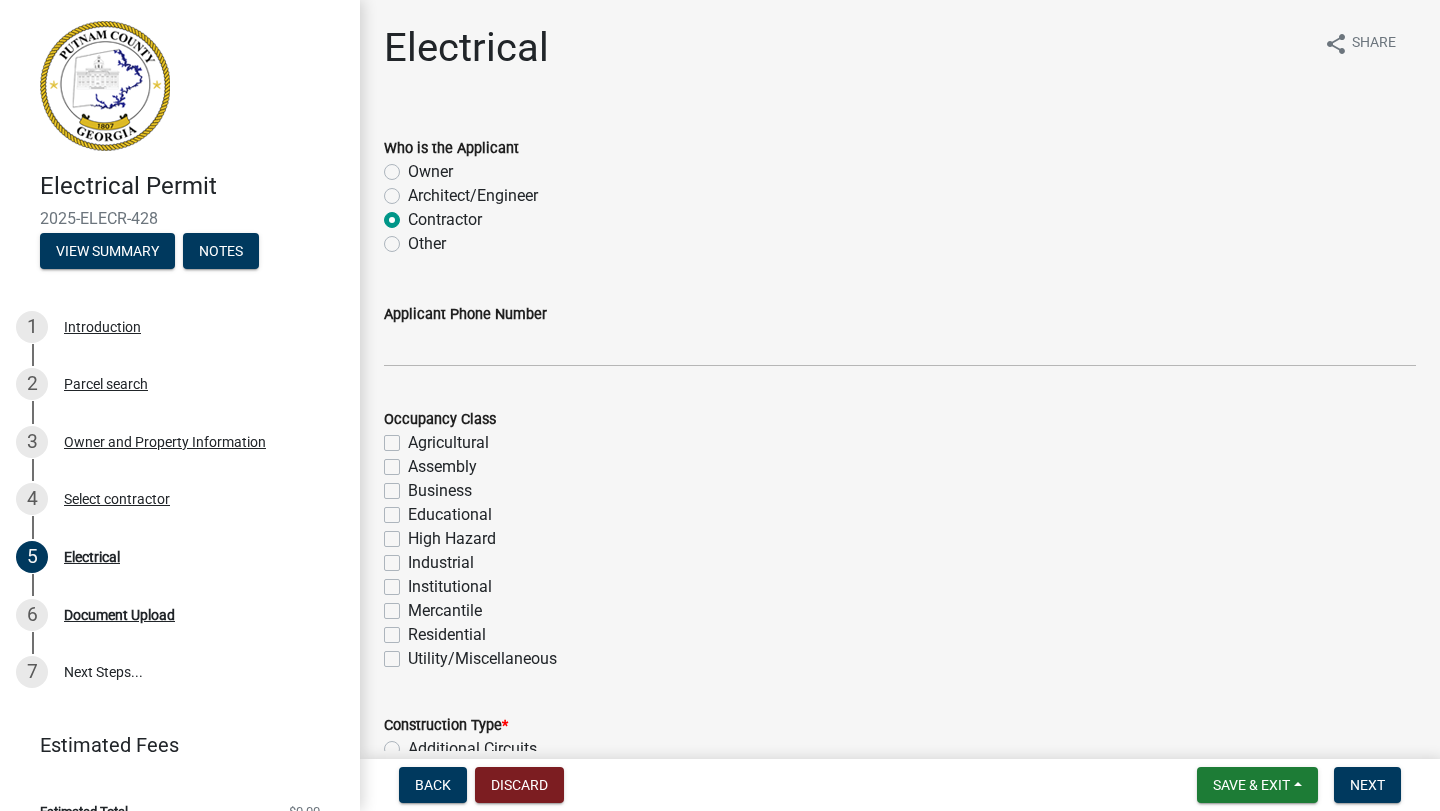 radio on "true" 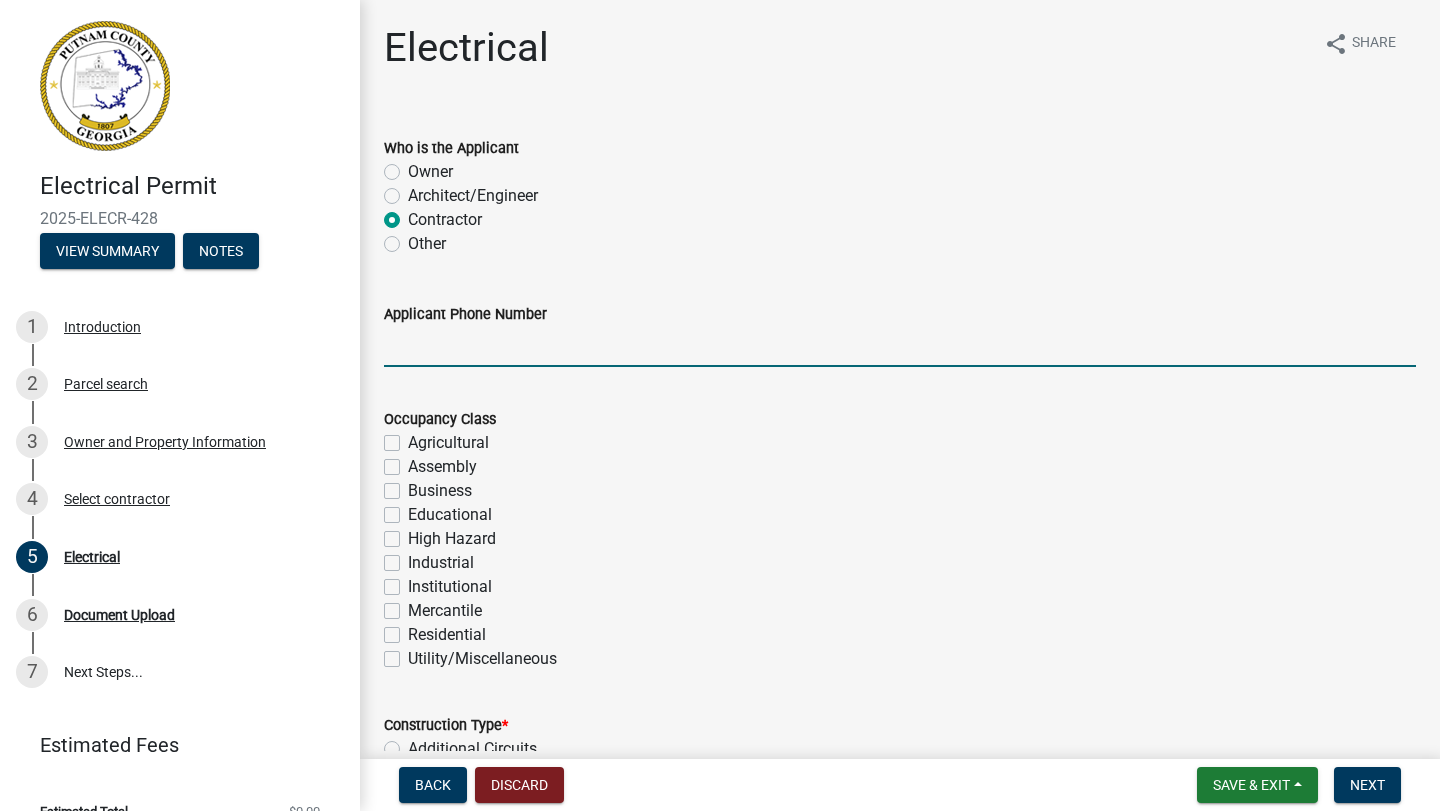 click on "Applicant Phone Number" at bounding box center [900, 346] 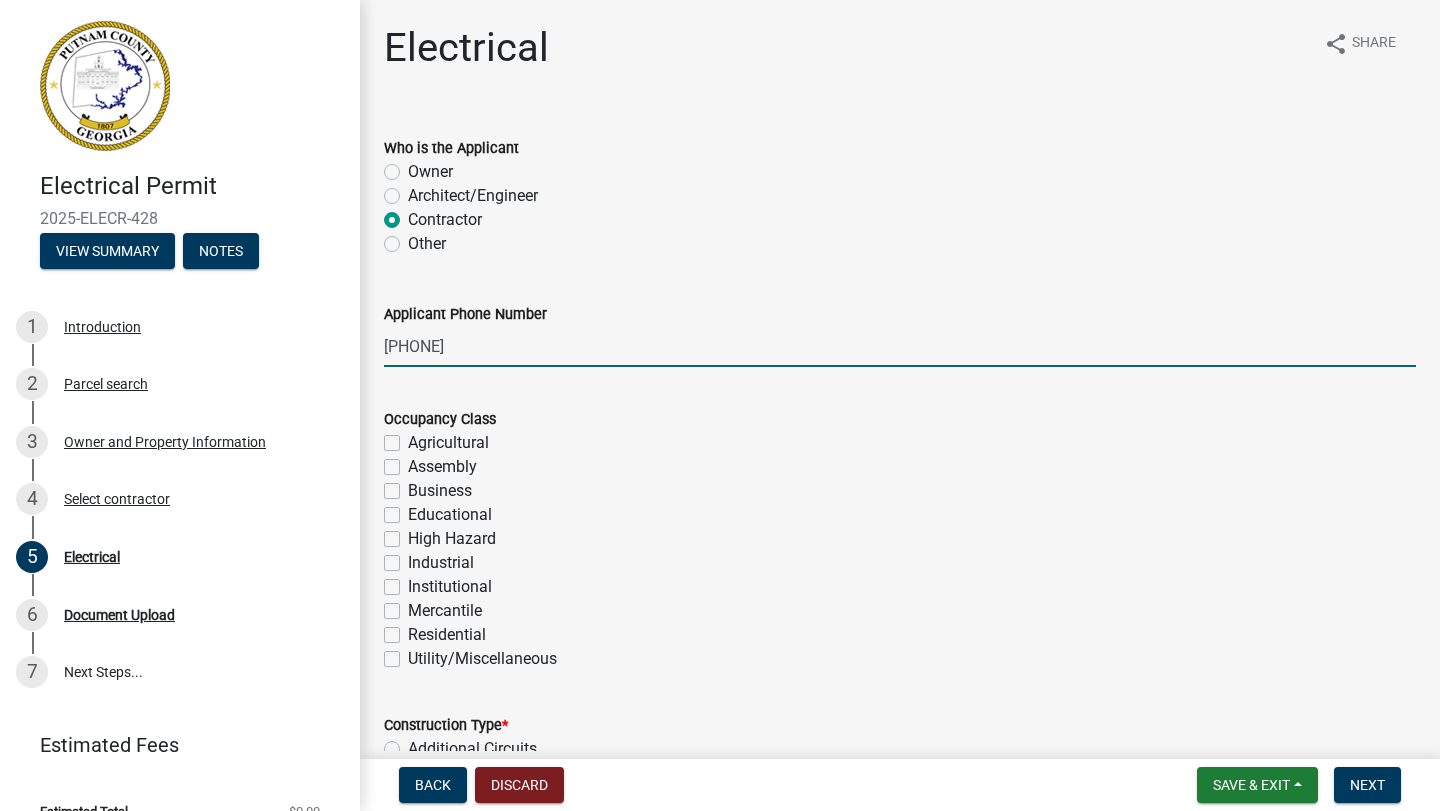type on "[PHONE]" 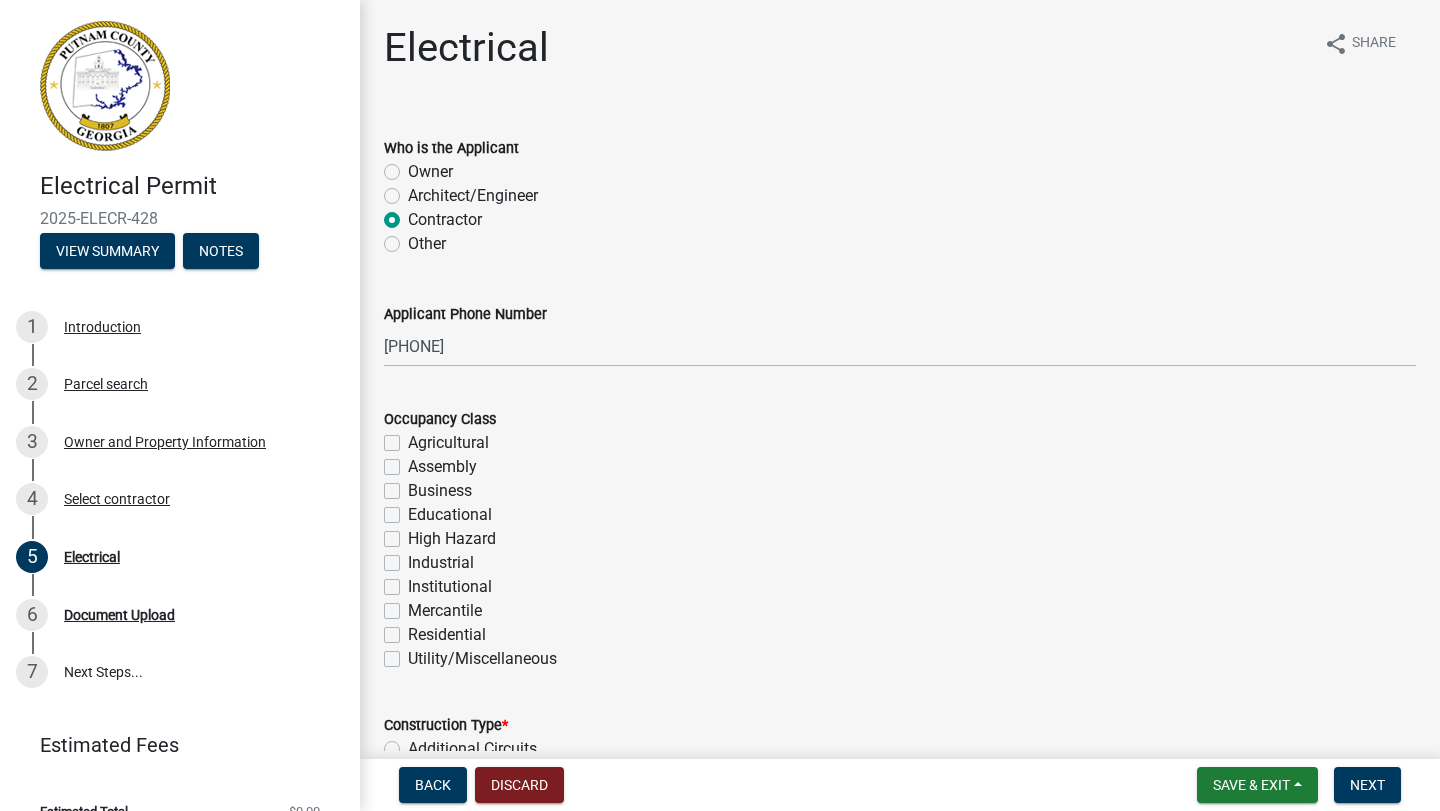click on "Who is the Applicant   Owner   Architect/Engineer   Contractor   Other" 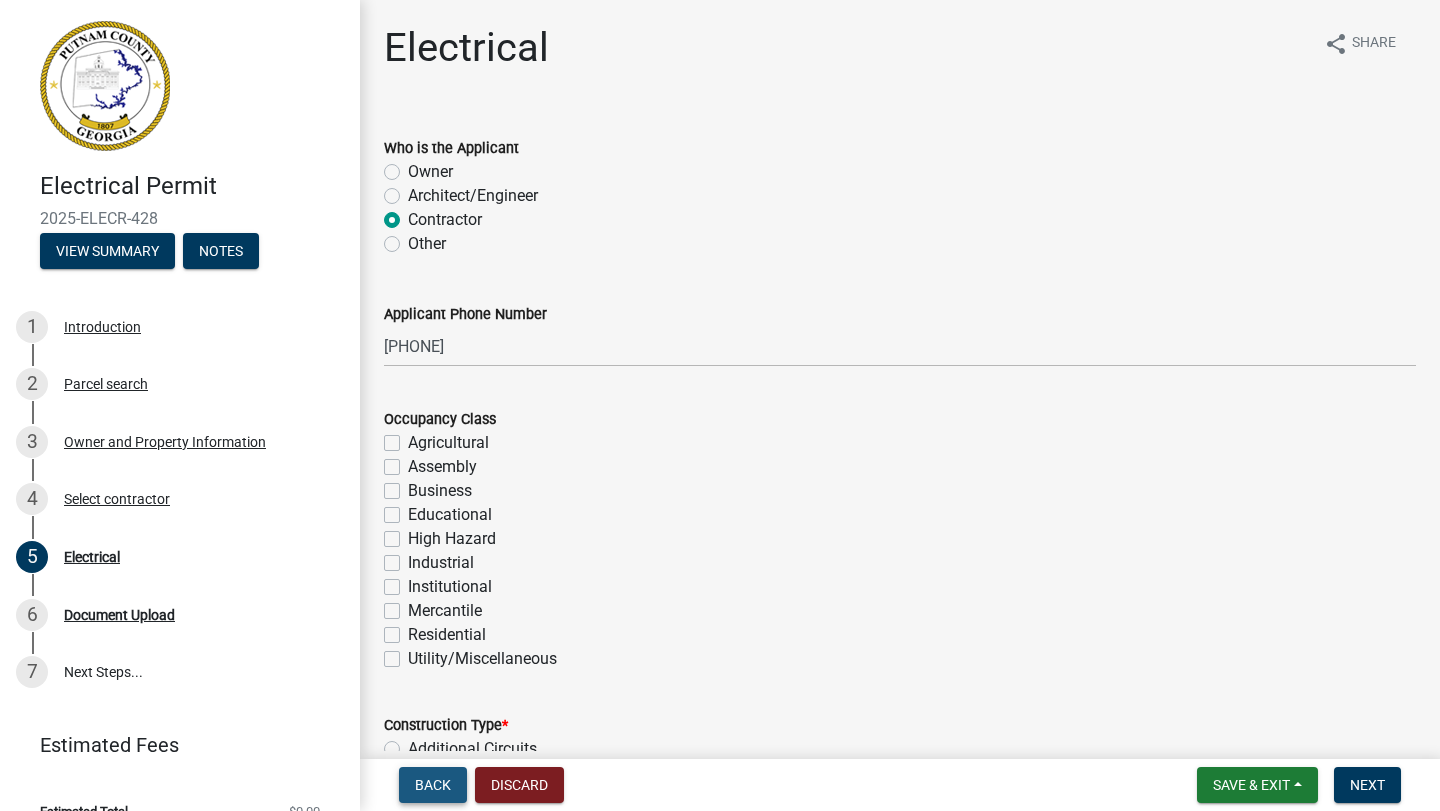 click on "Back" at bounding box center [433, 785] 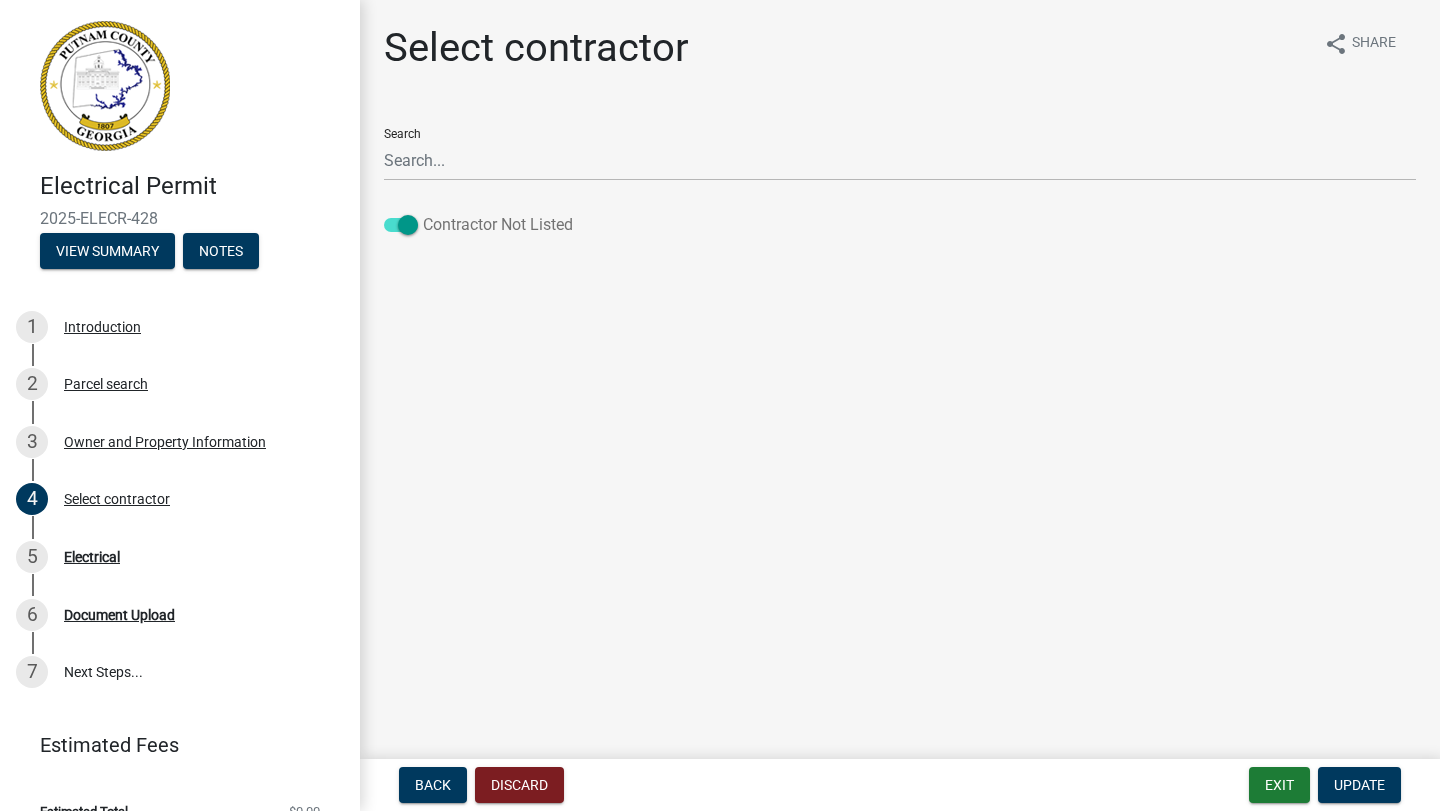click 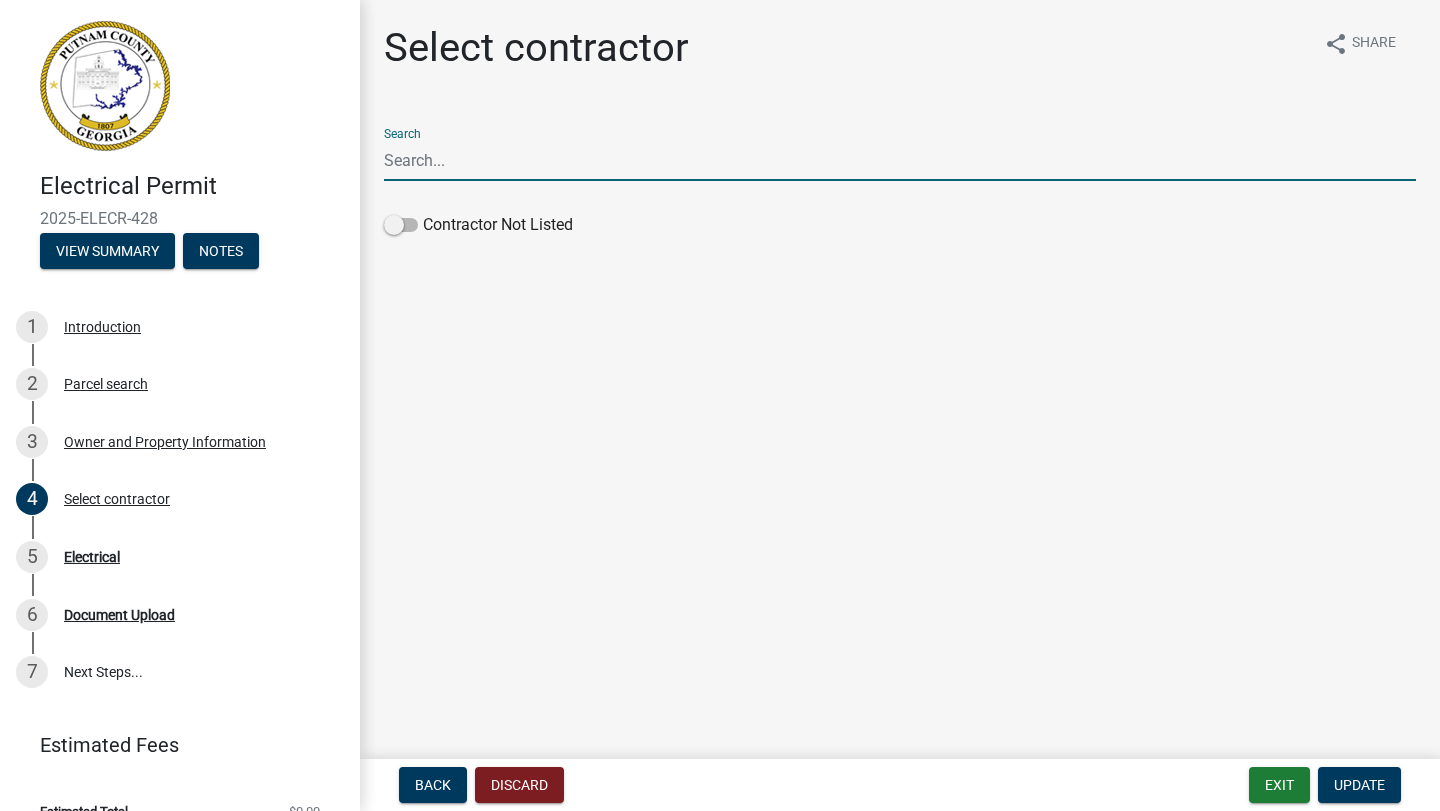 click on "Search" at bounding box center (900, 160) 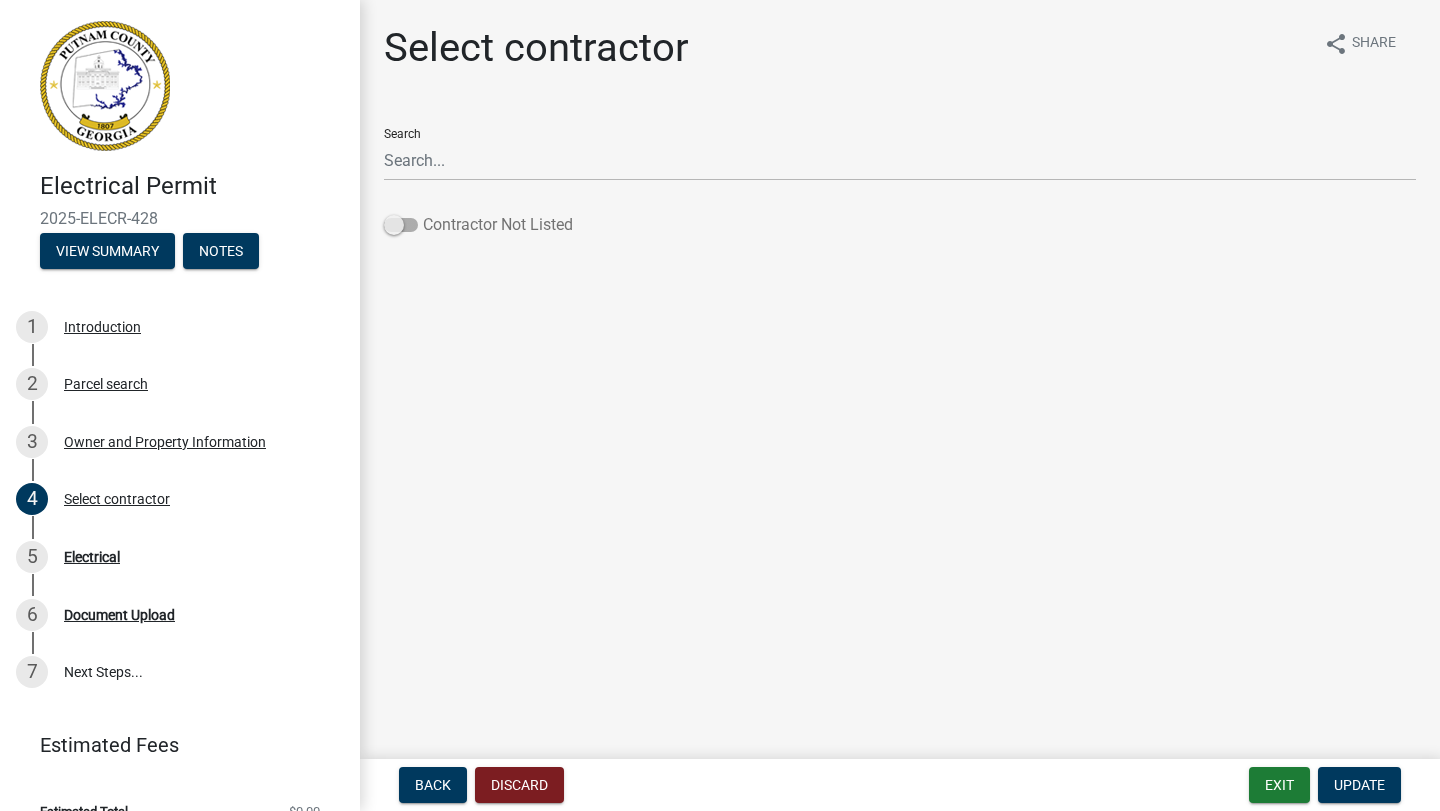 click 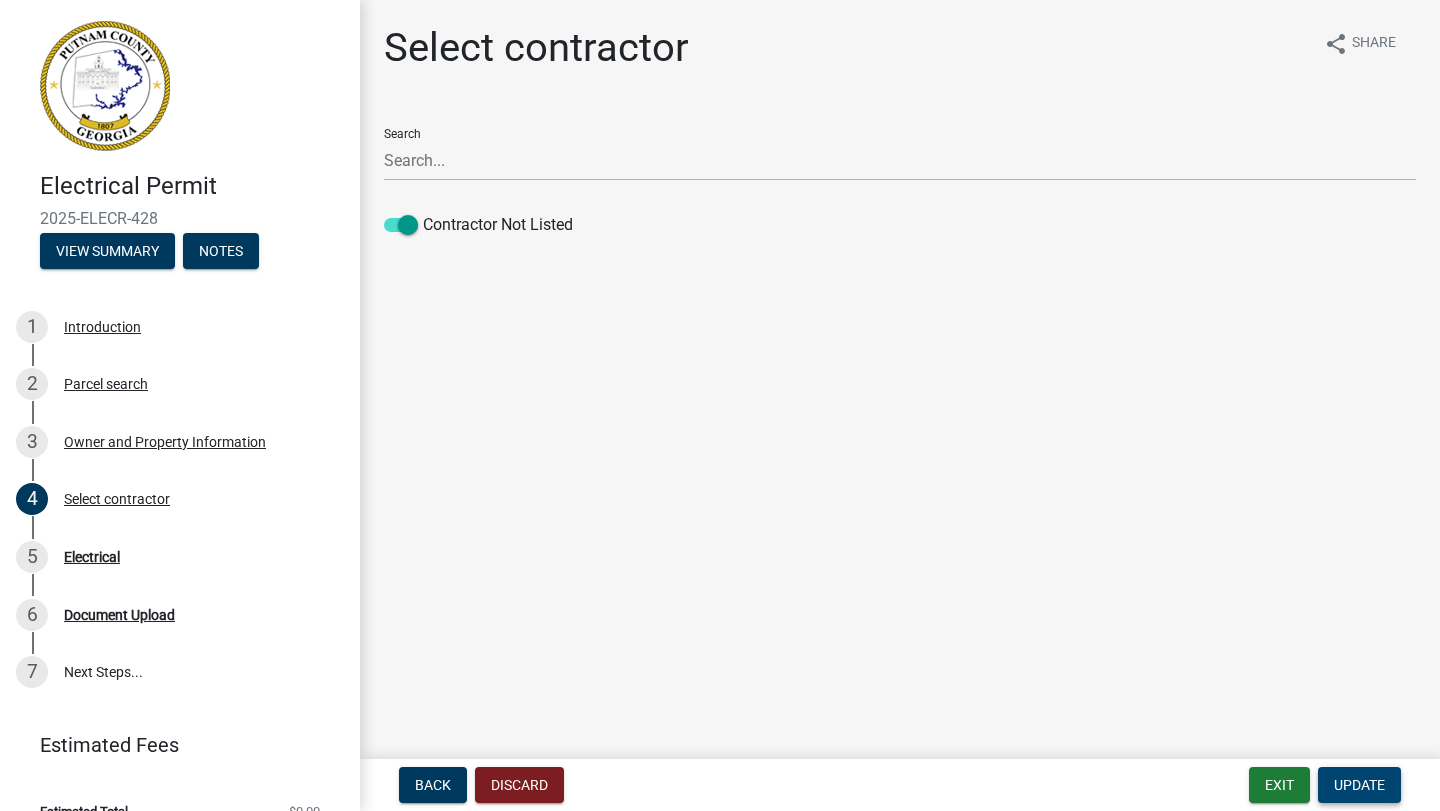 click on "Update" at bounding box center [1359, 785] 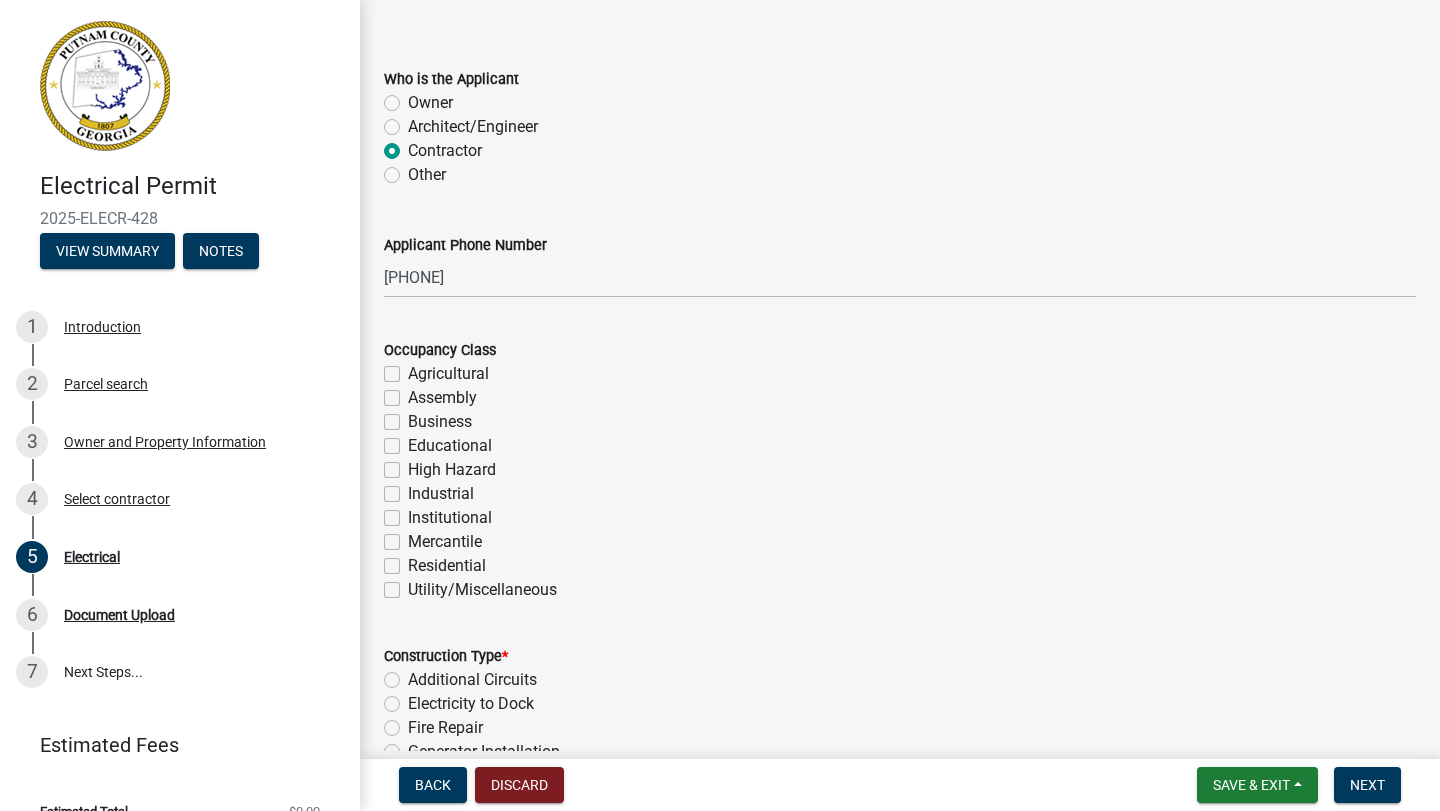 scroll, scrollTop: 73, scrollLeft: 0, axis: vertical 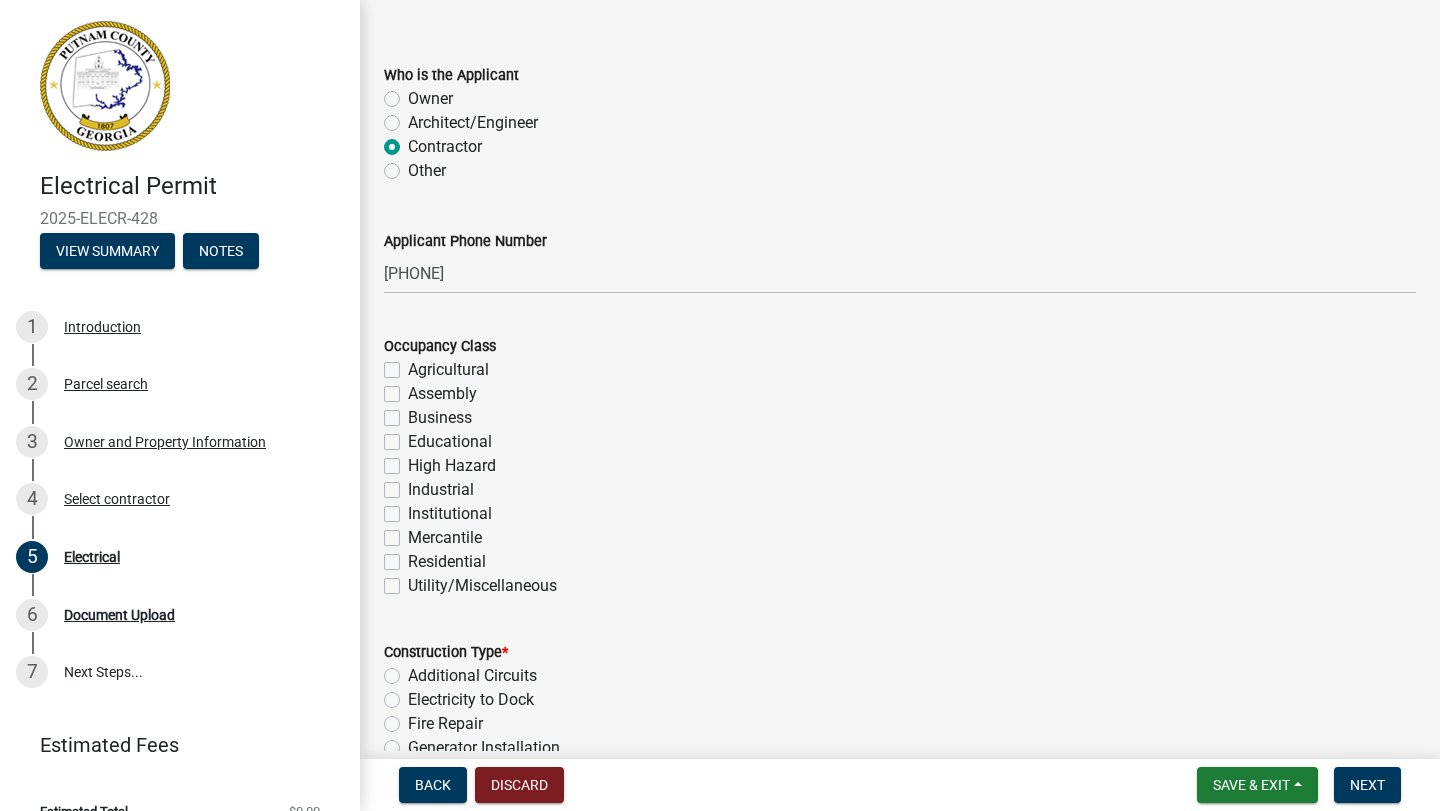 click on "Residential" 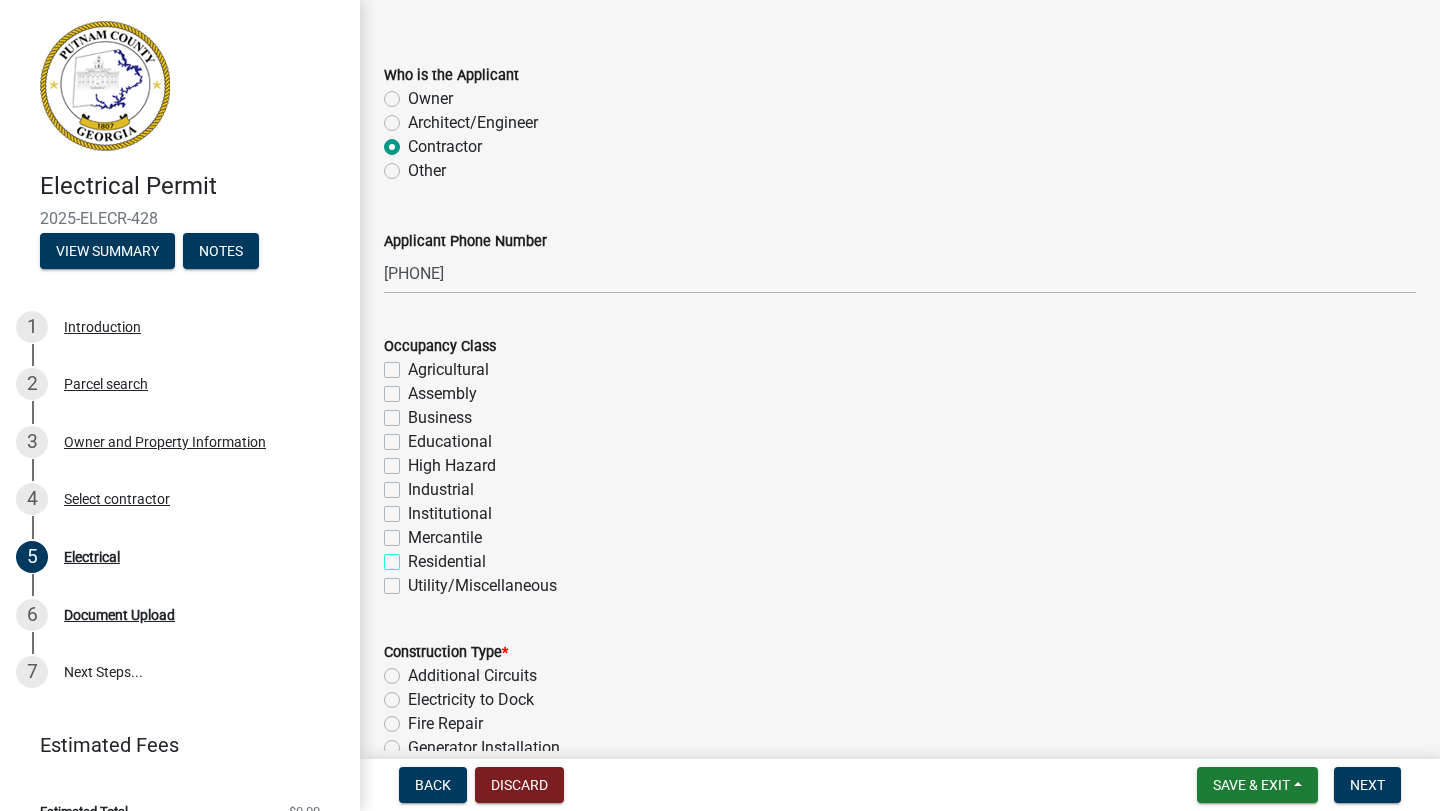 click on "Residential" at bounding box center [414, 556] 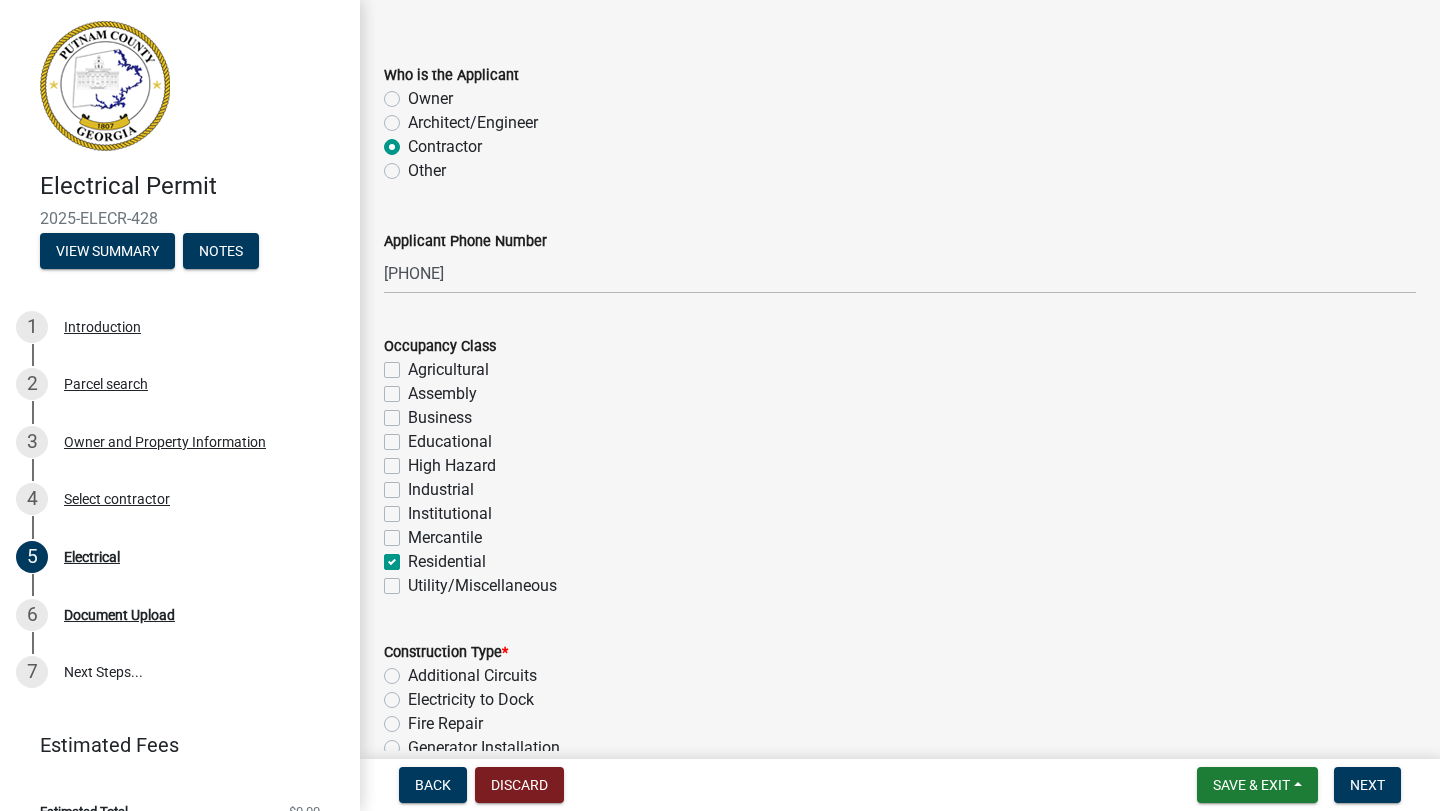 checkbox on "false" 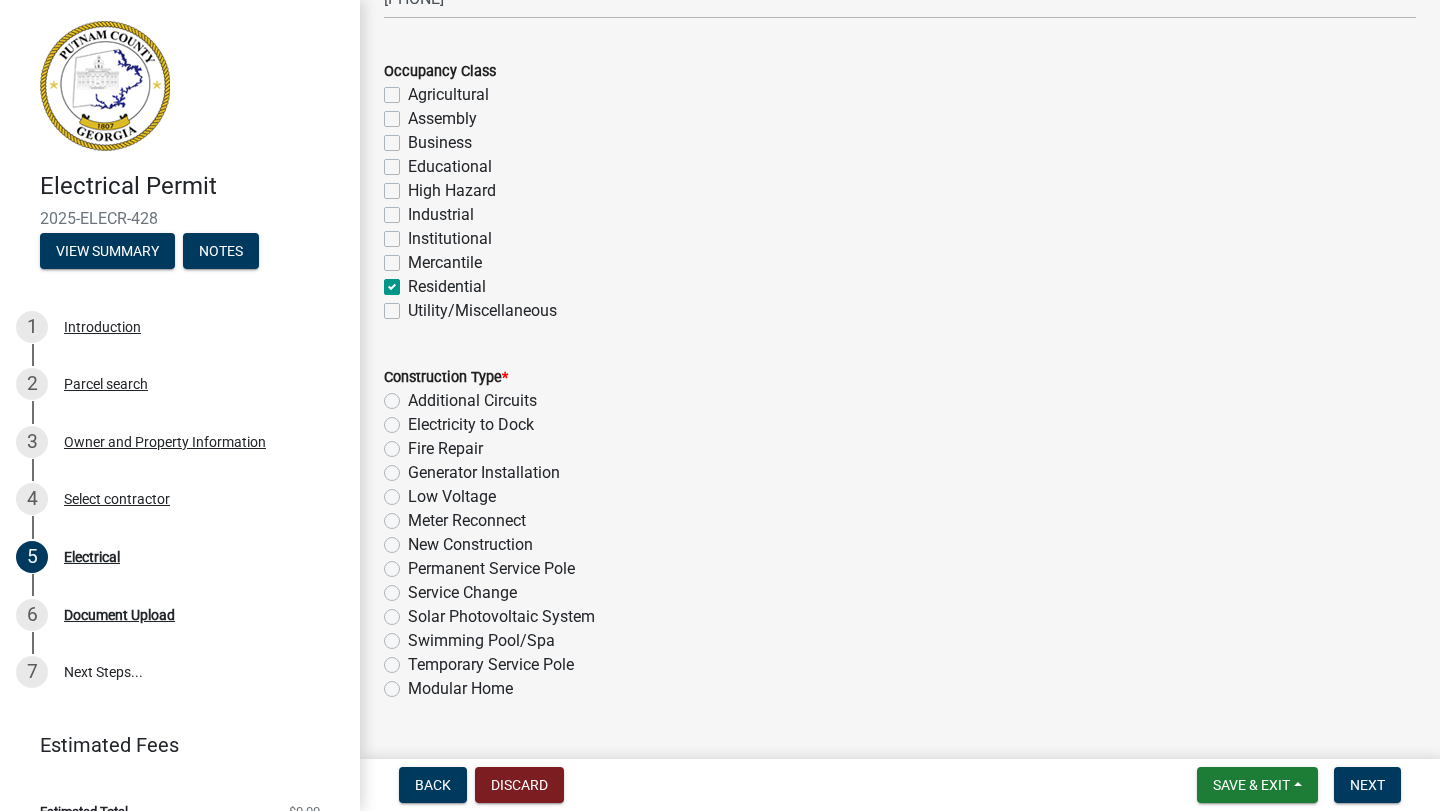 scroll, scrollTop: 357, scrollLeft: 0, axis: vertical 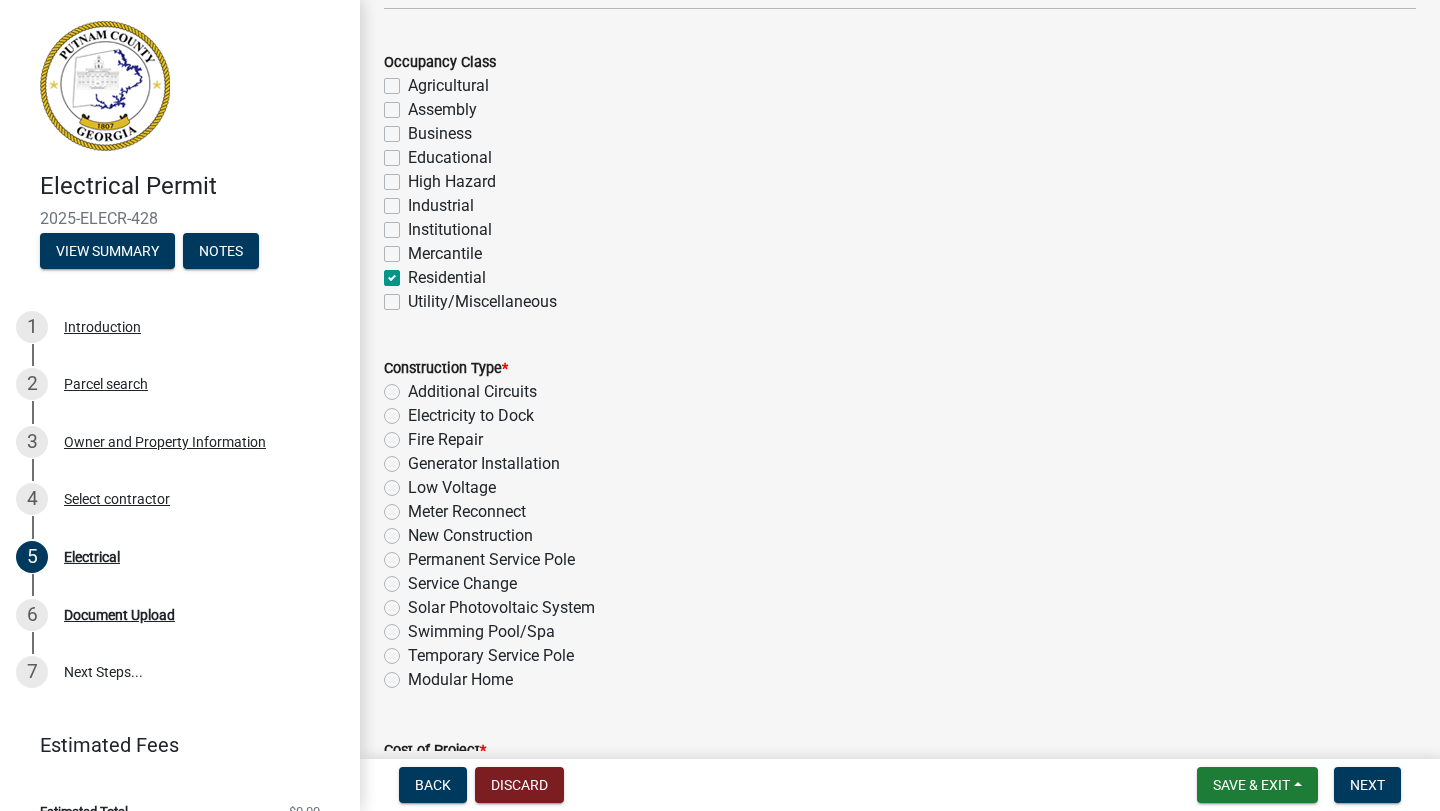 click on "New Construction" 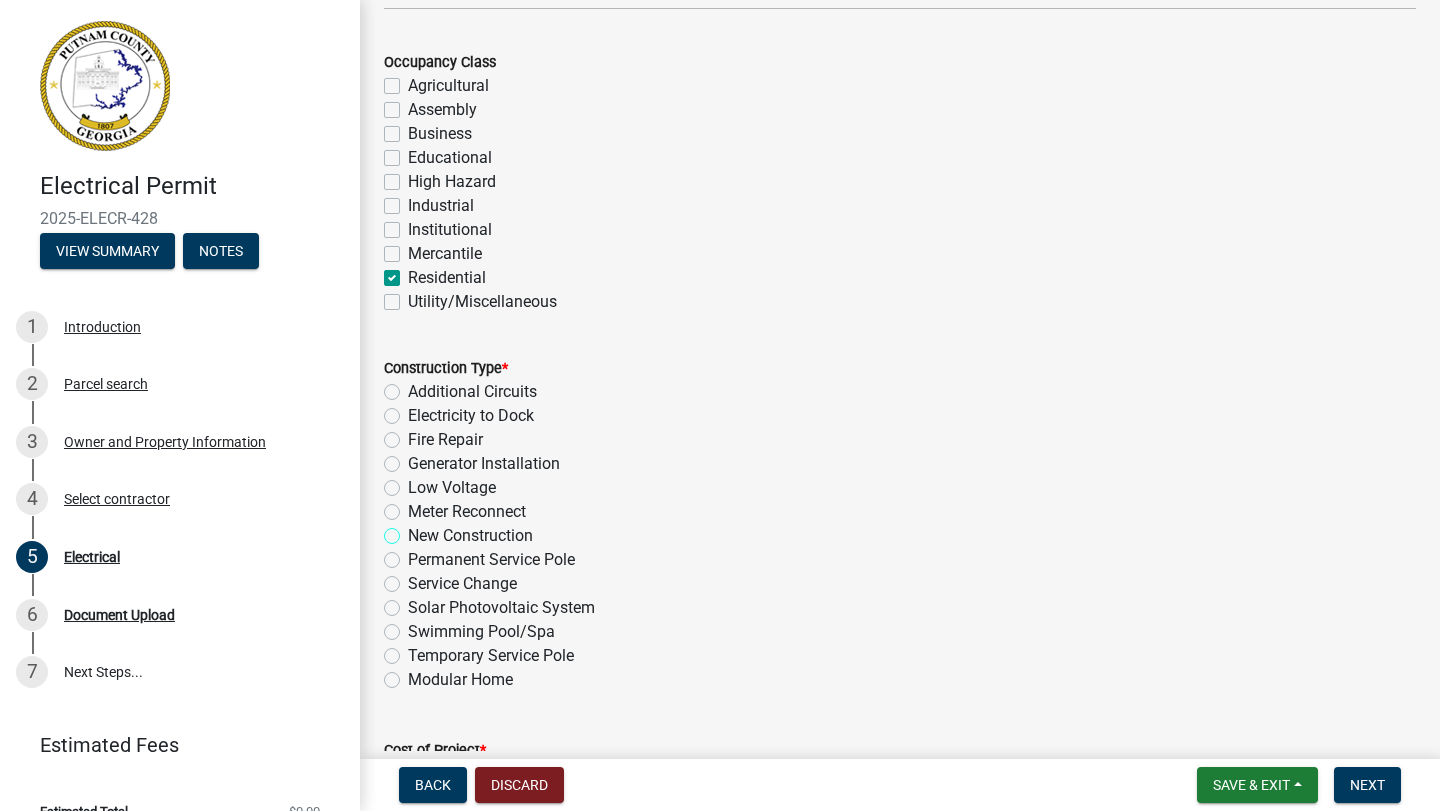 click on "New Construction" at bounding box center [414, 530] 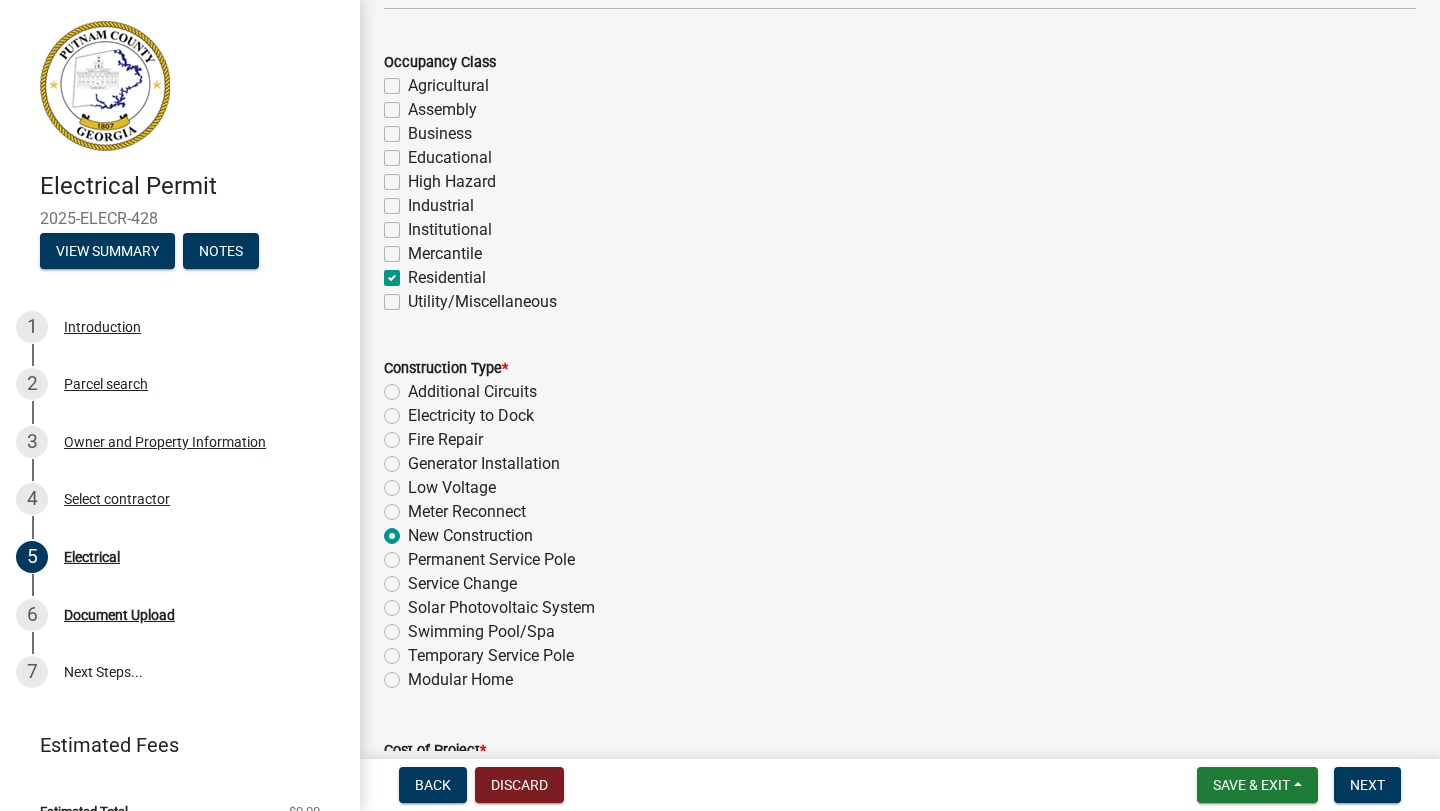 radio on "true" 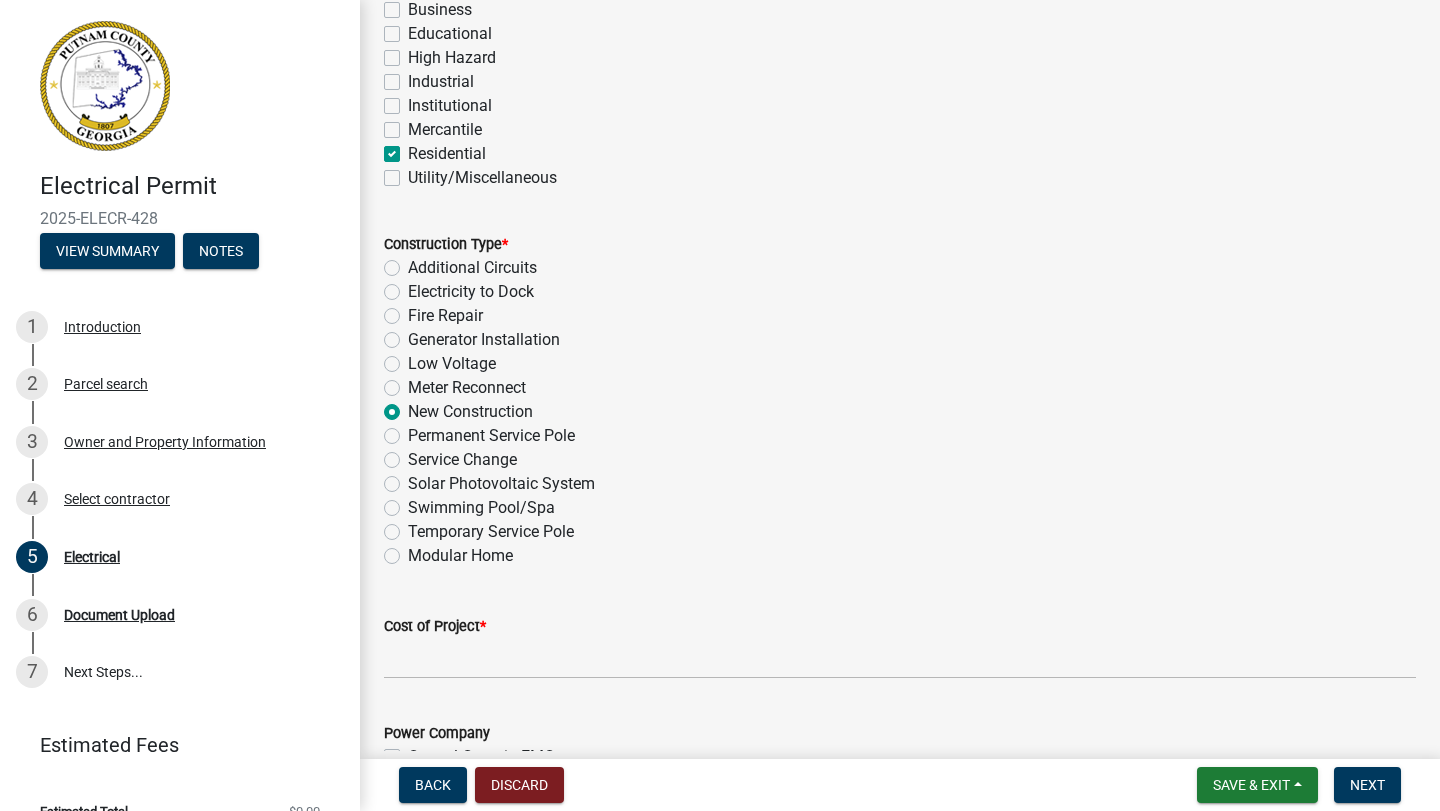 scroll, scrollTop: 499, scrollLeft: 0, axis: vertical 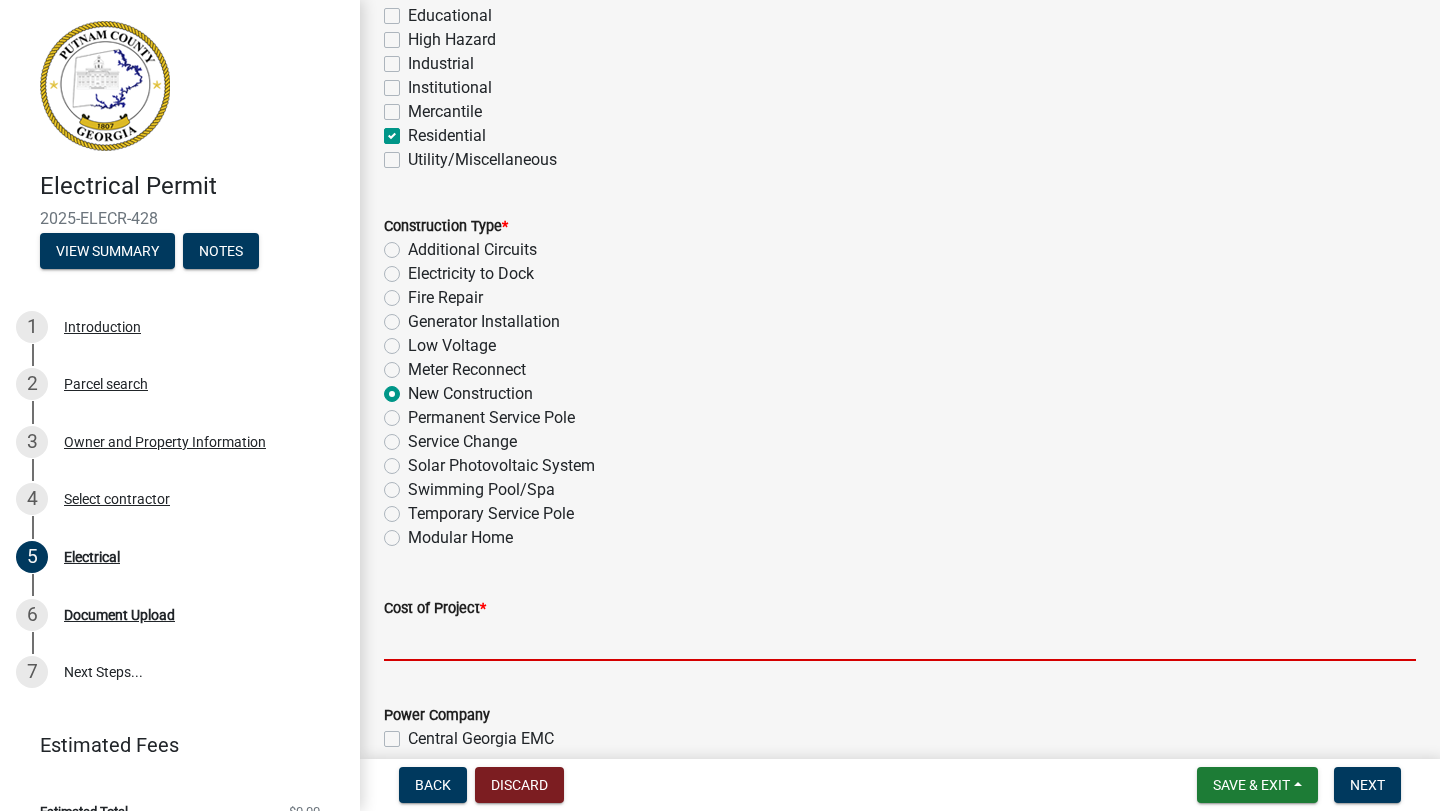 click 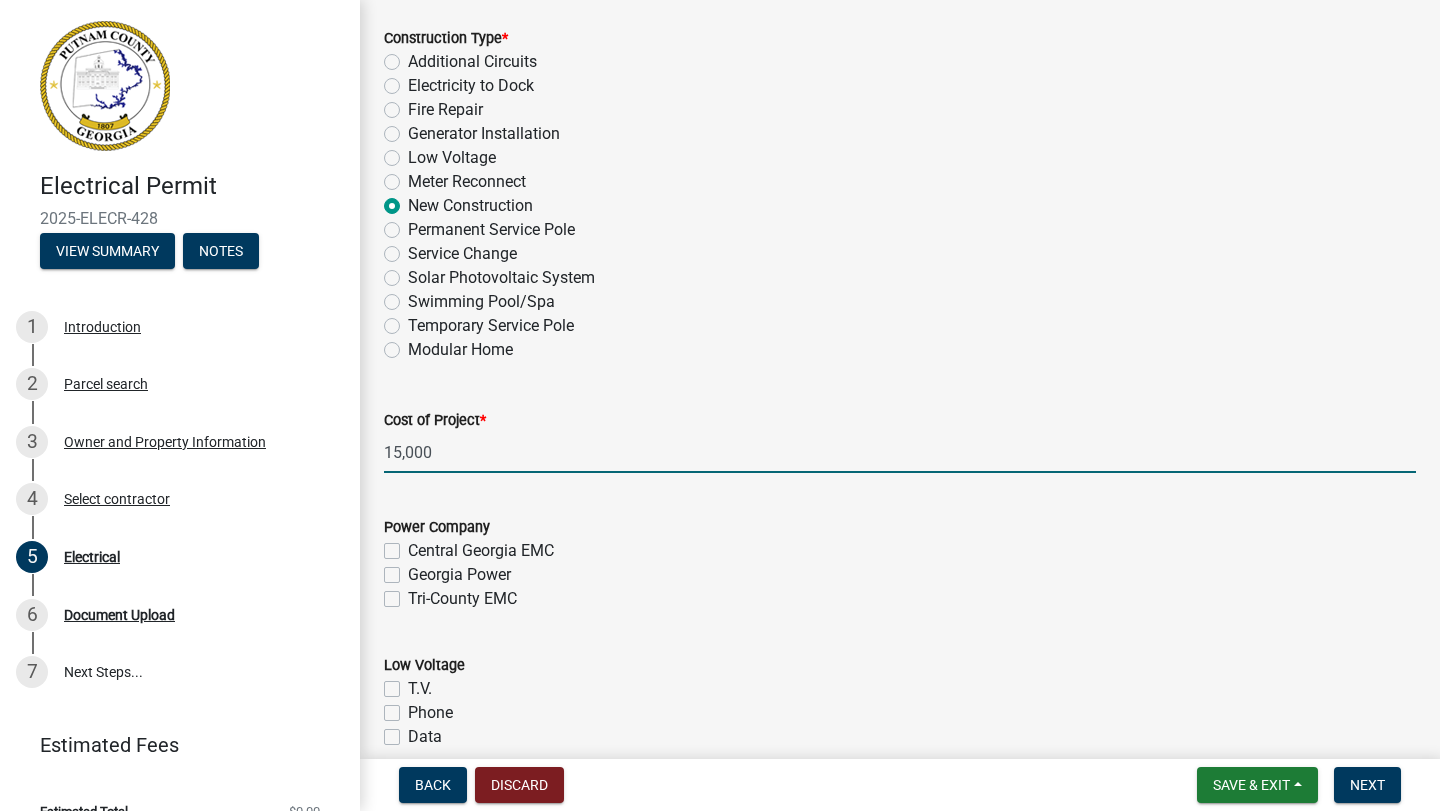 scroll, scrollTop: 688, scrollLeft: 0, axis: vertical 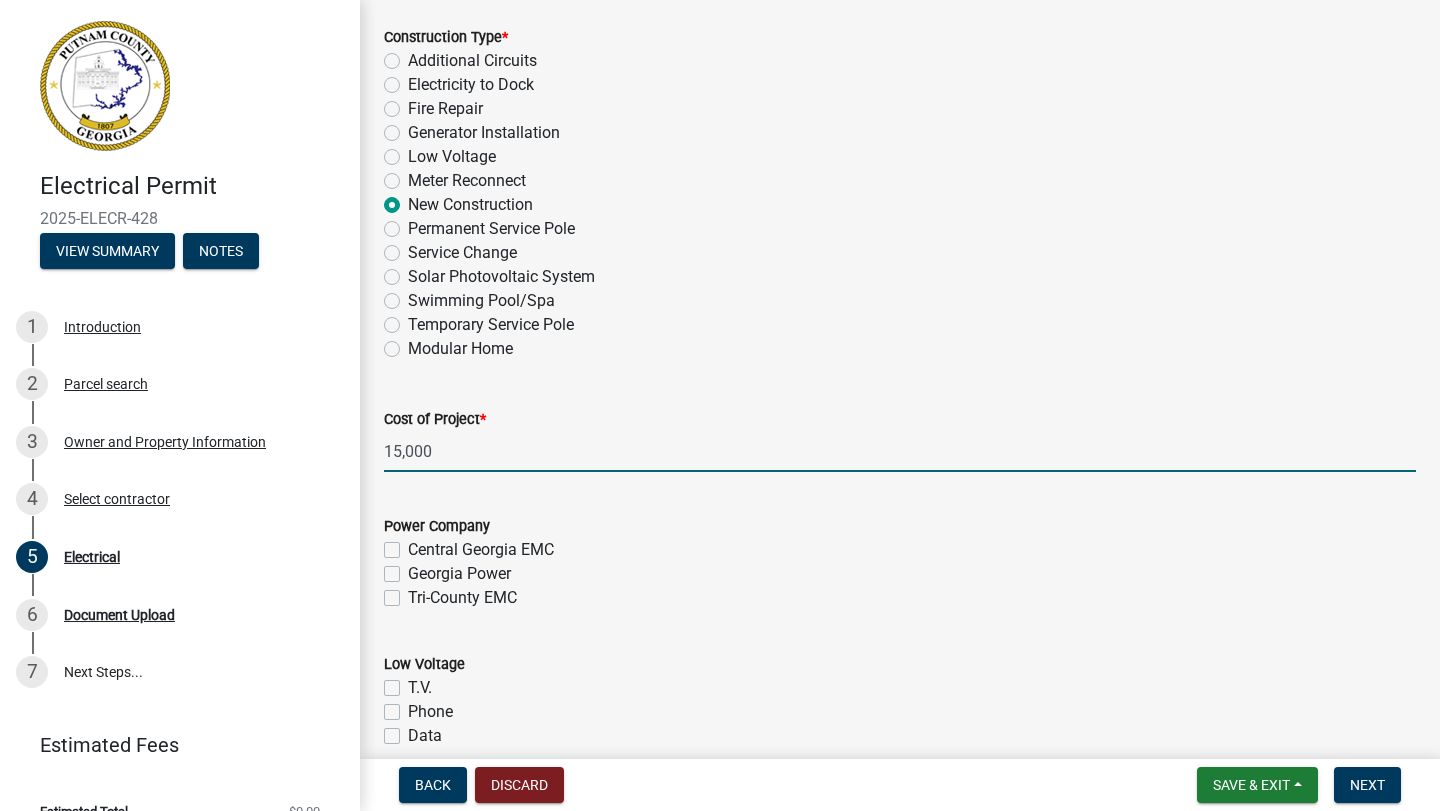 type on "15000" 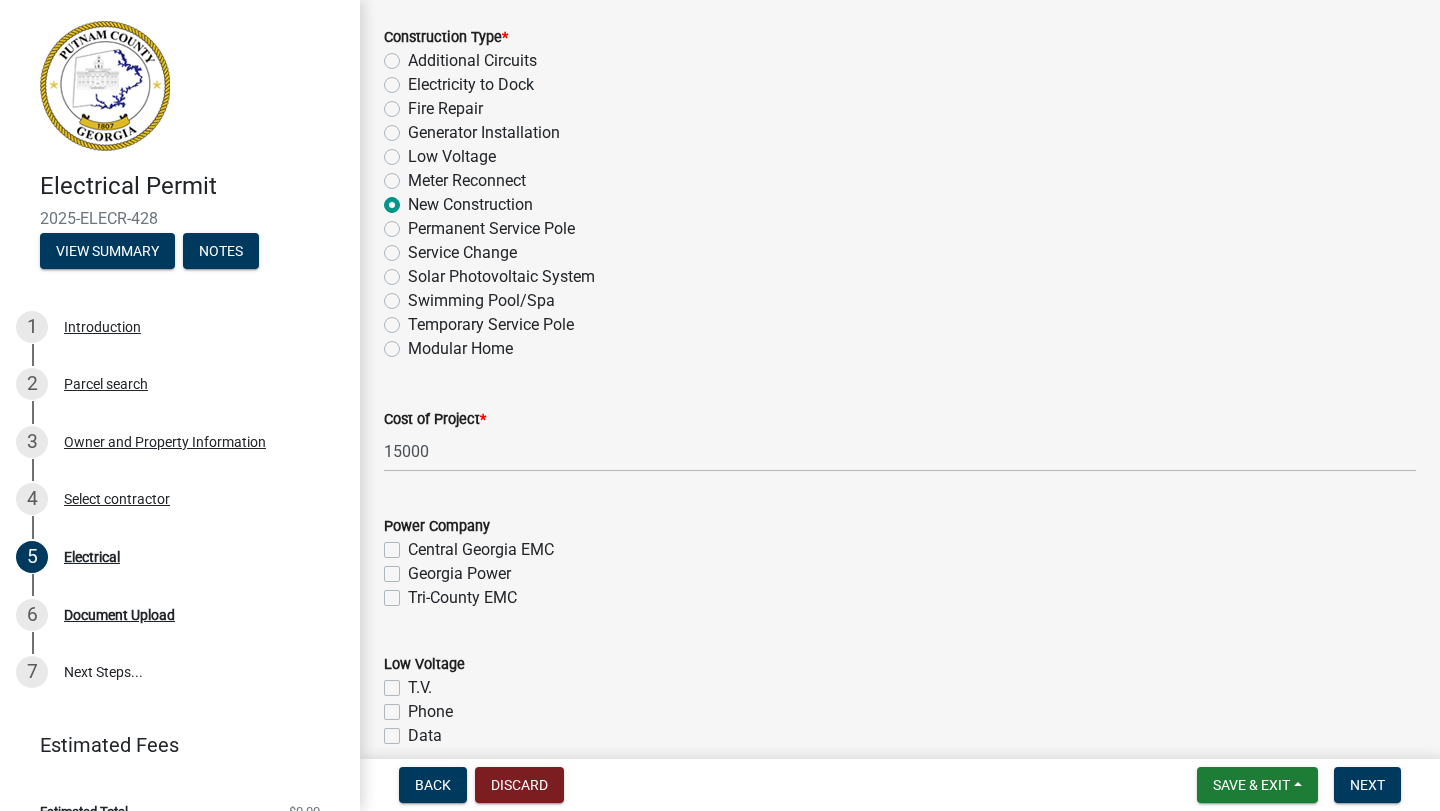 click on "Tri-County EMC" 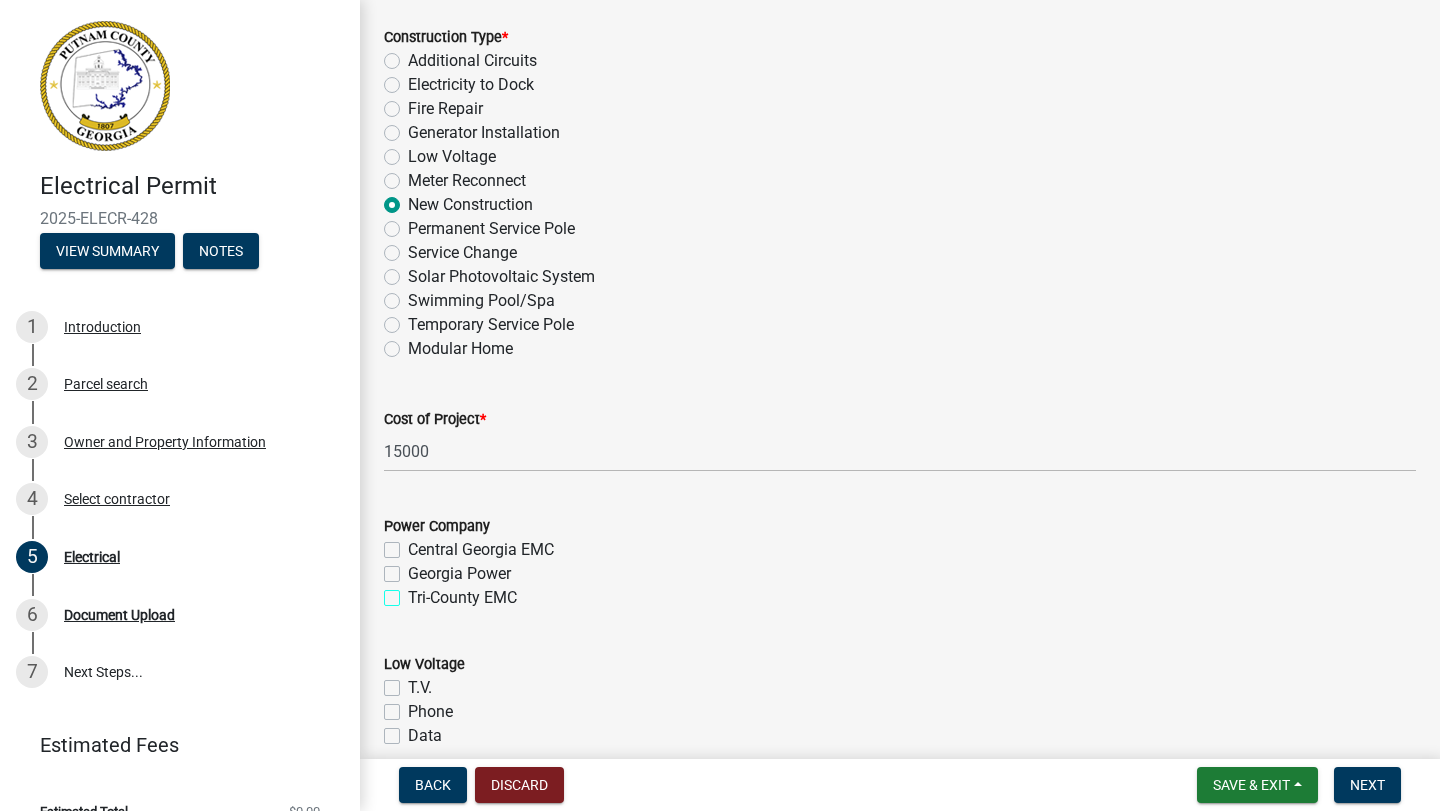 click on "Tri-County EMC" at bounding box center [414, 592] 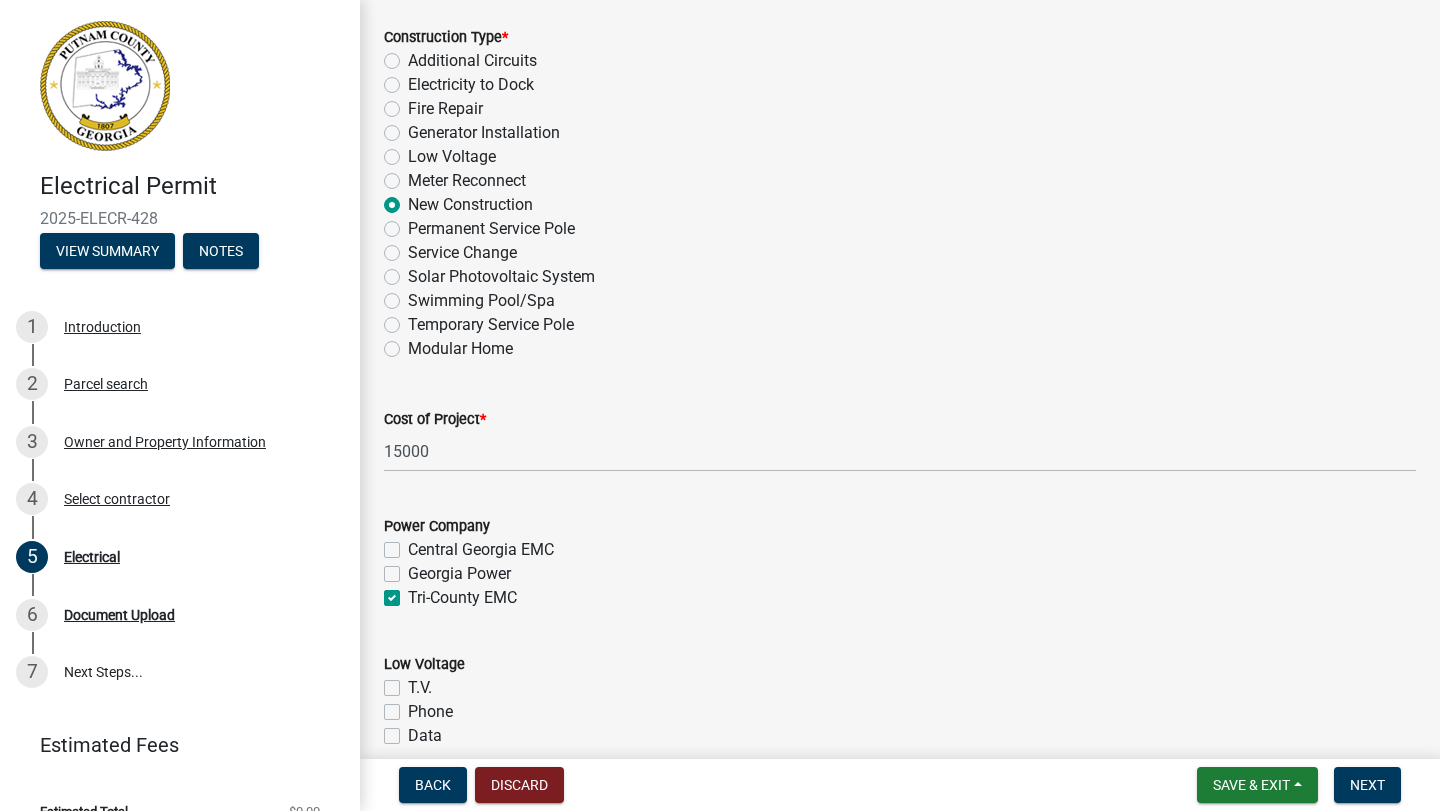 checkbox on "false" 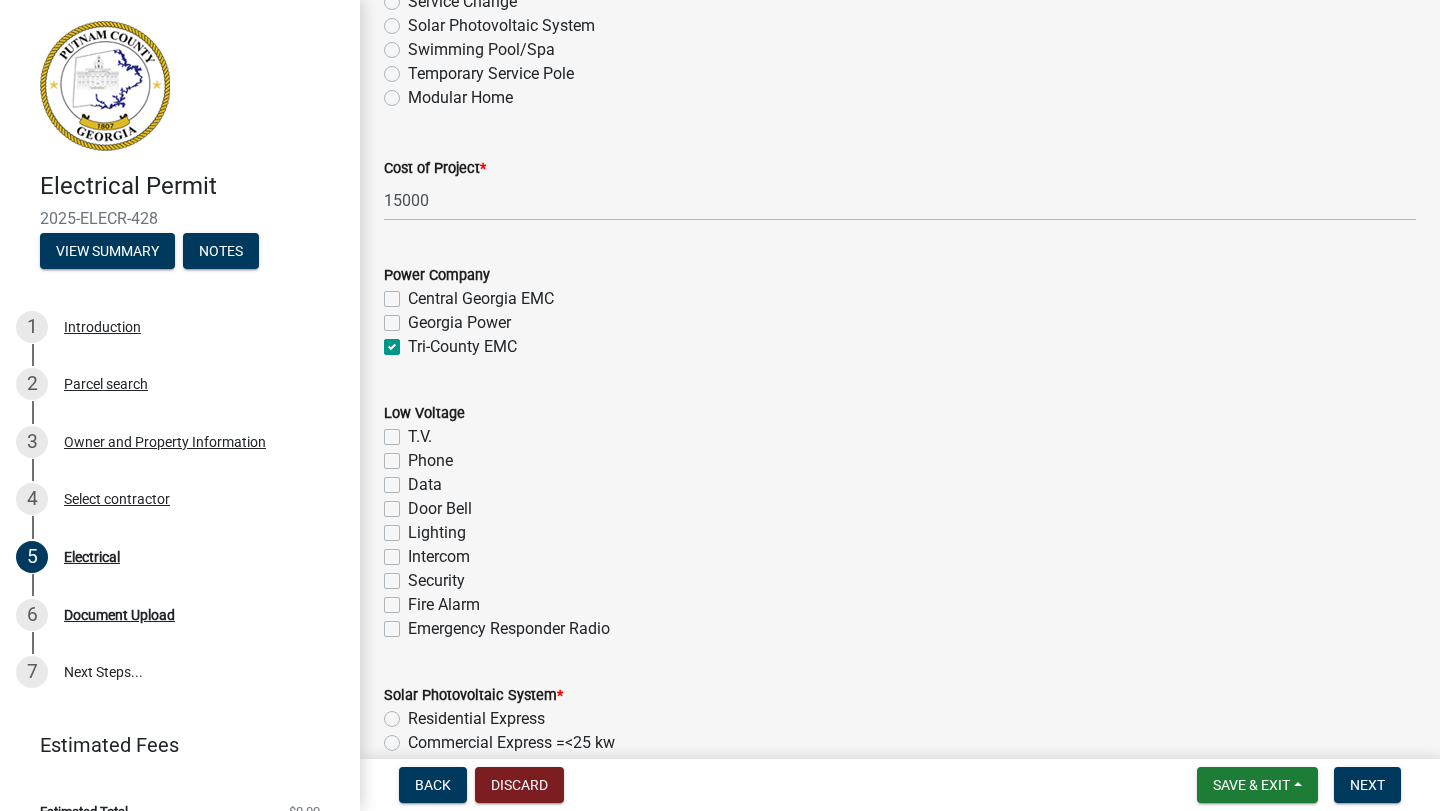scroll, scrollTop: 943, scrollLeft: 0, axis: vertical 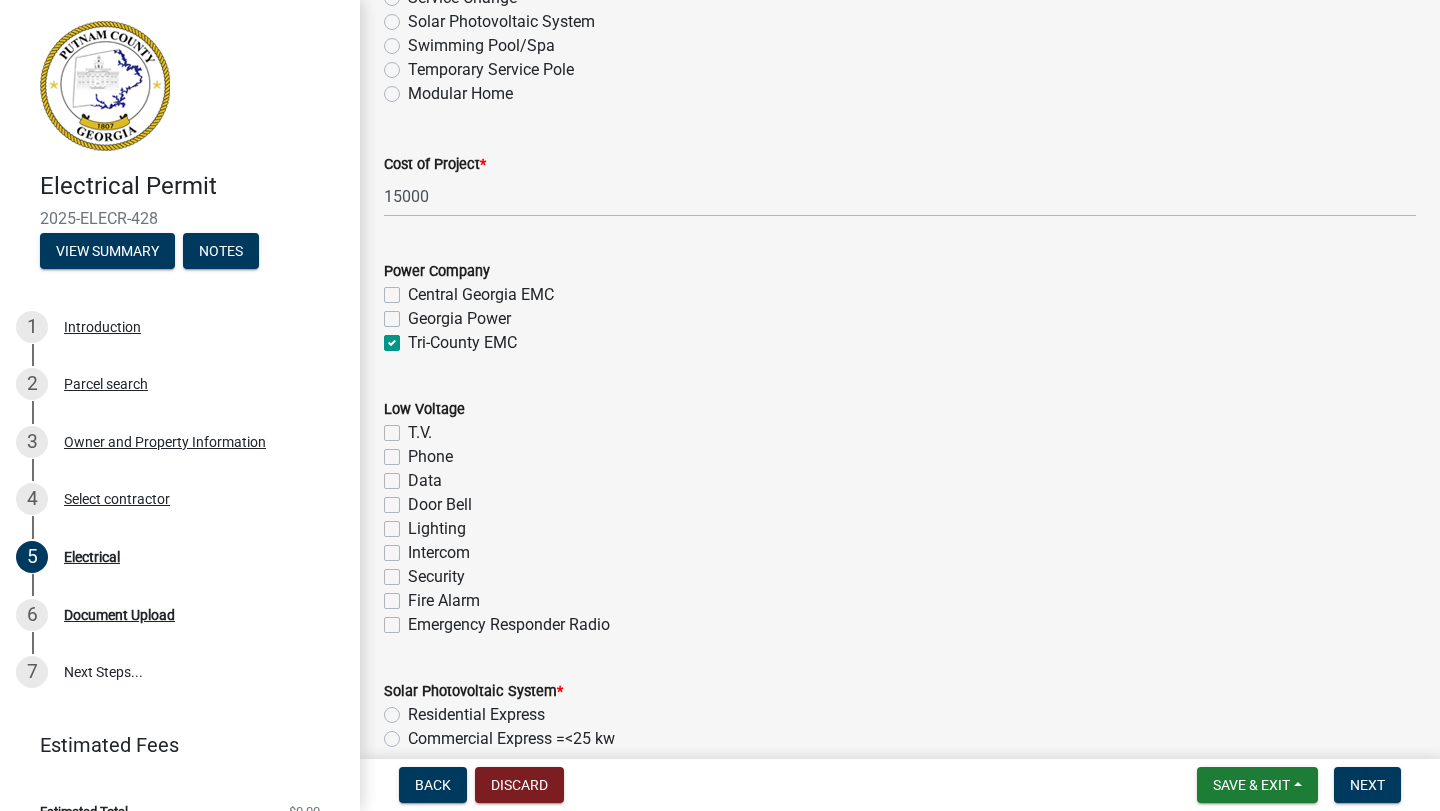 click on "Door Bell" 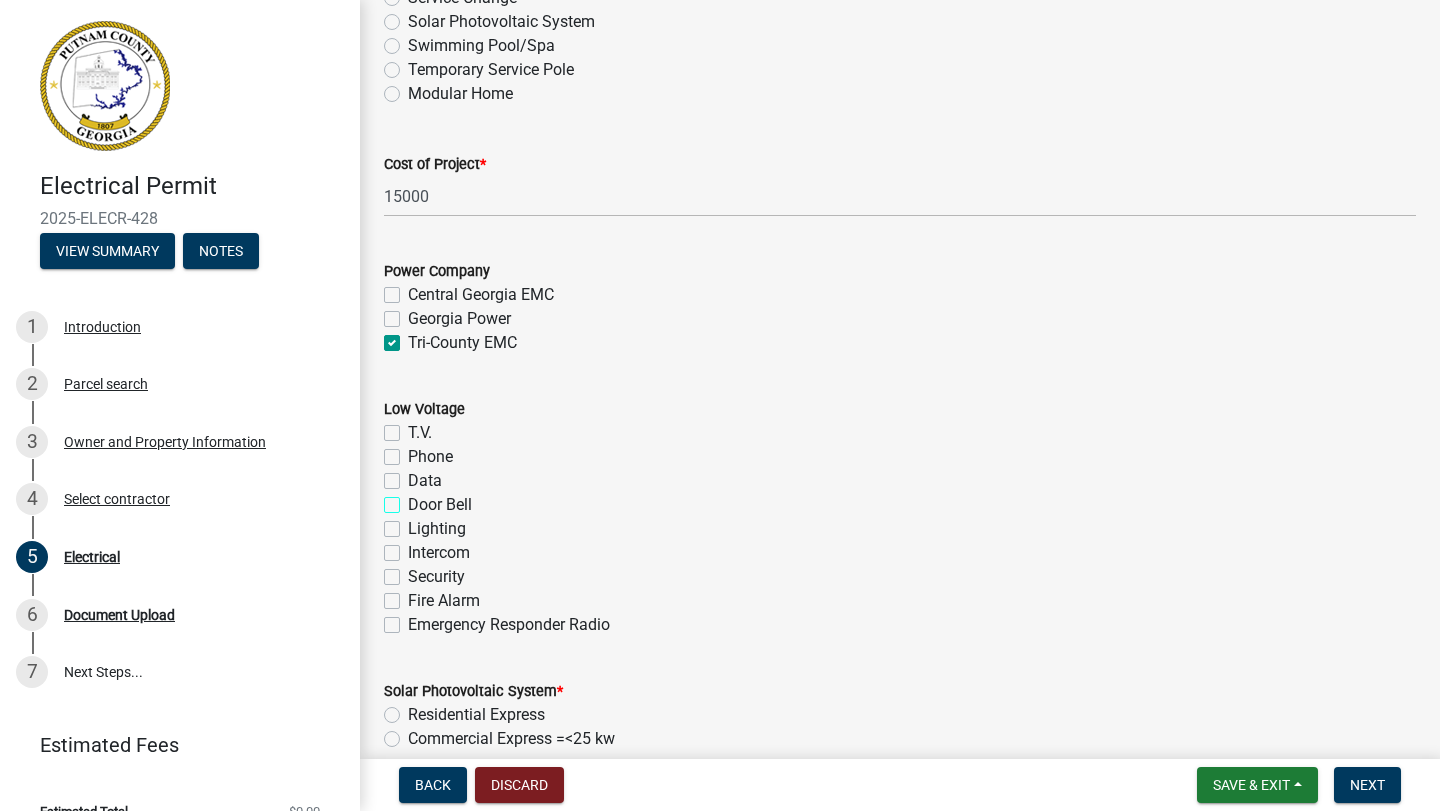 checkbox on "true" 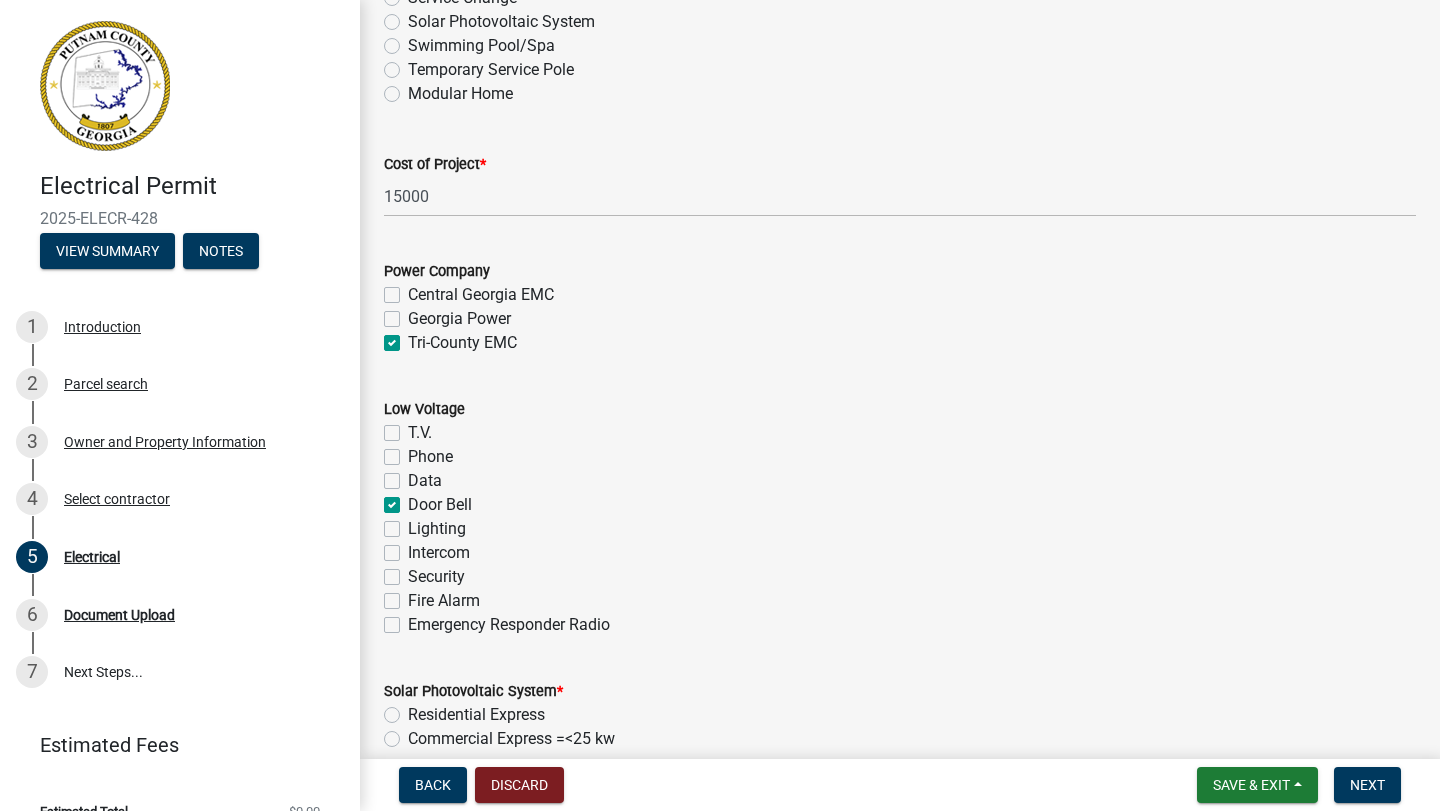 checkbox on "false" 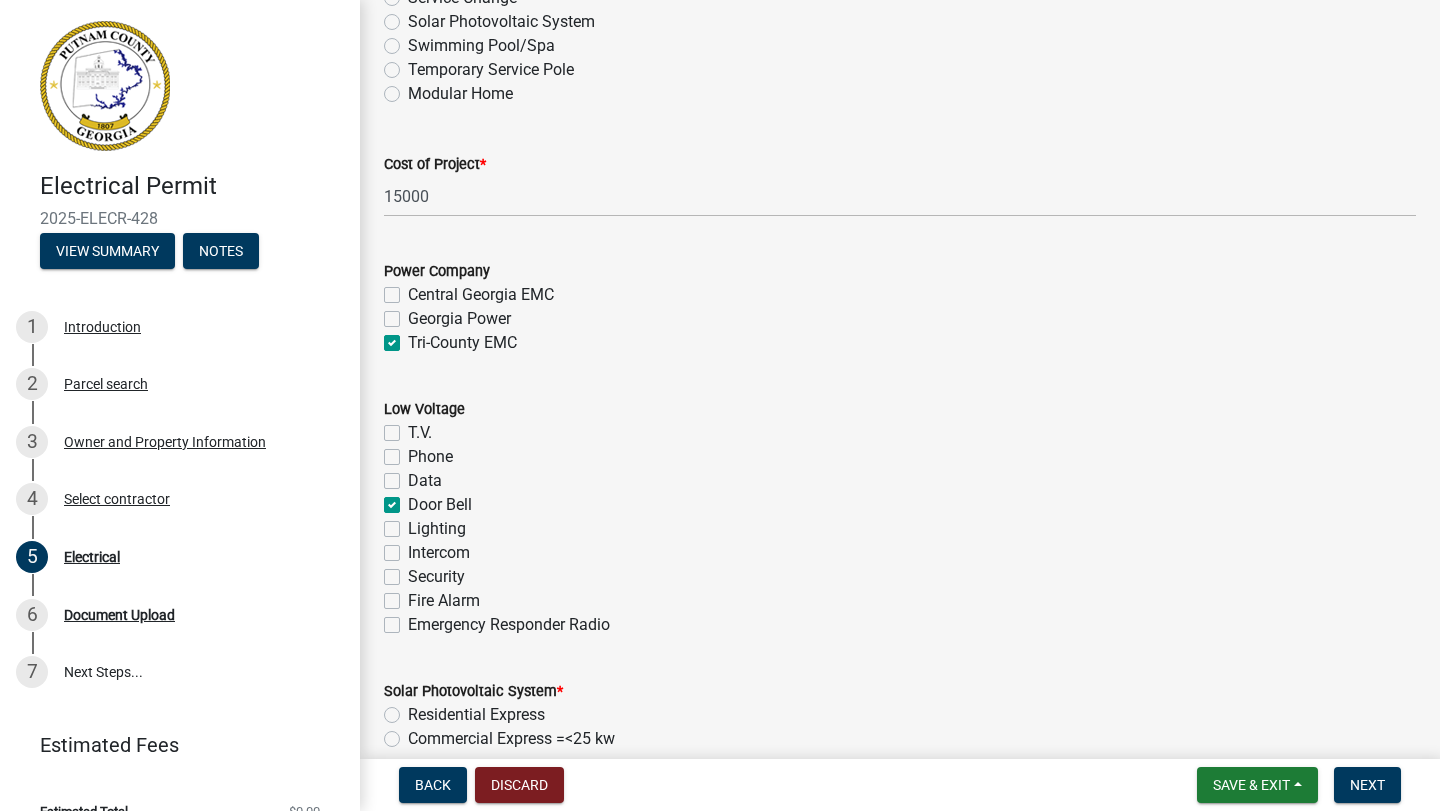 click on "T.V." 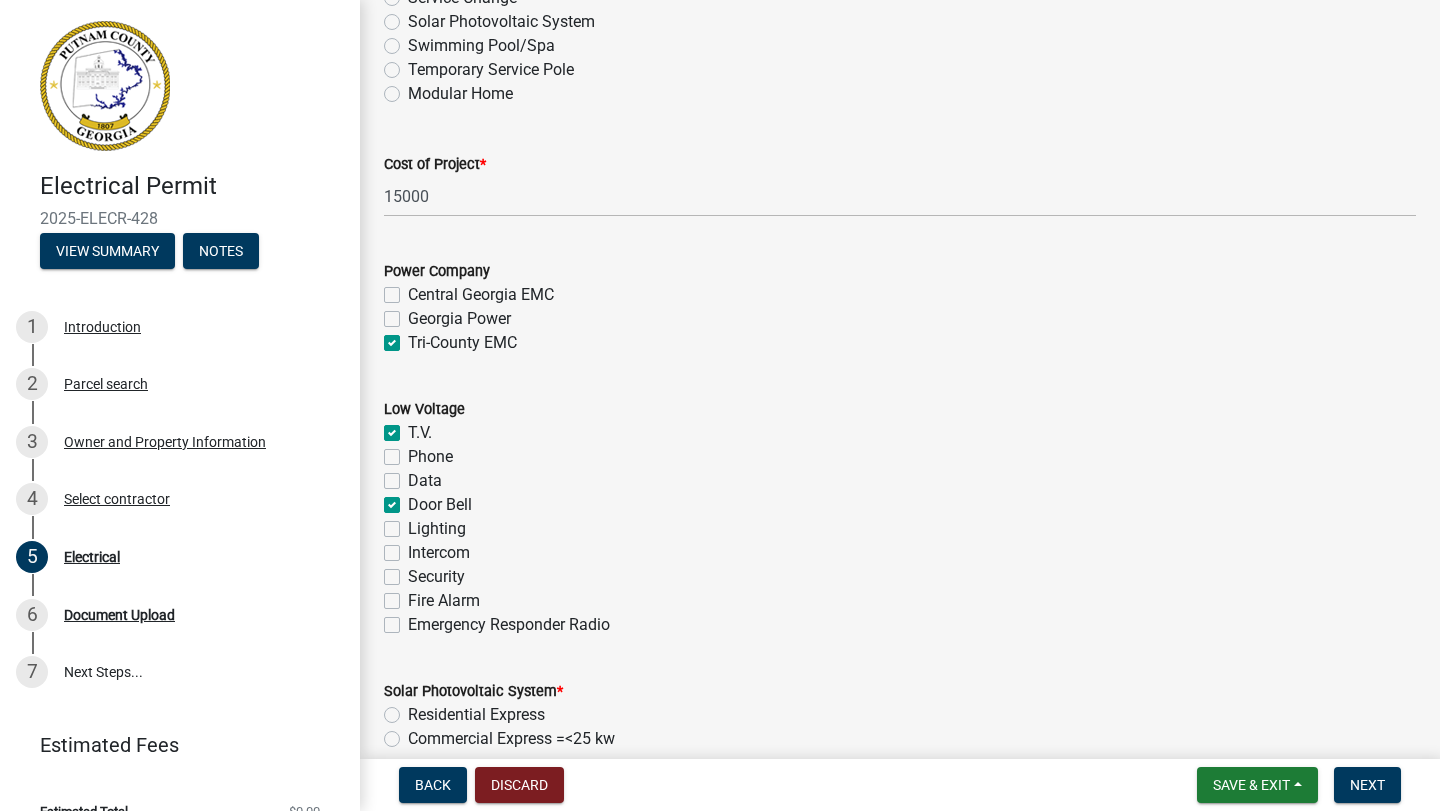 checkbox on "true" 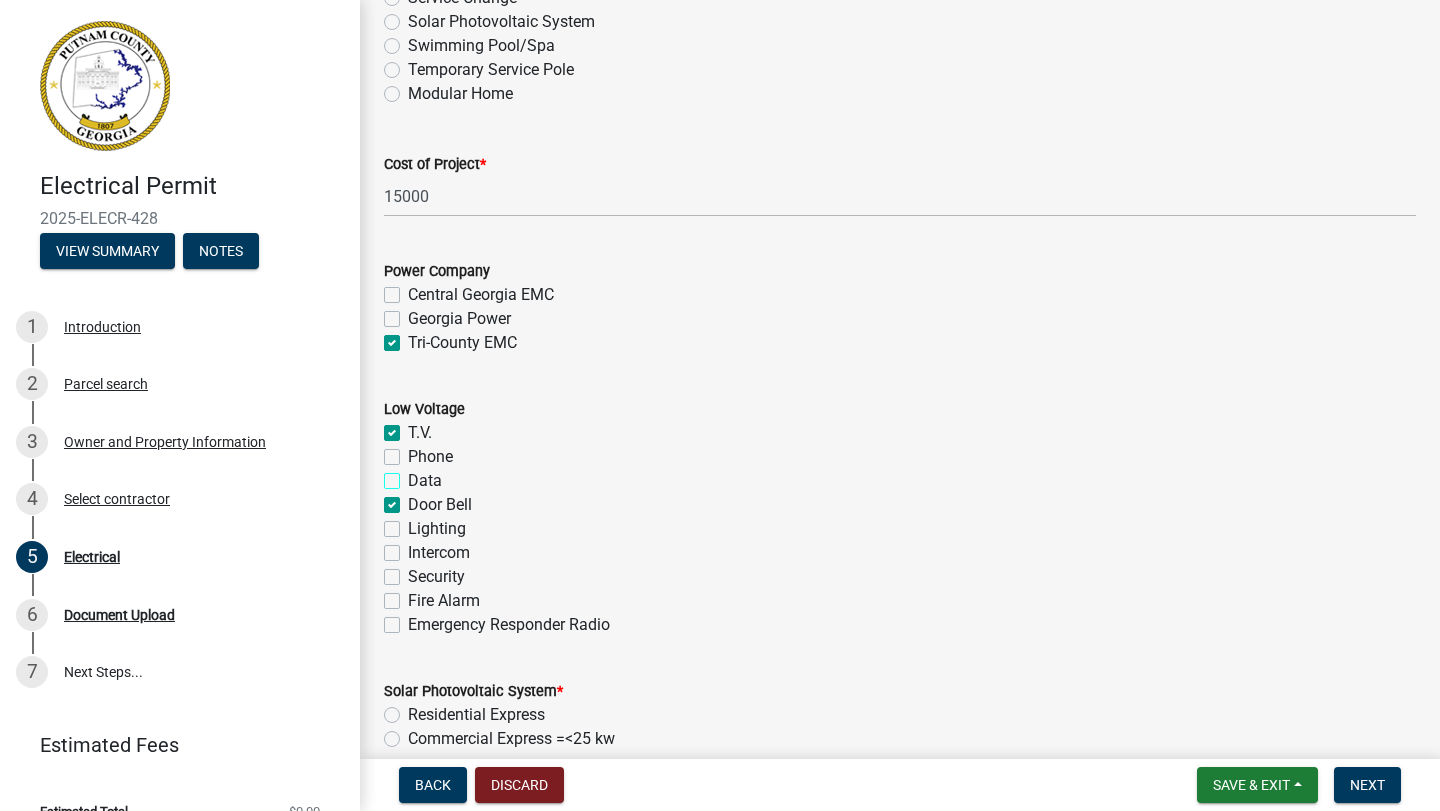 click on "Data" at bounding box center [414, 475] 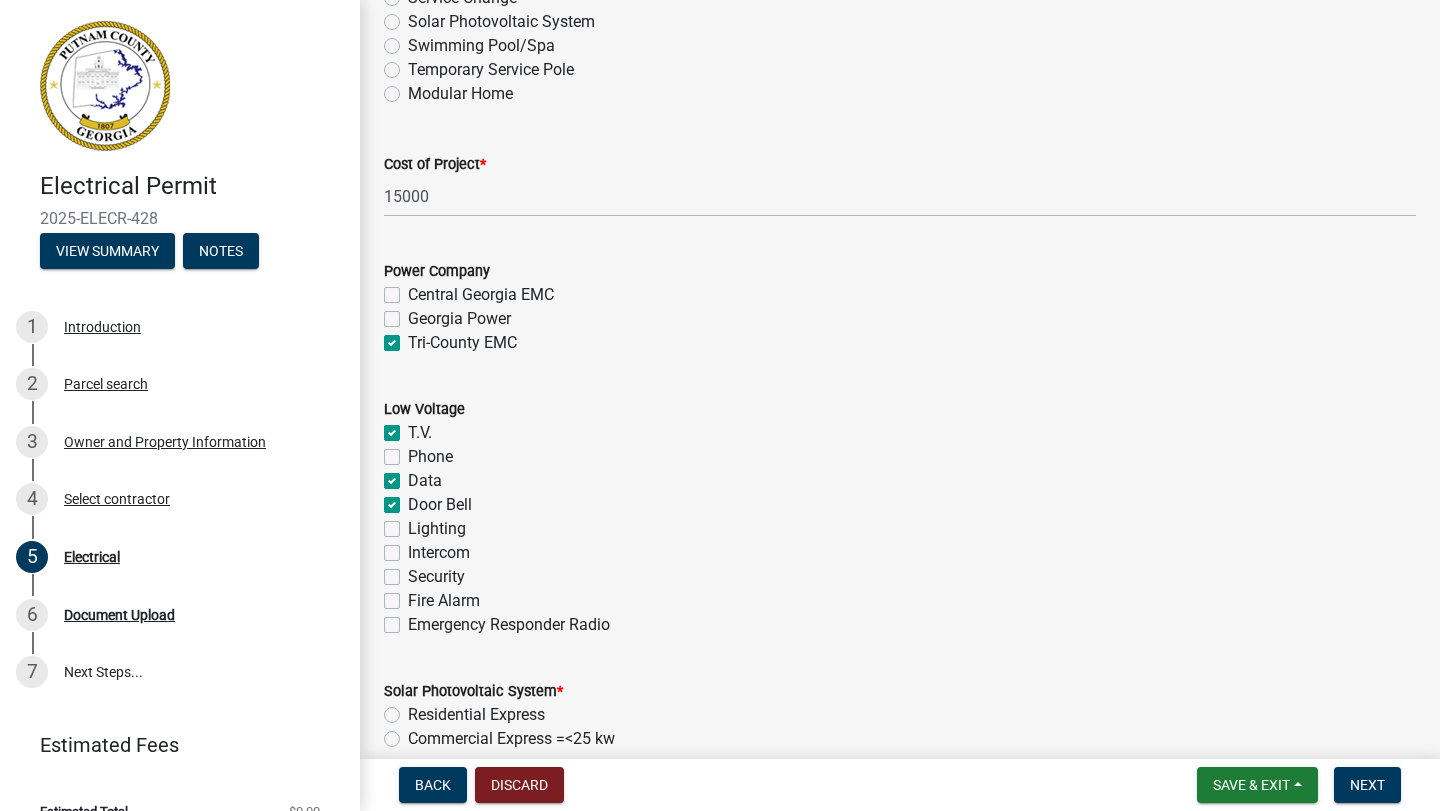 checkbox on "true" 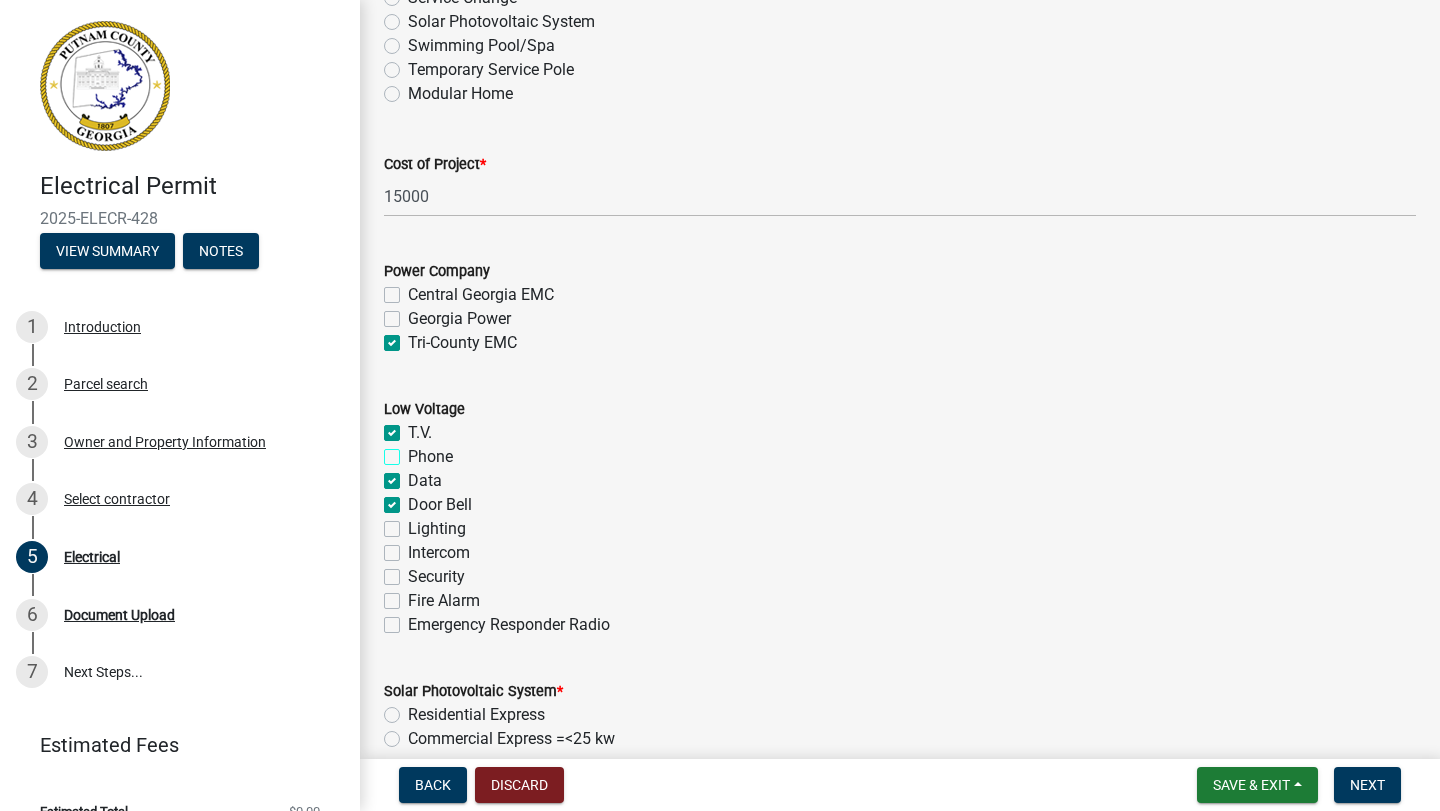 click on "Phone" at bounding box center [414, 451] 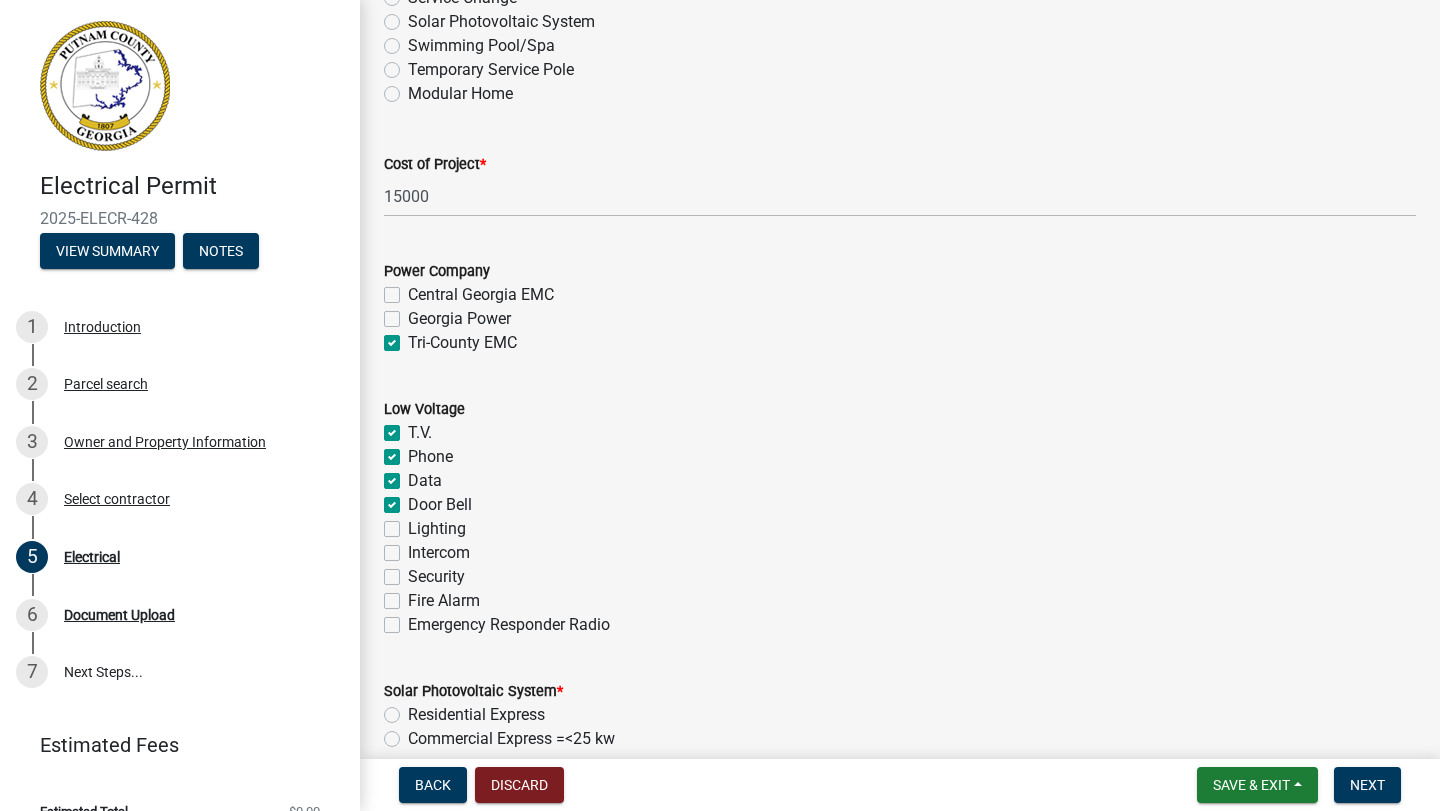 checkbox on "true" 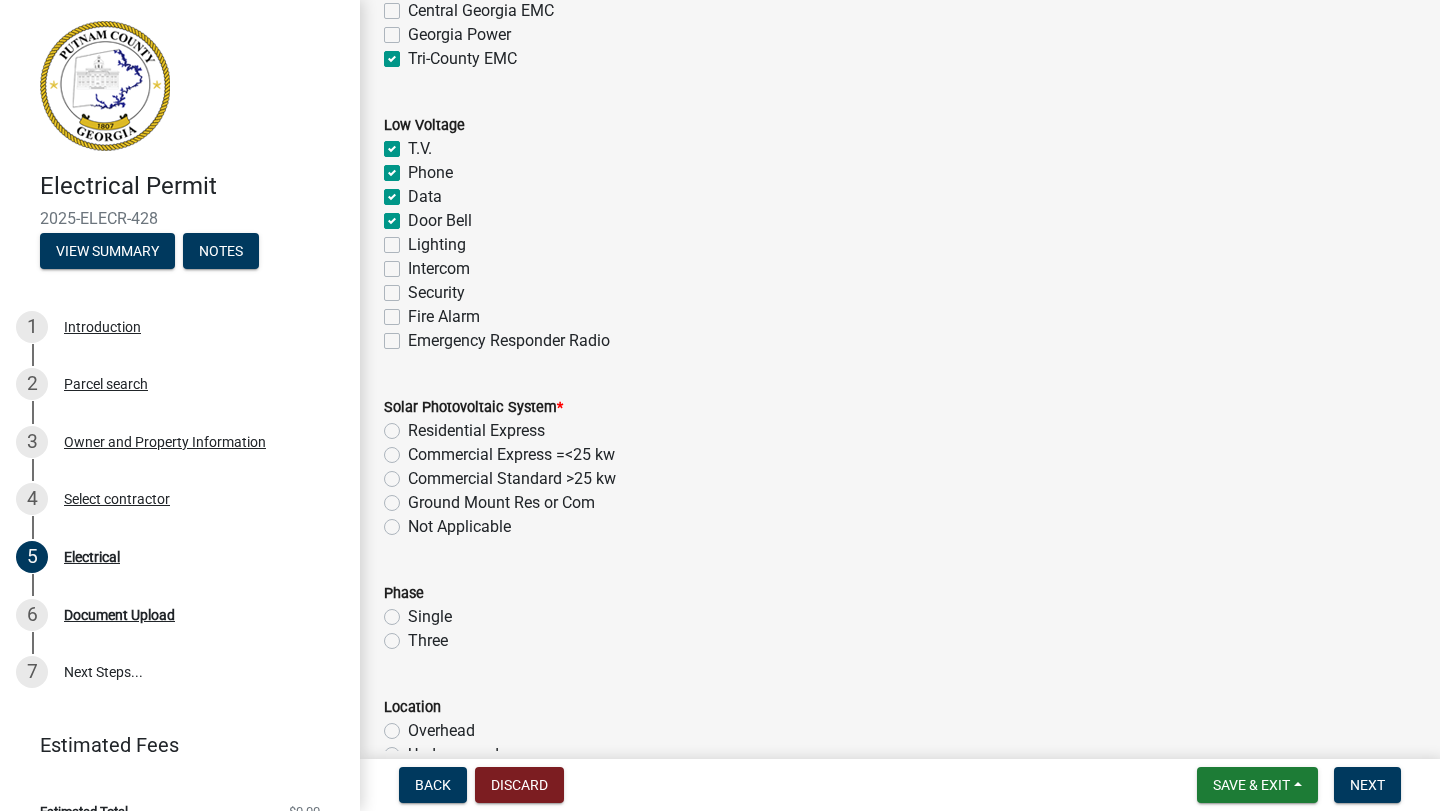 scroll, scrollTop: 1234, scrollLeft: 0, axis: vertical 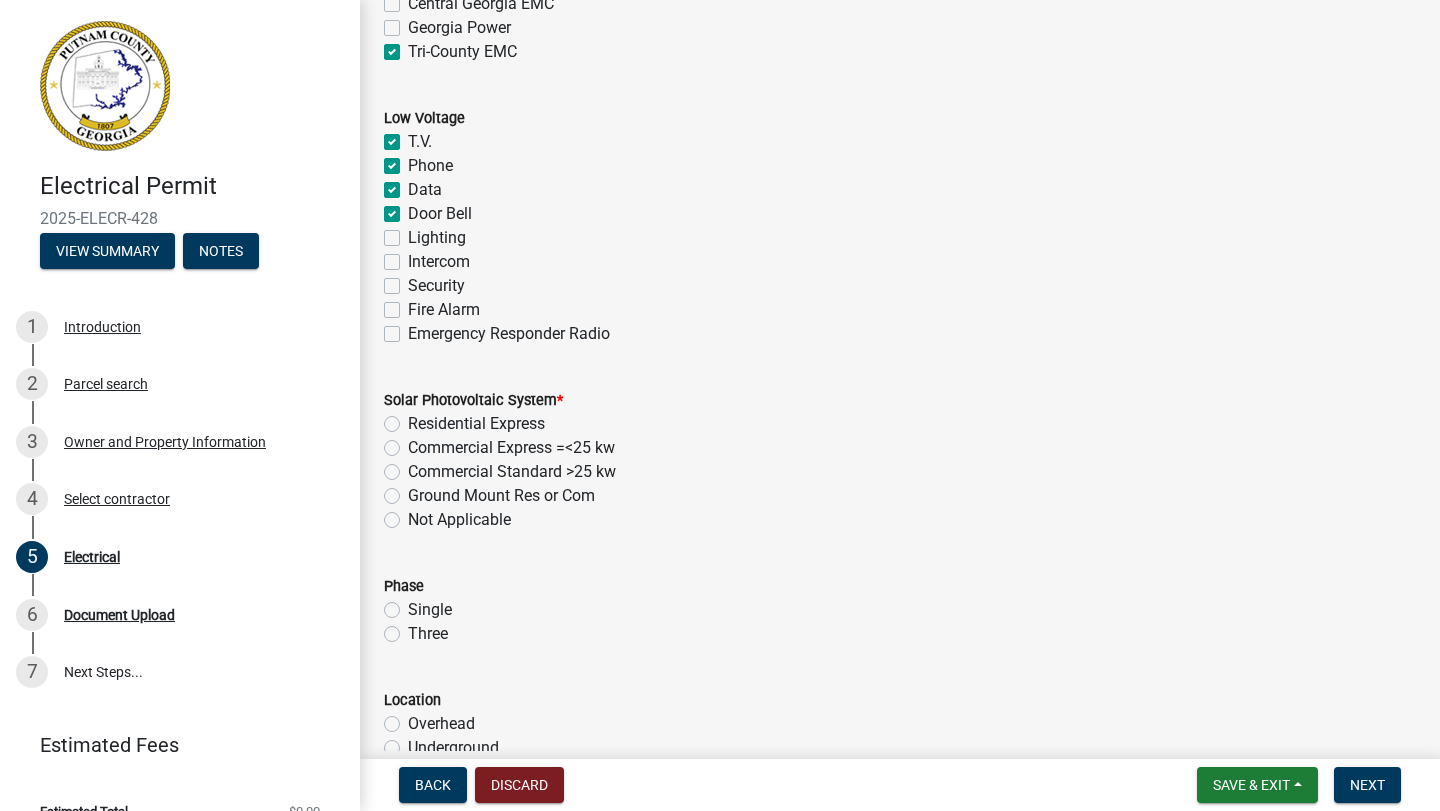 click on "Not Applicable" 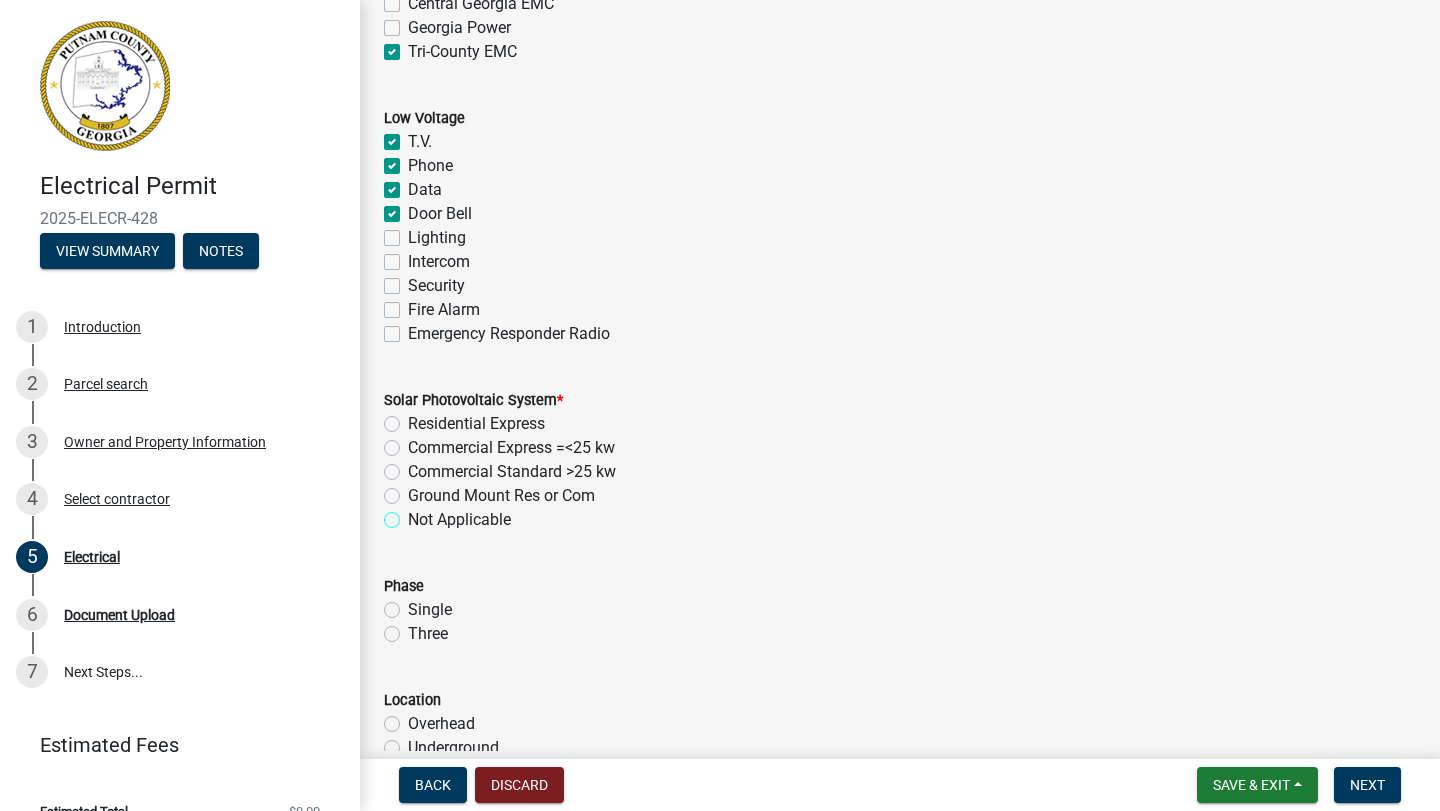 click on "Not Applicable" at bounding box center [414, 514] 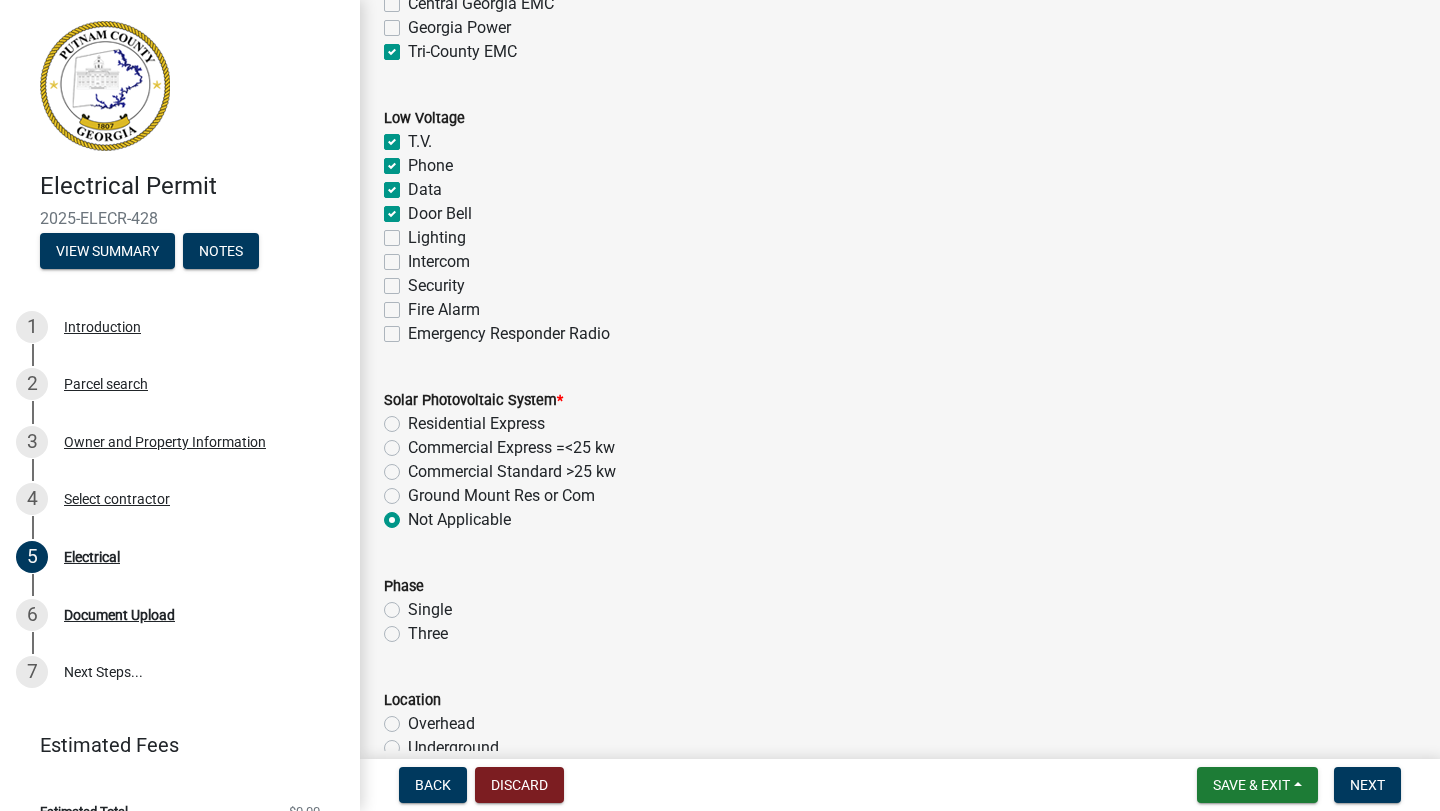 radio on "true" 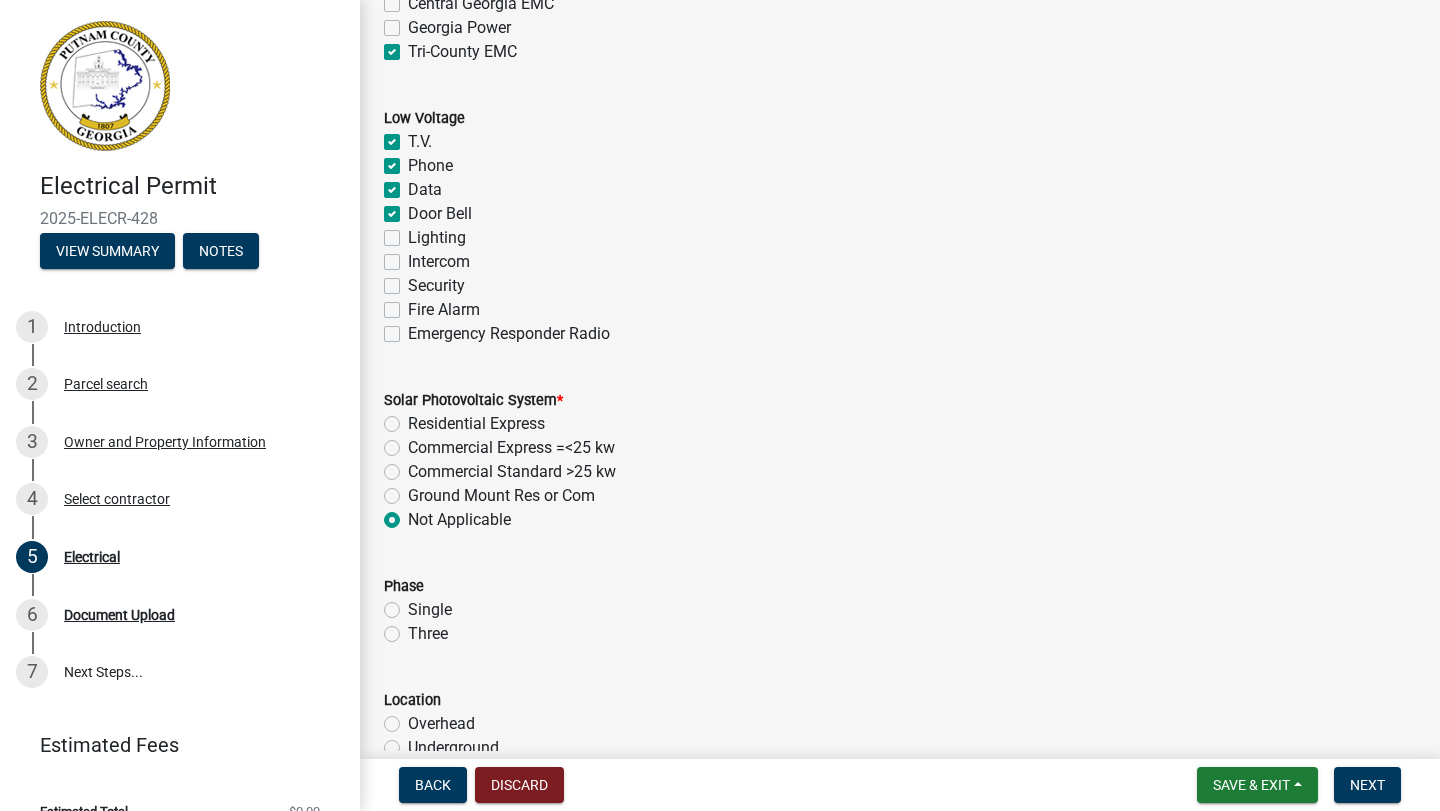 scroll, scrollTop: 1261, scrollLeft: 0, axis: vertical 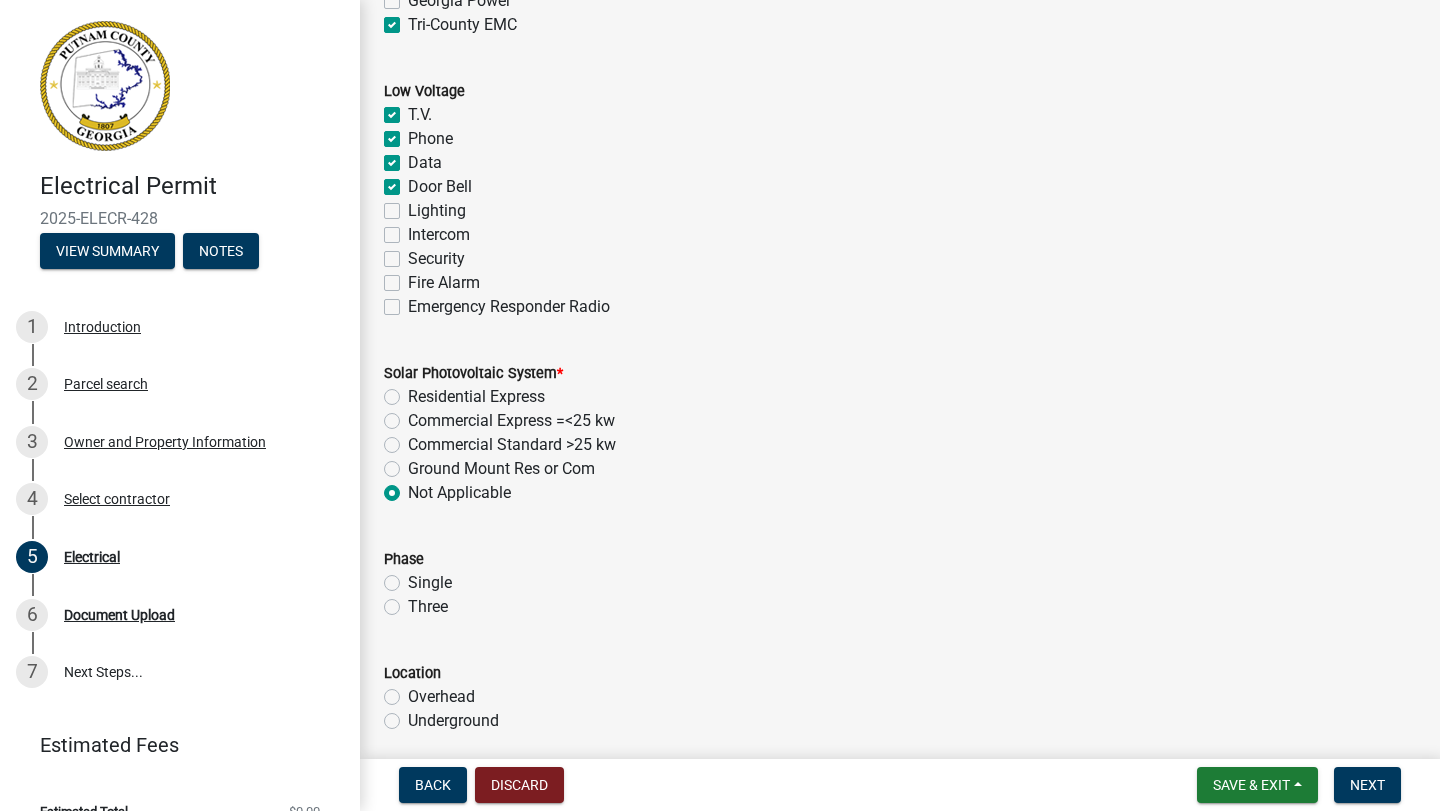 click on "Single" 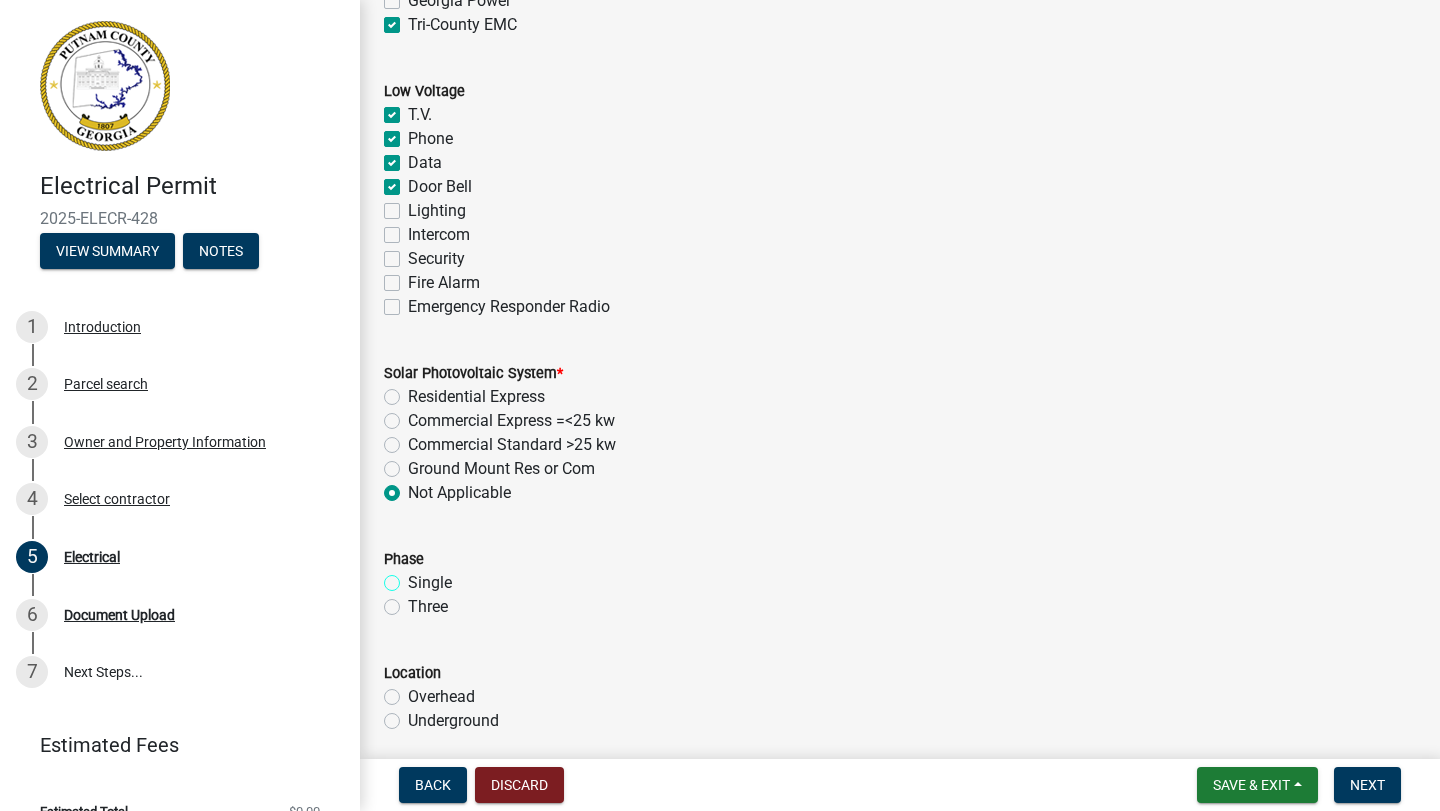 click on "Single" at bounding box center (414, 577) 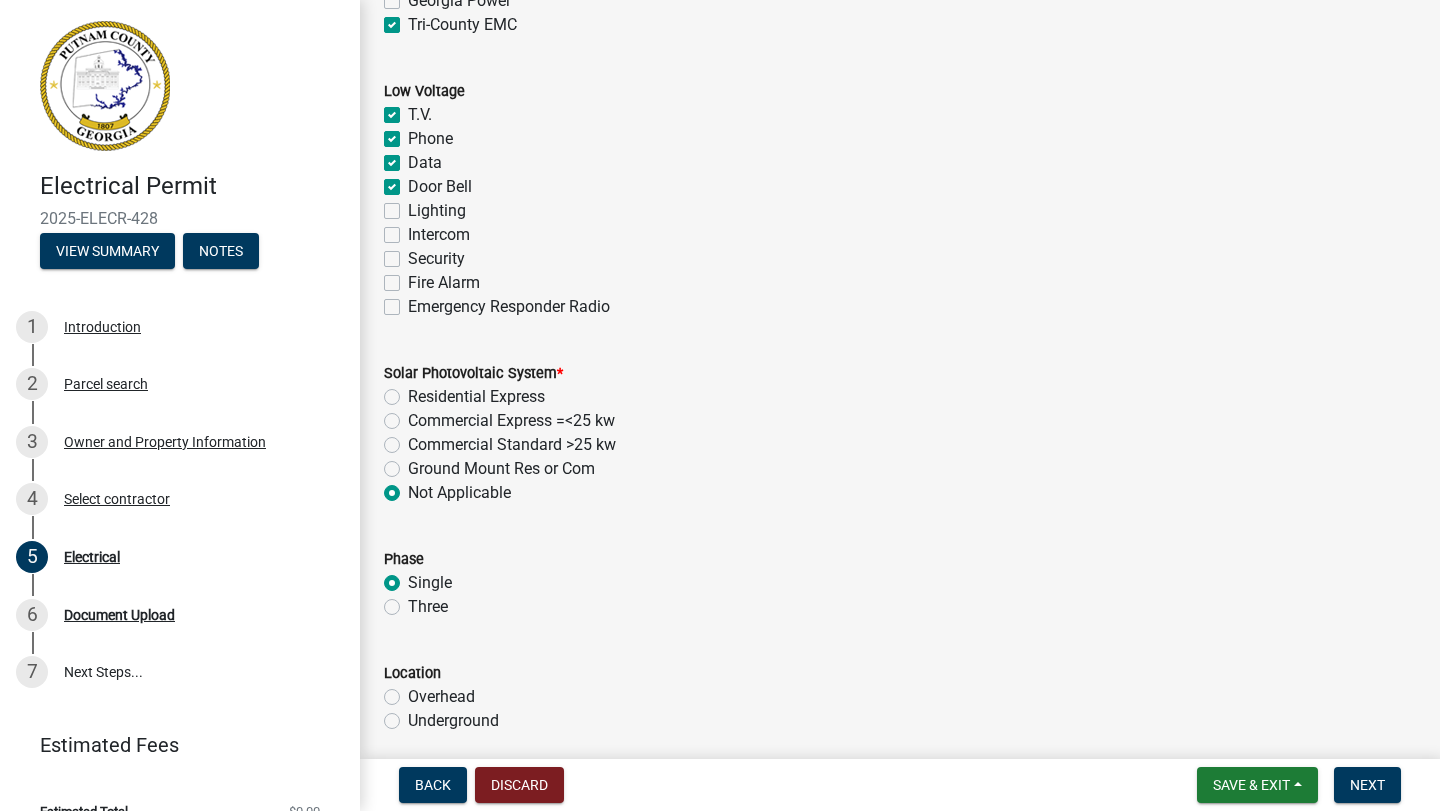radio on "true" 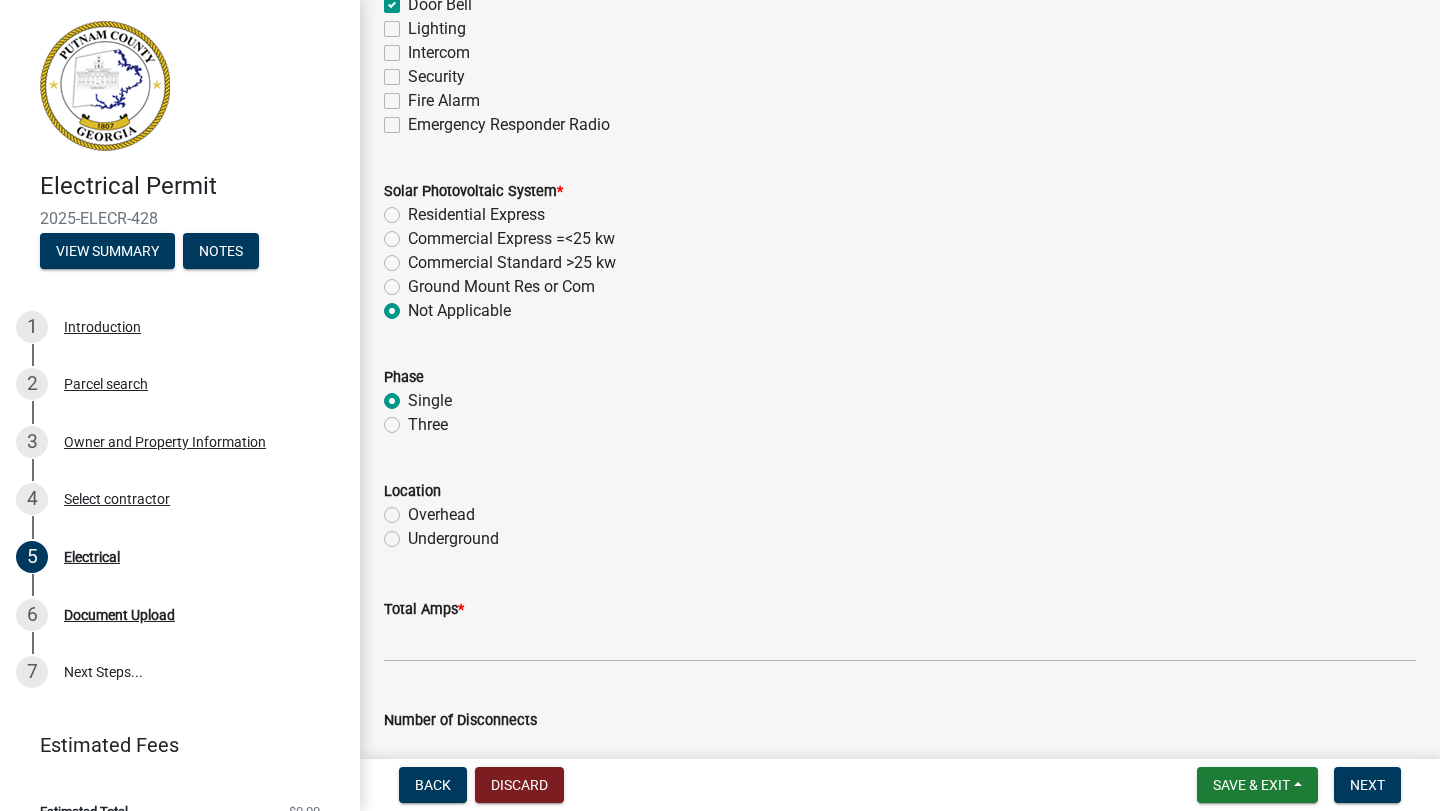 scroll, scrollTop: 1459, scrollLeft: 0, axis: vertical 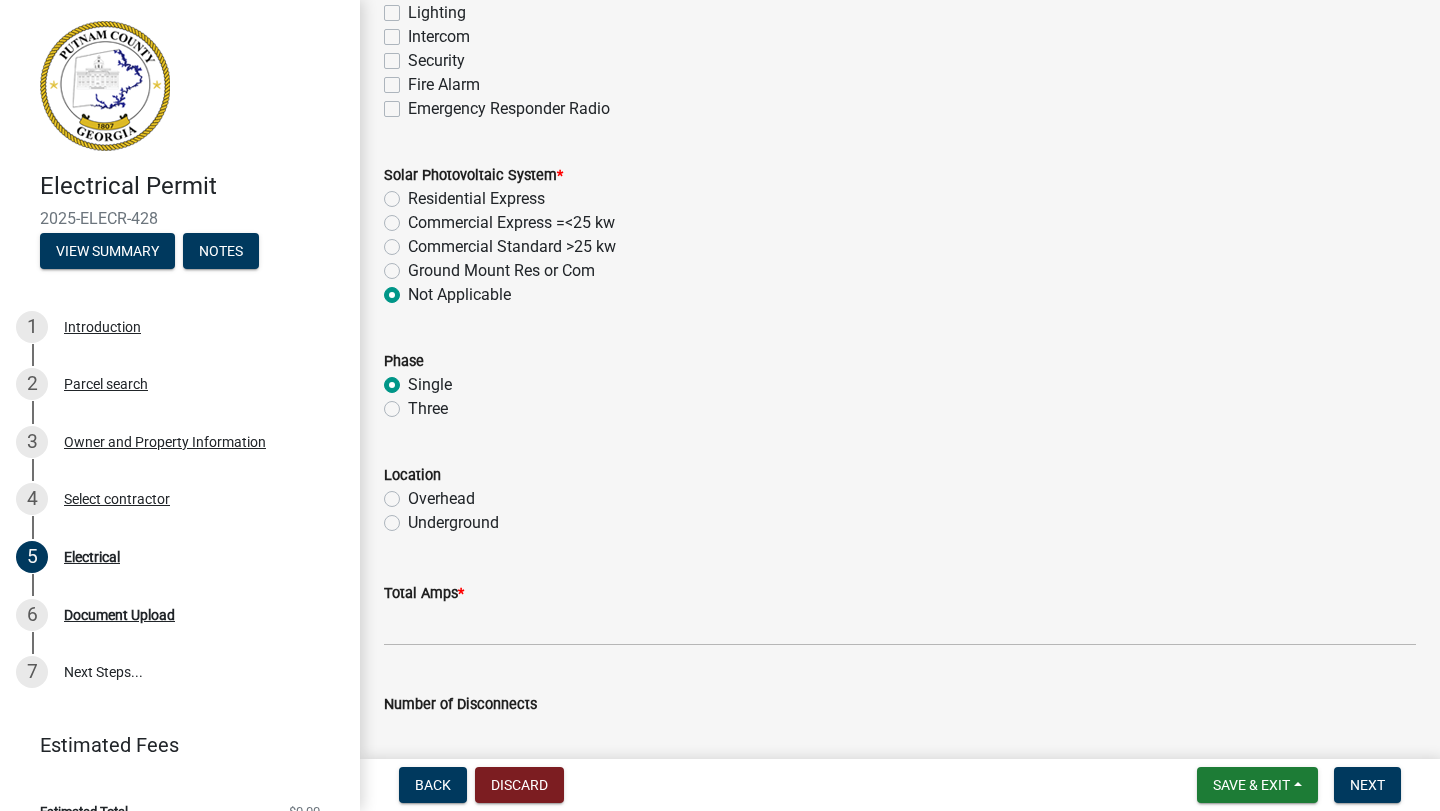 click on "Underground" 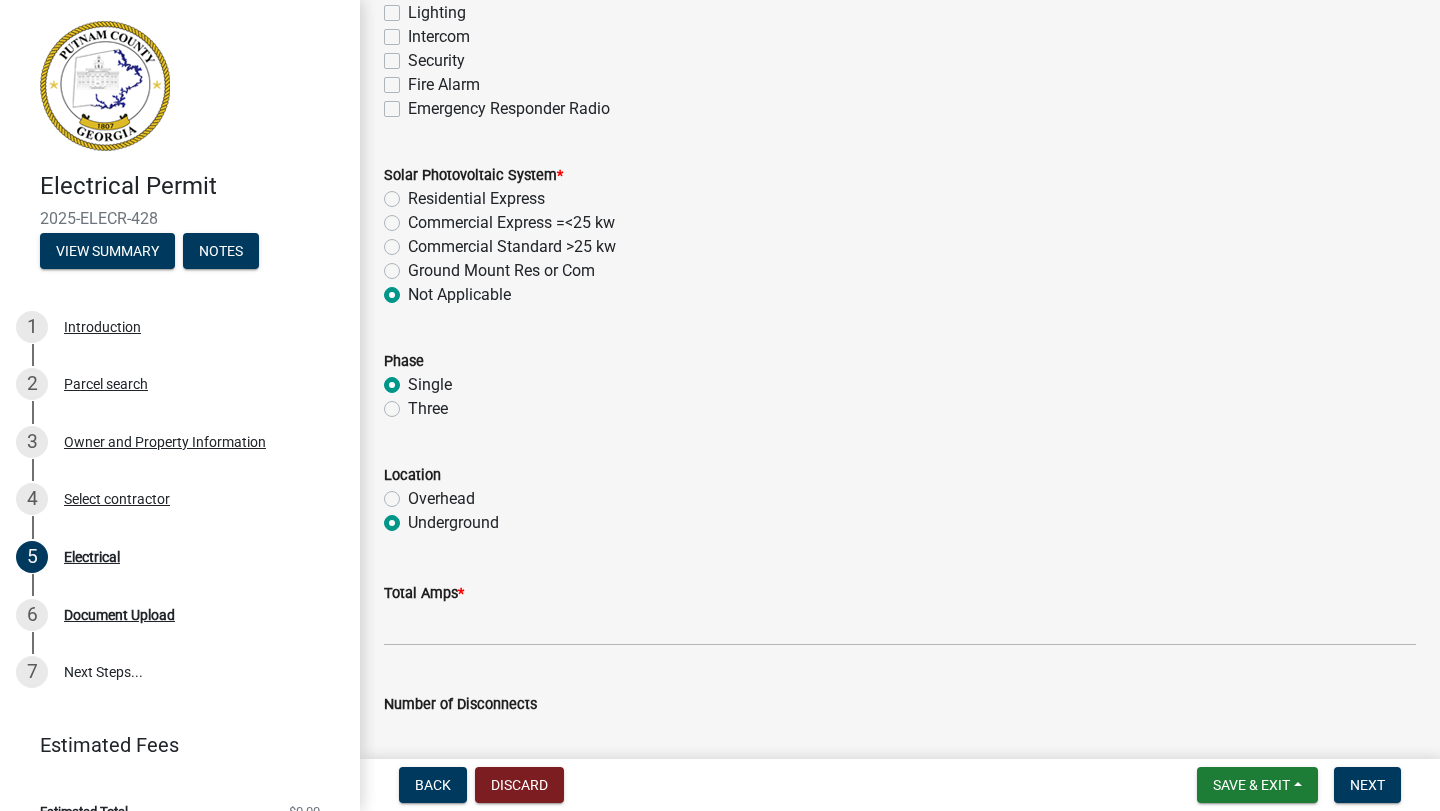 radio on "true" 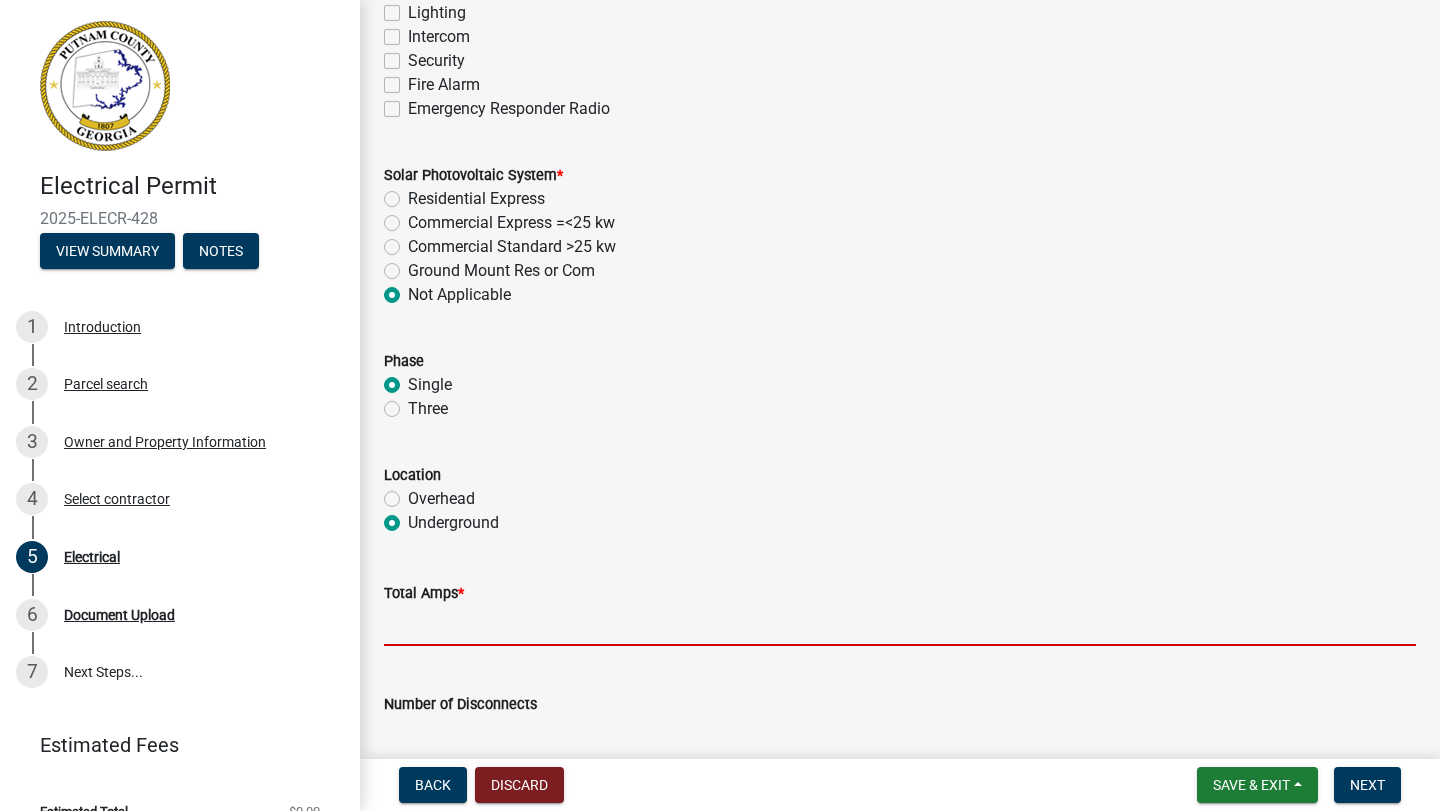 click 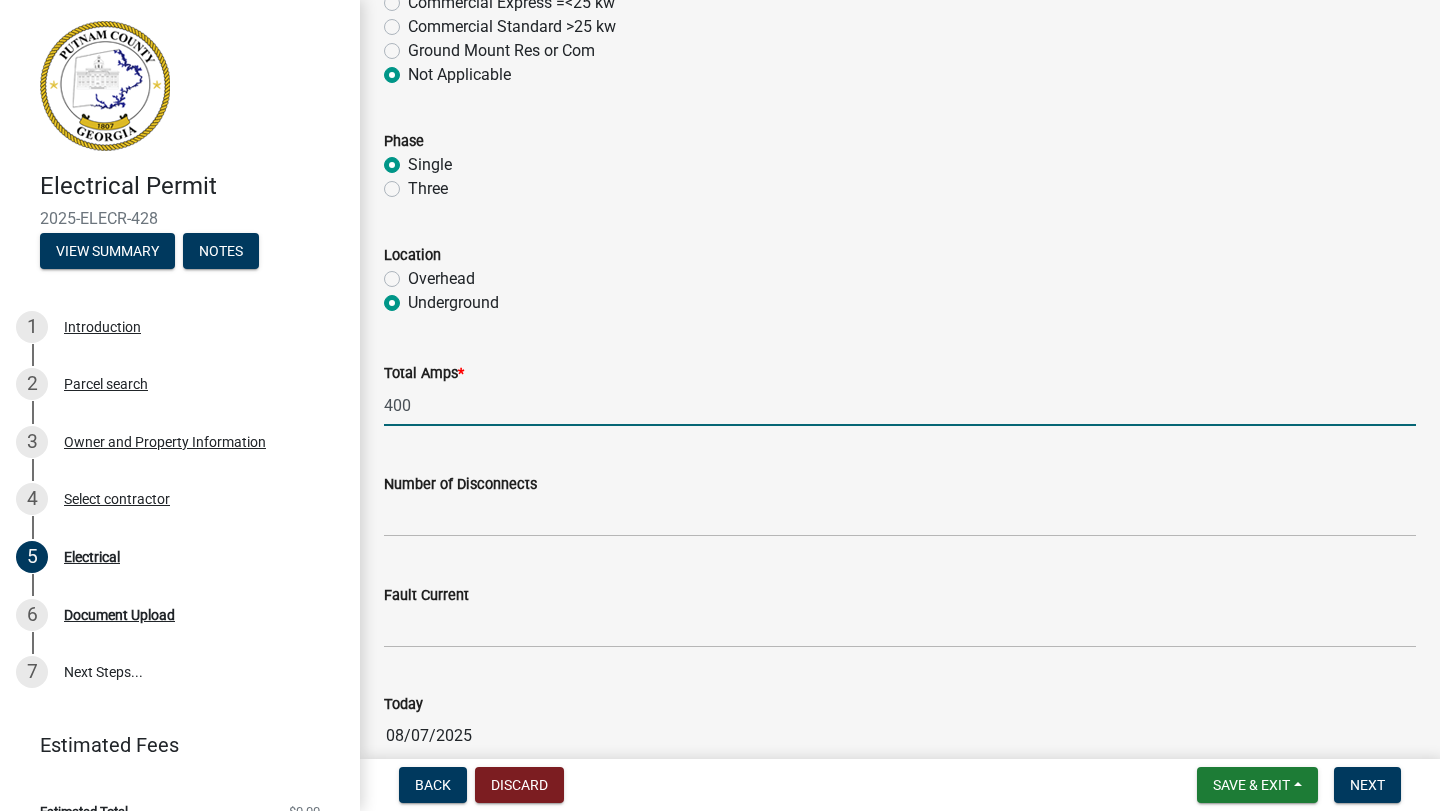 scroll, scrollTop: 1697, scrollLeft: 0, axis: vertical 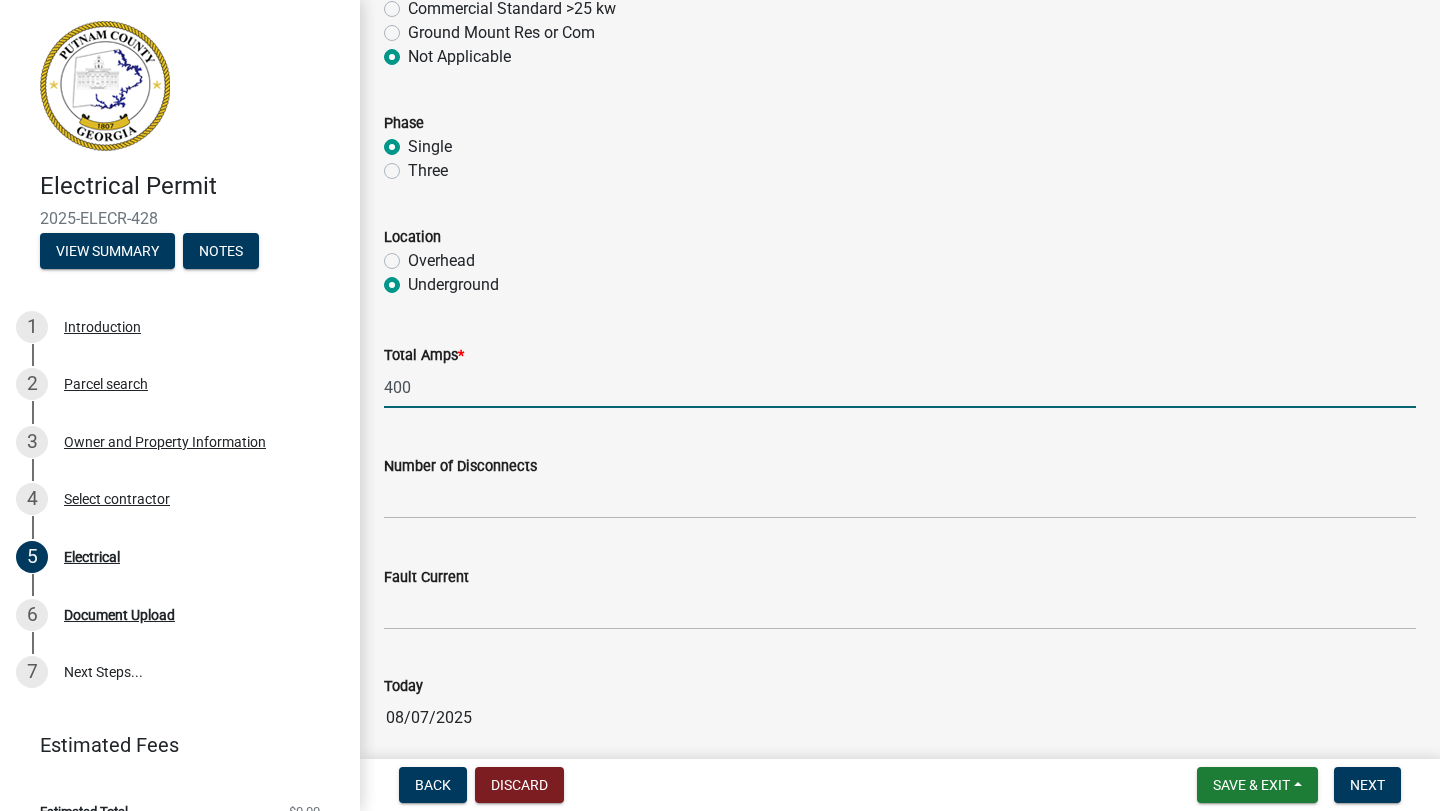 type on "400" 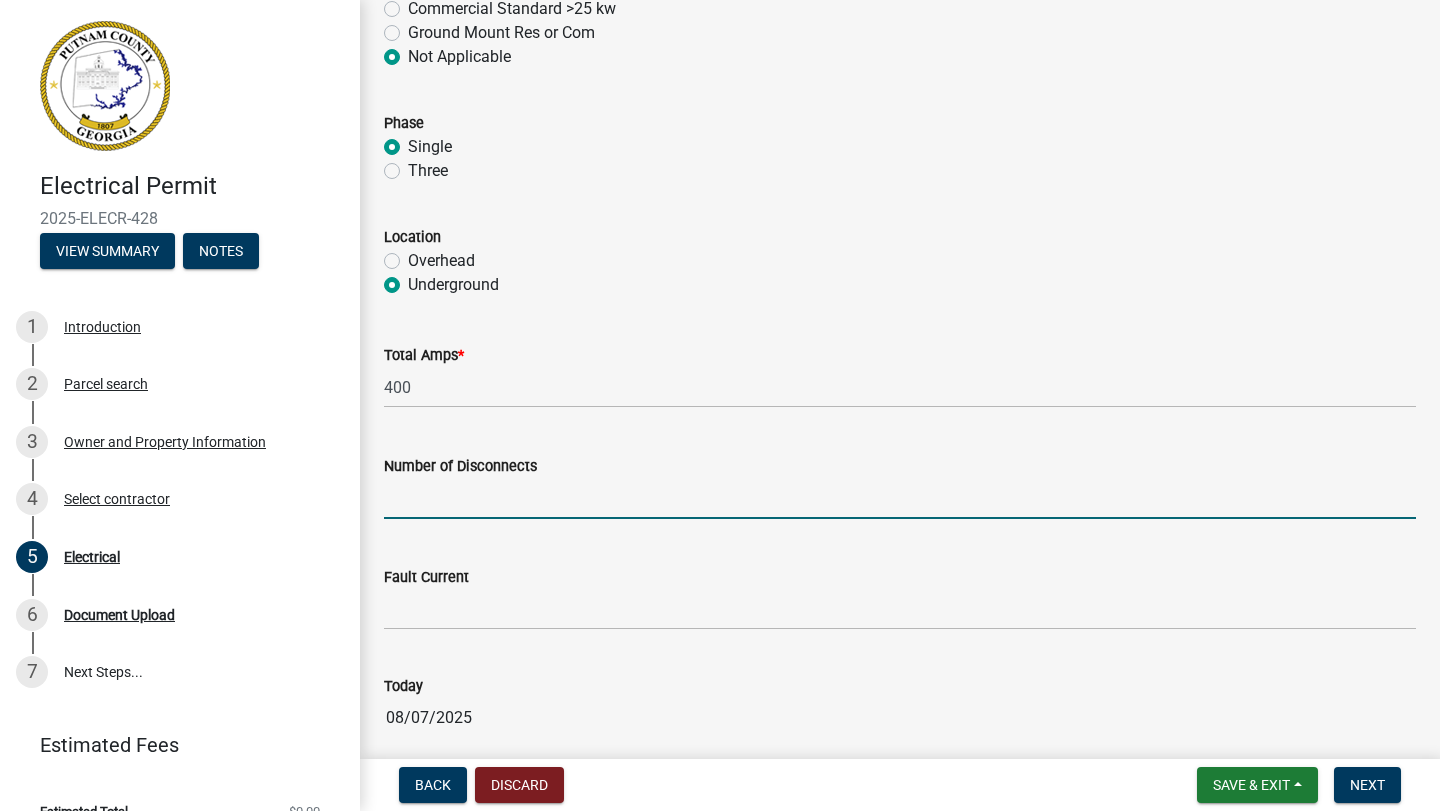 click 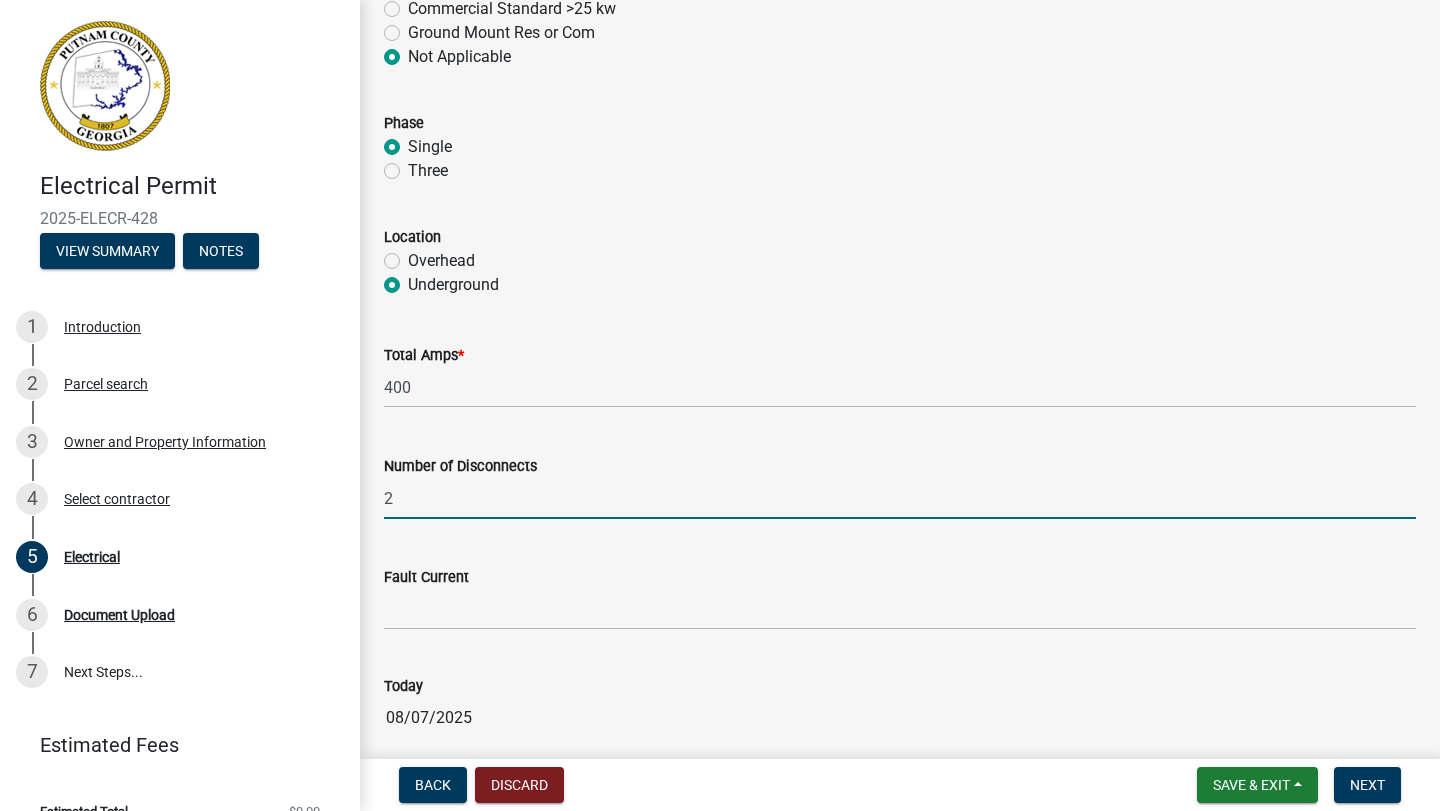 type on "2" 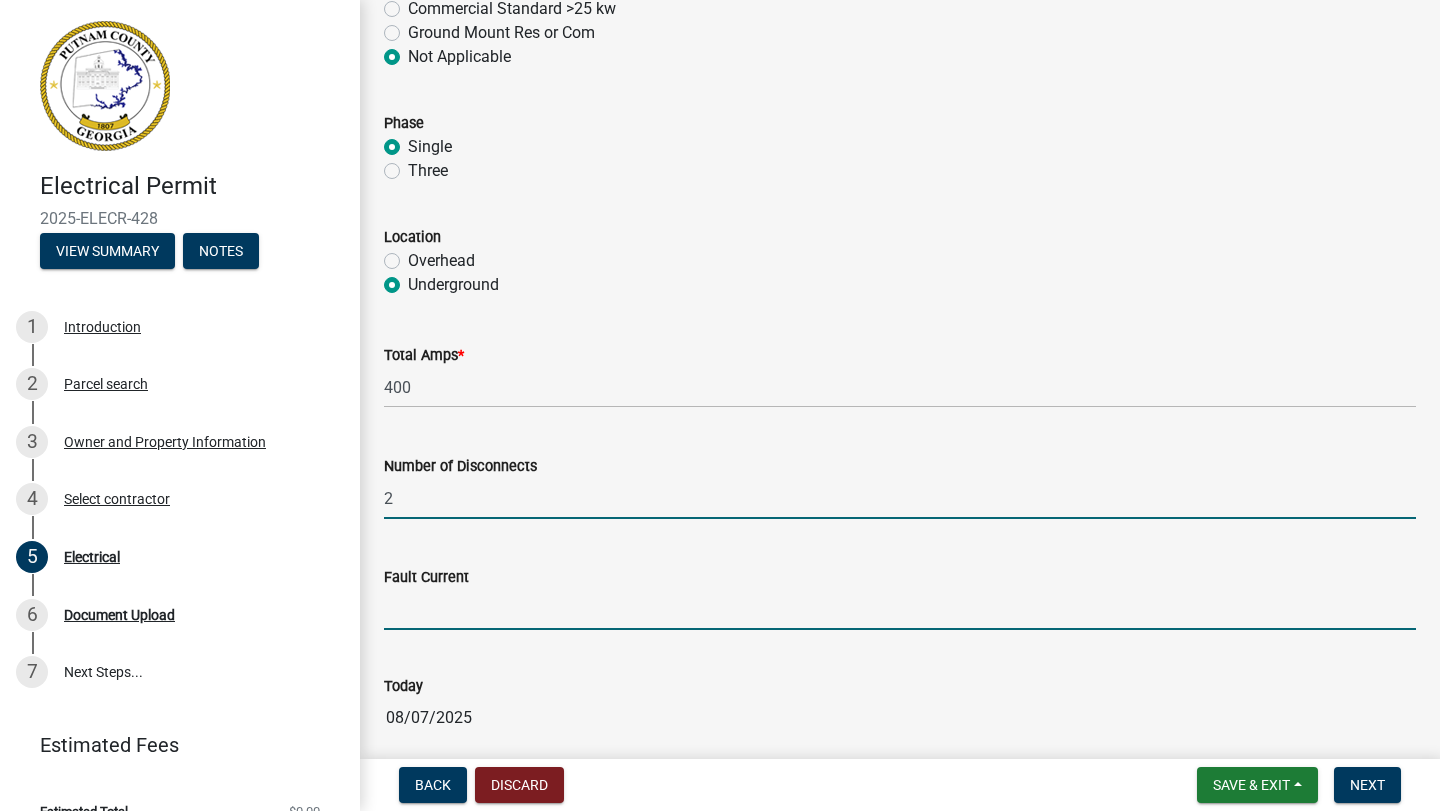 click on "Fault Current" at bounding box center [900, 609] 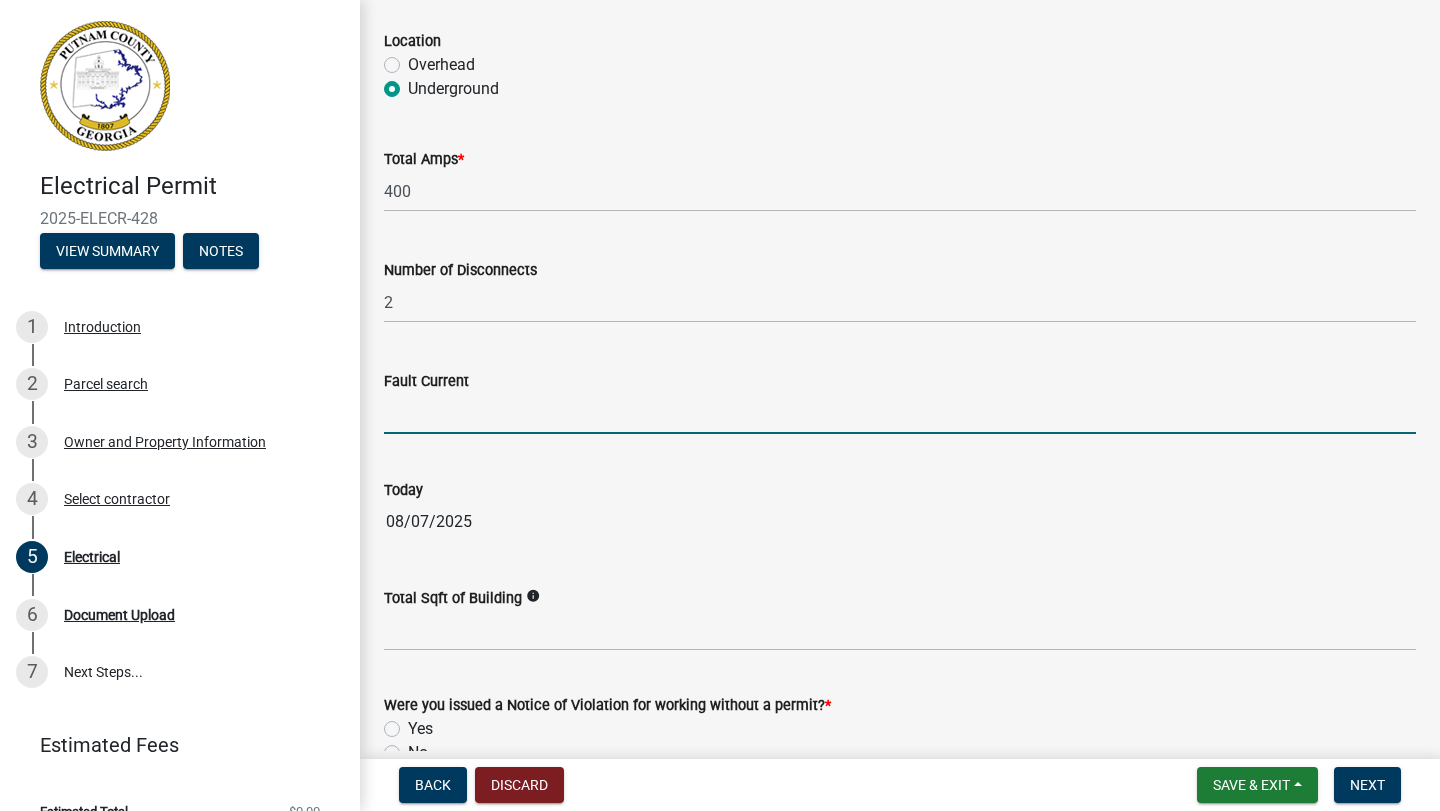 scroll, scrollTop: 1908, scrollLeft: 0, axis: vertical 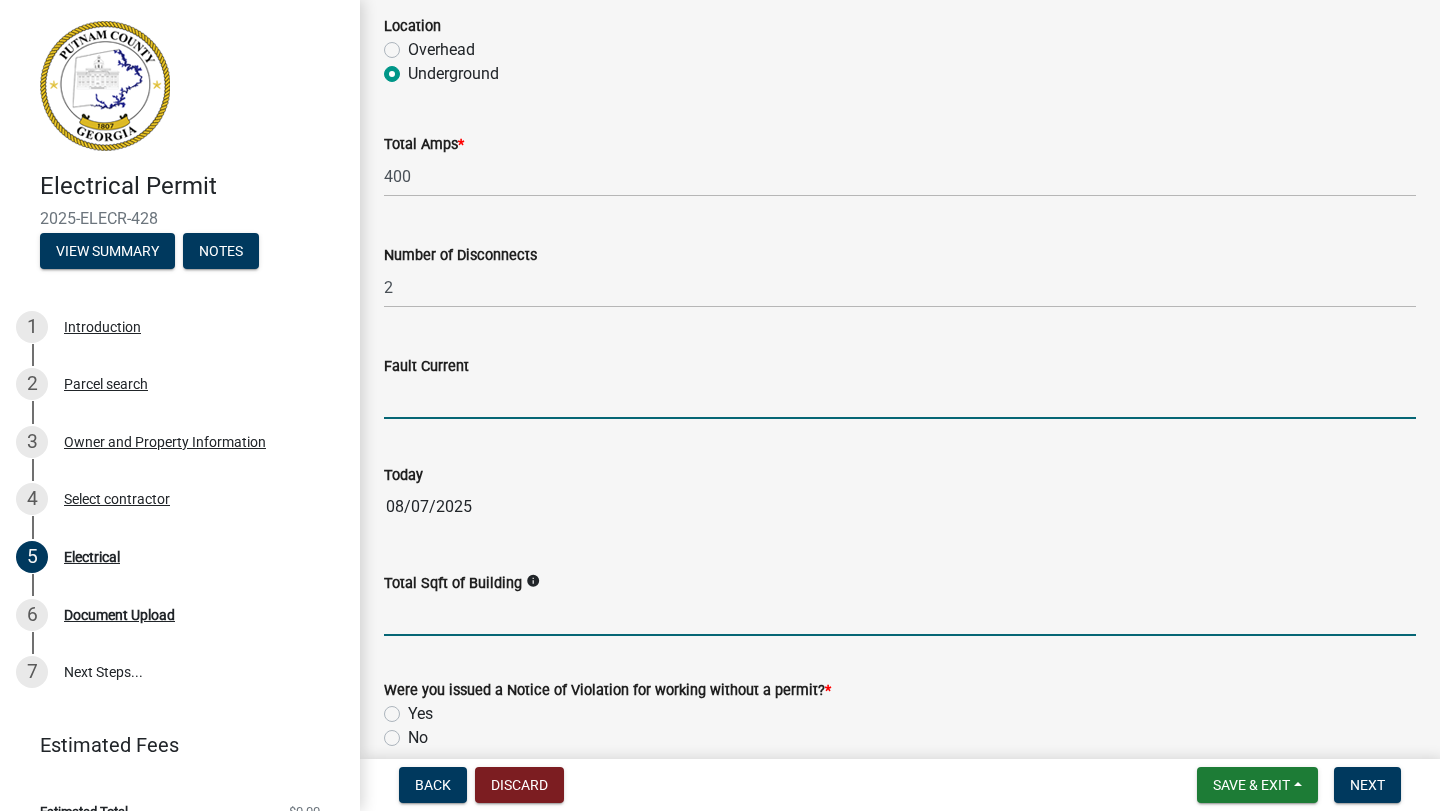 click 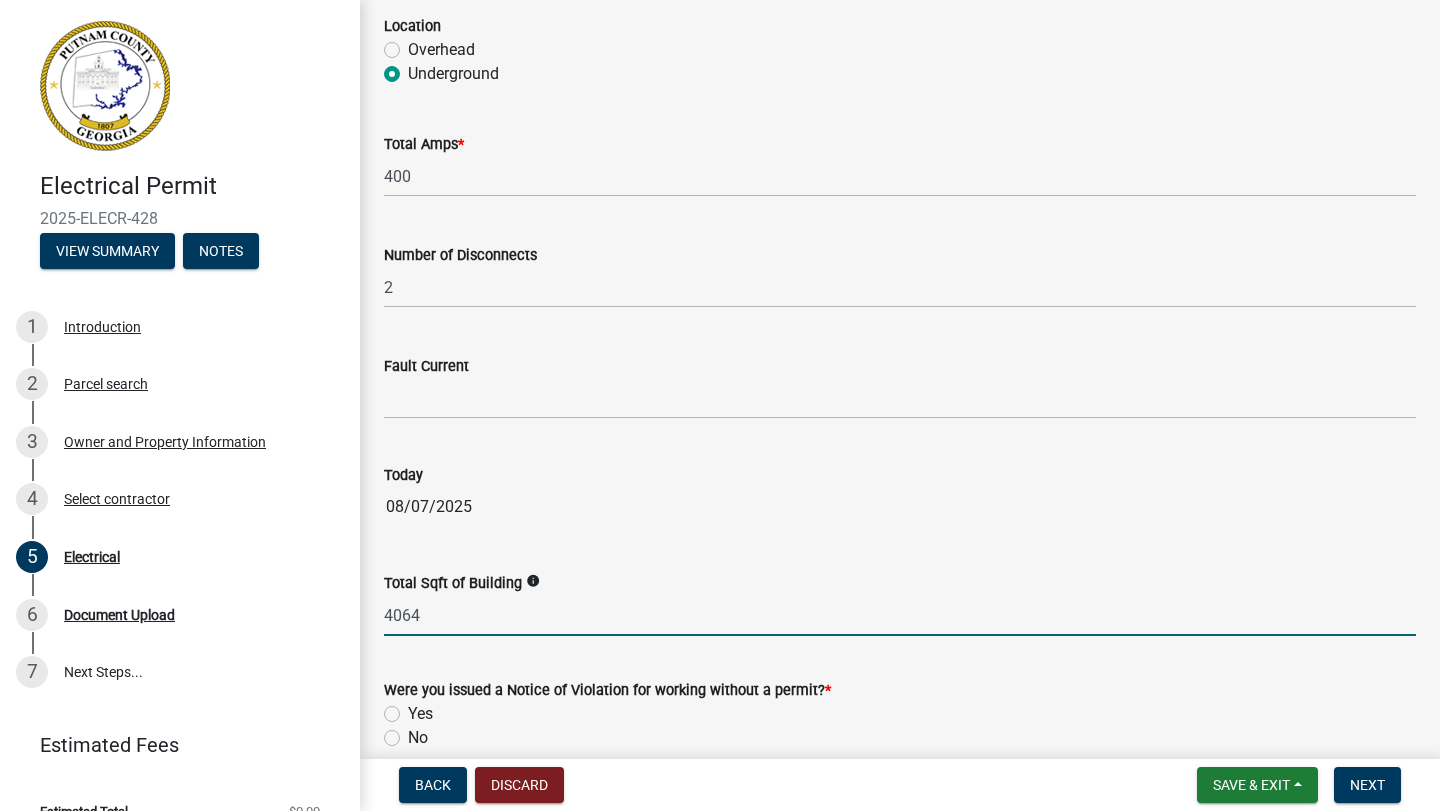 click on "4064" 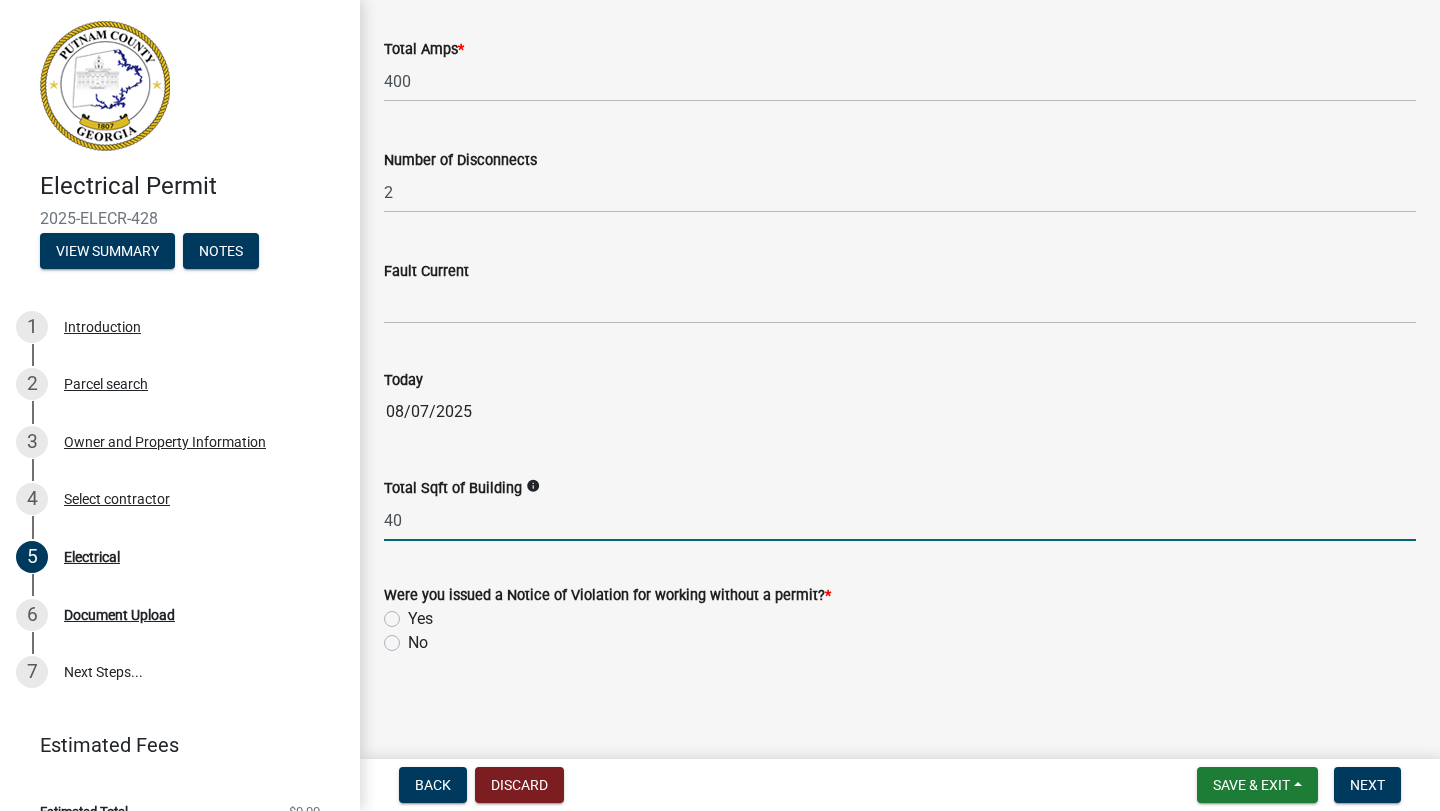type on "4" 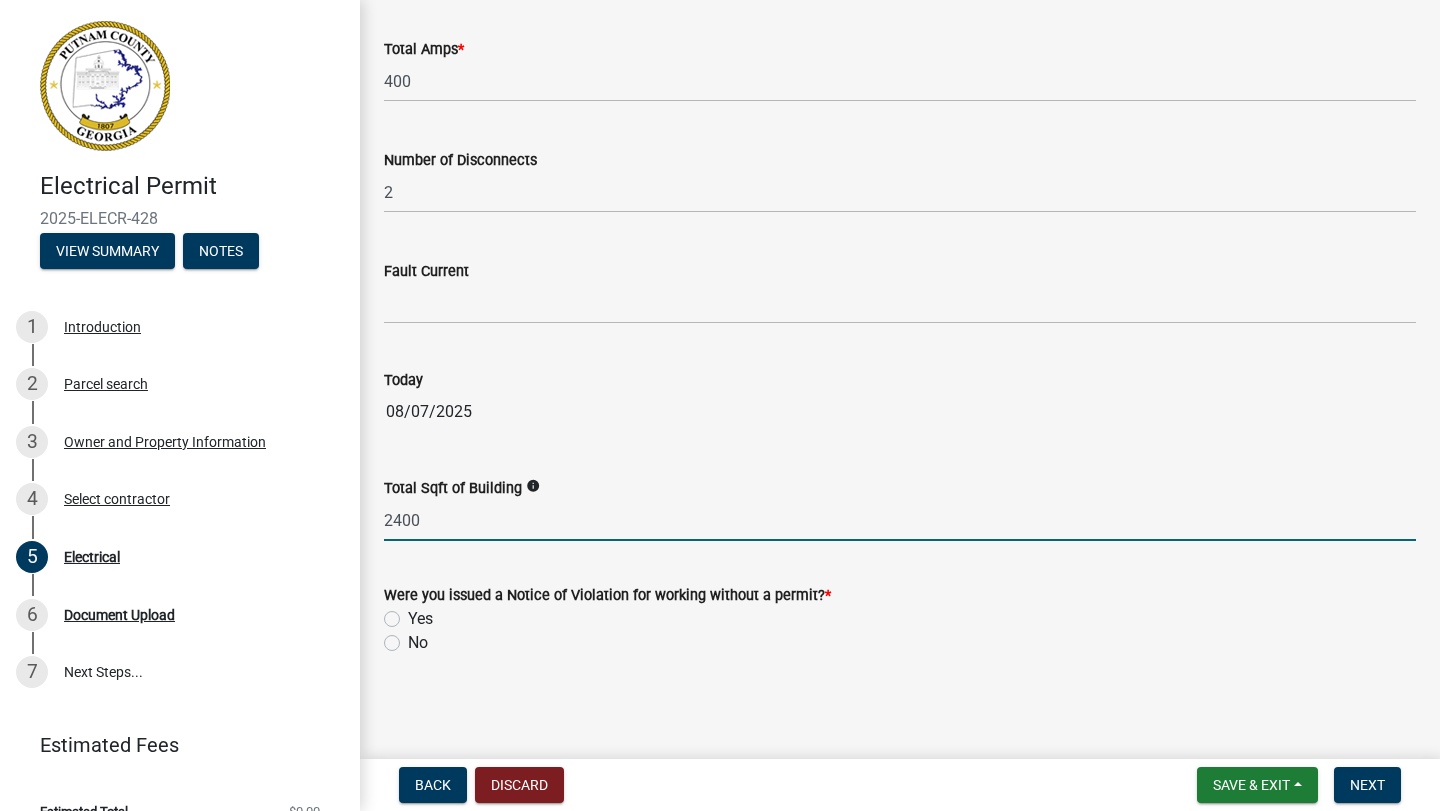 type on "2400" 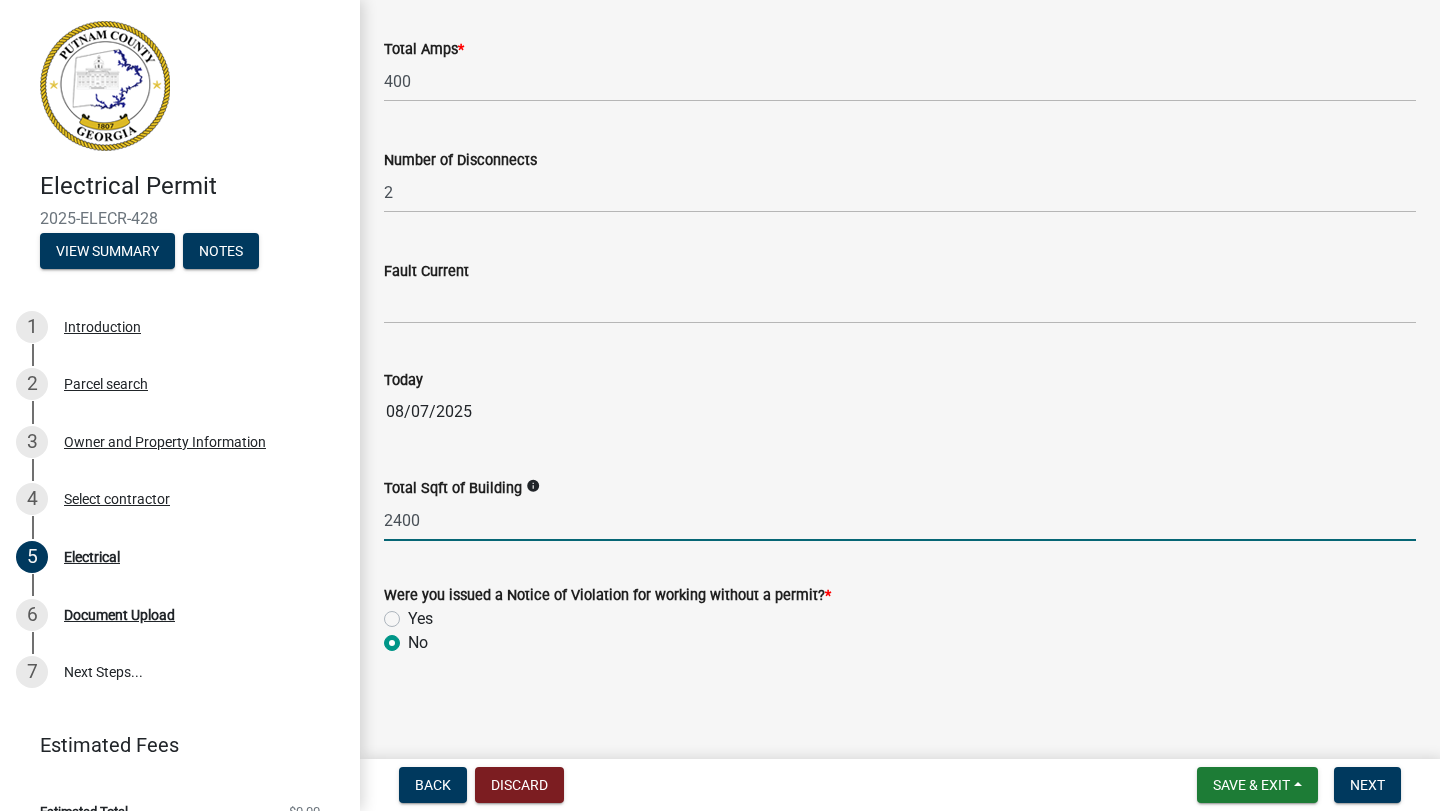 radio on "true" 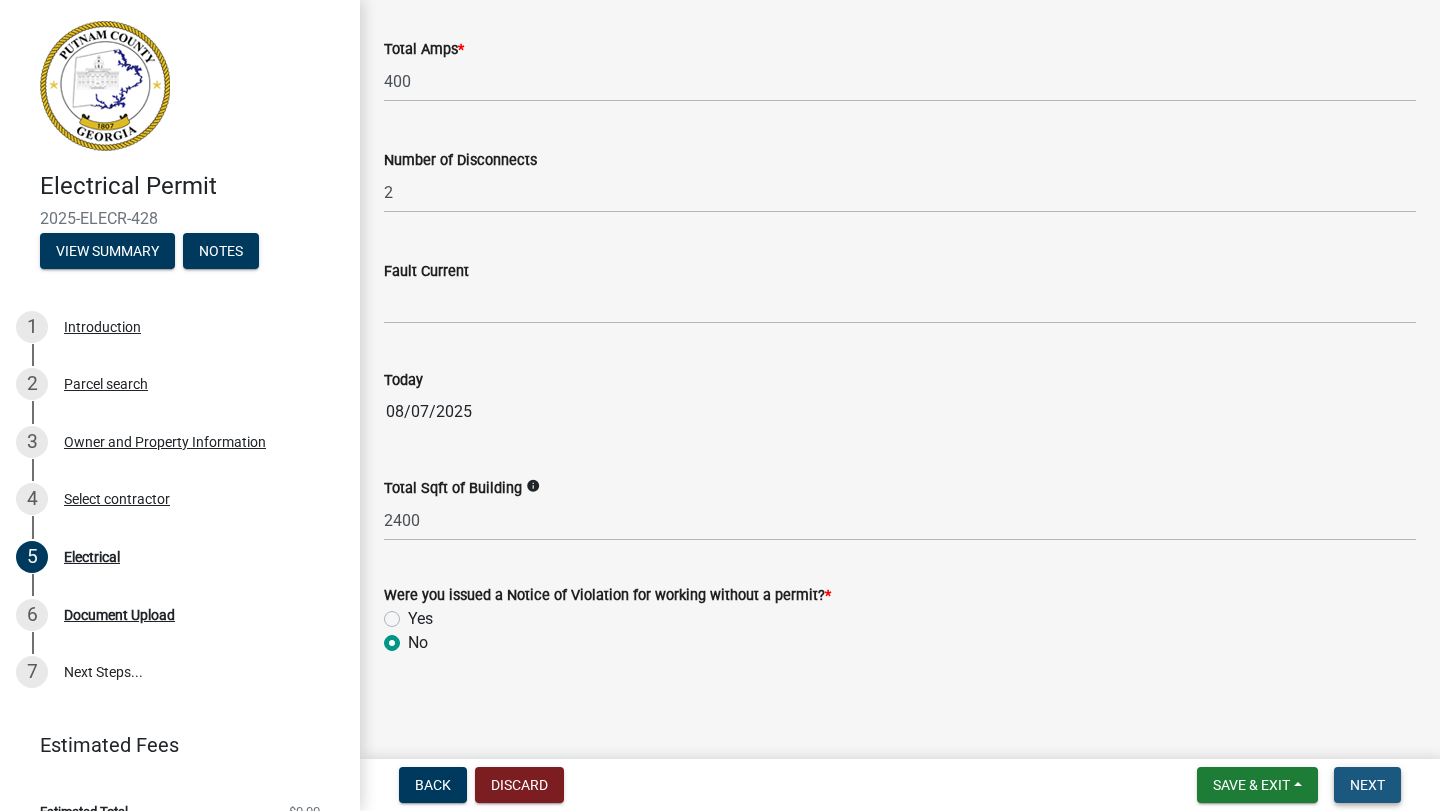 click on "Next" at bounding box center [1367, 785] 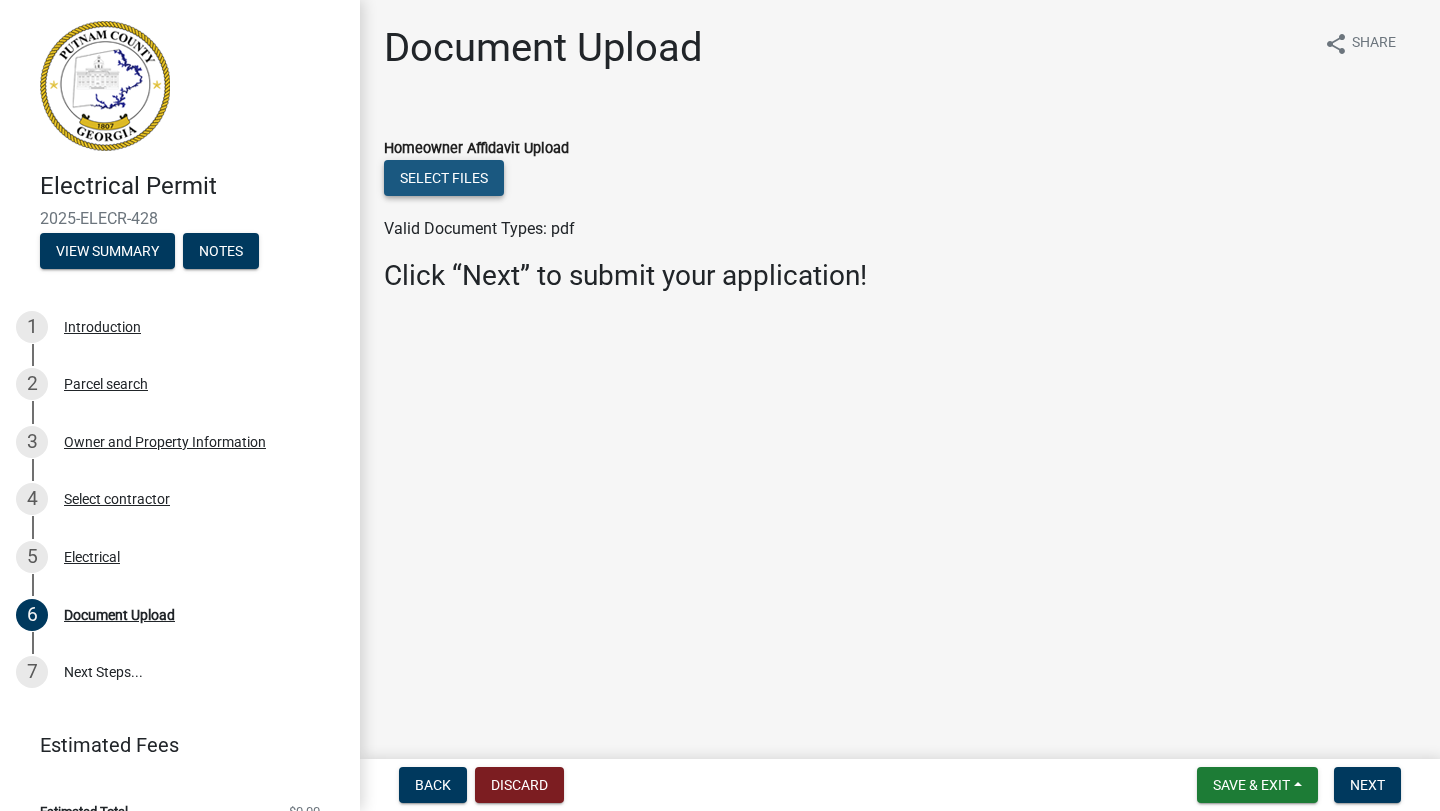 click on "Select files" 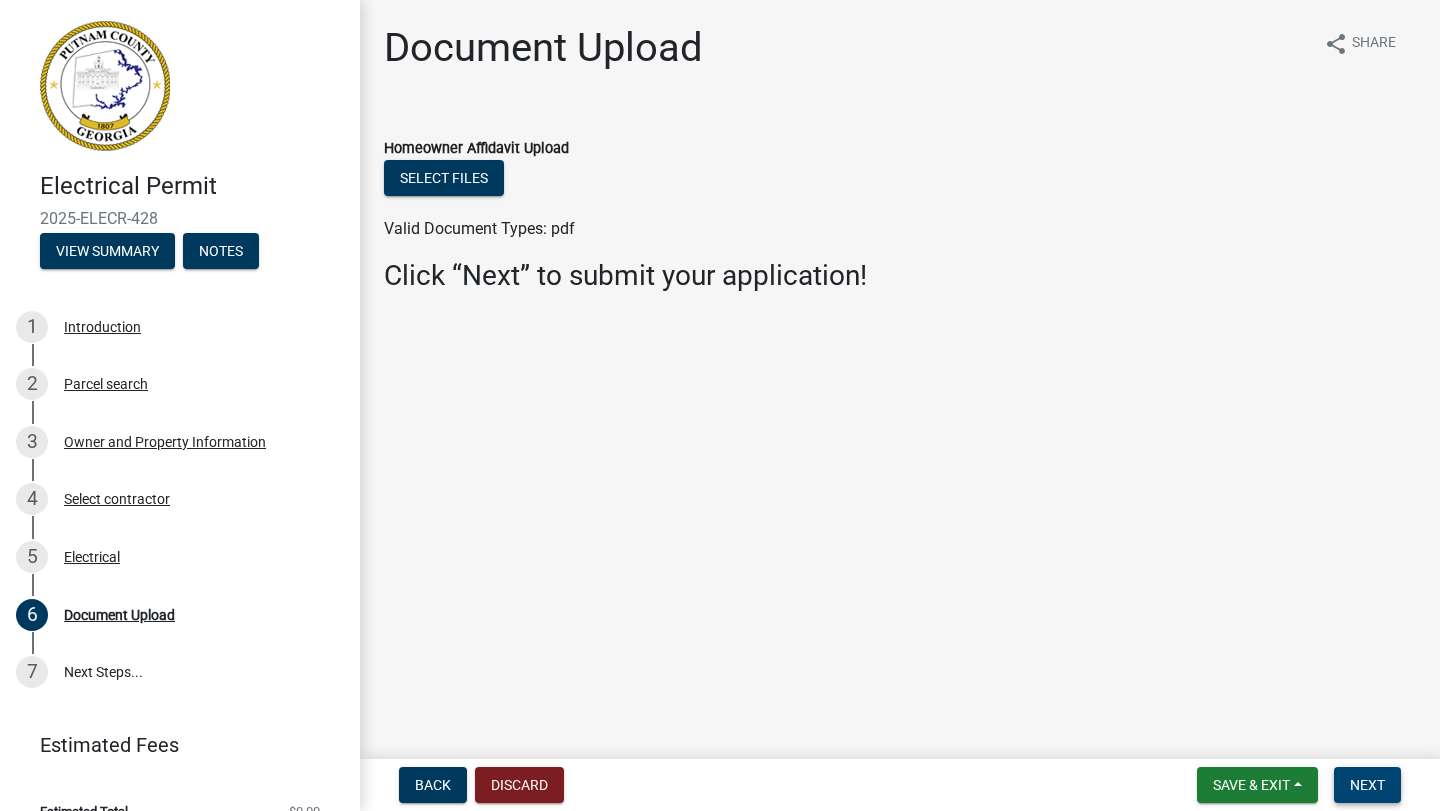 click on "Next" at bounding box center (1367, 785) 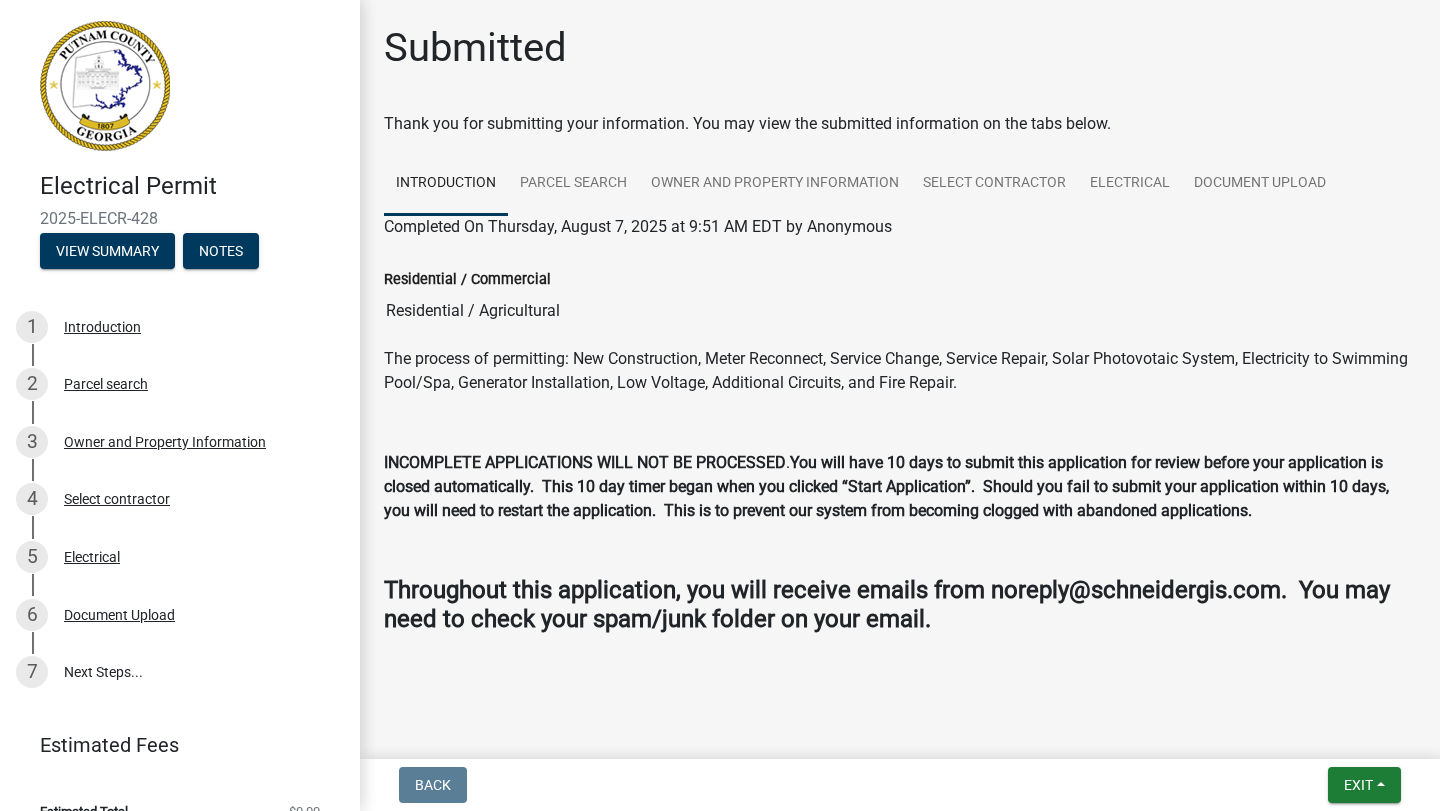 scroll, scrollTop: 0, scrollLeft: 0, axis: both 